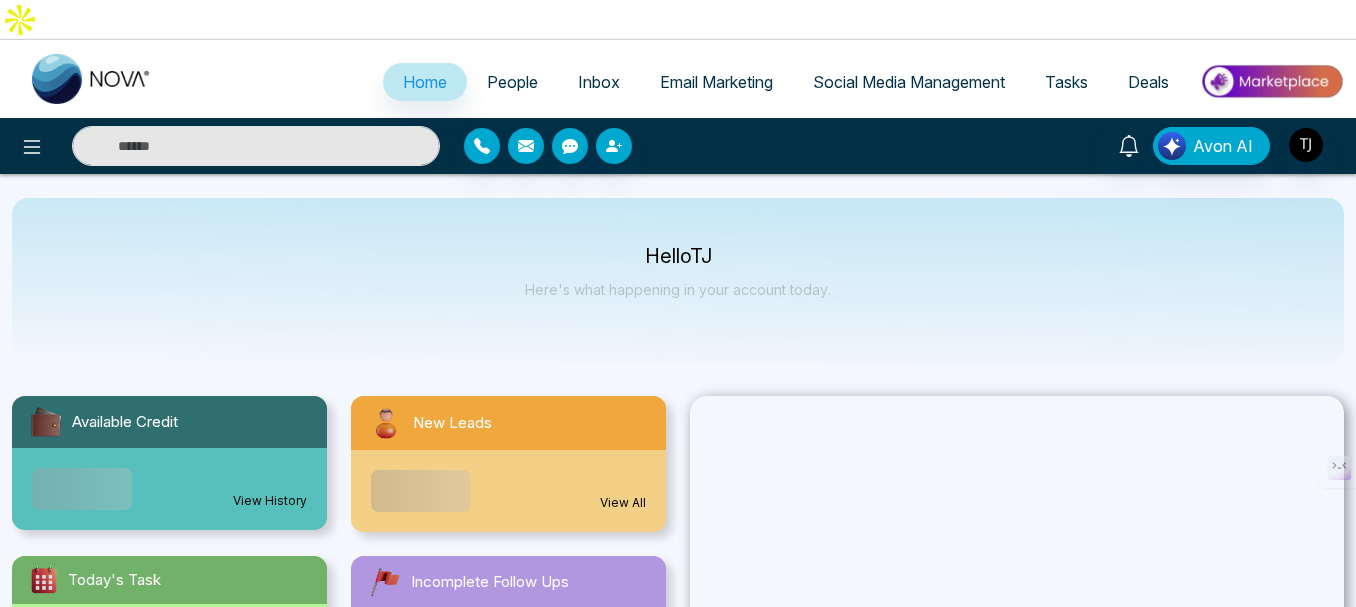 select on "*" 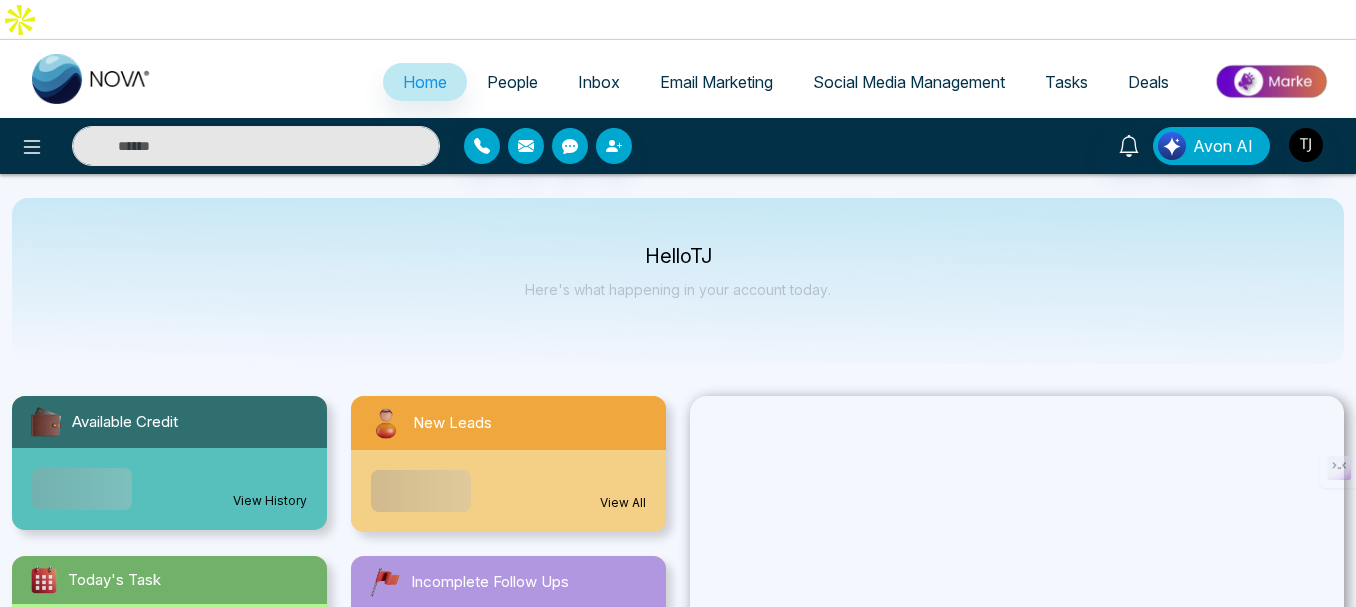 select on "*" 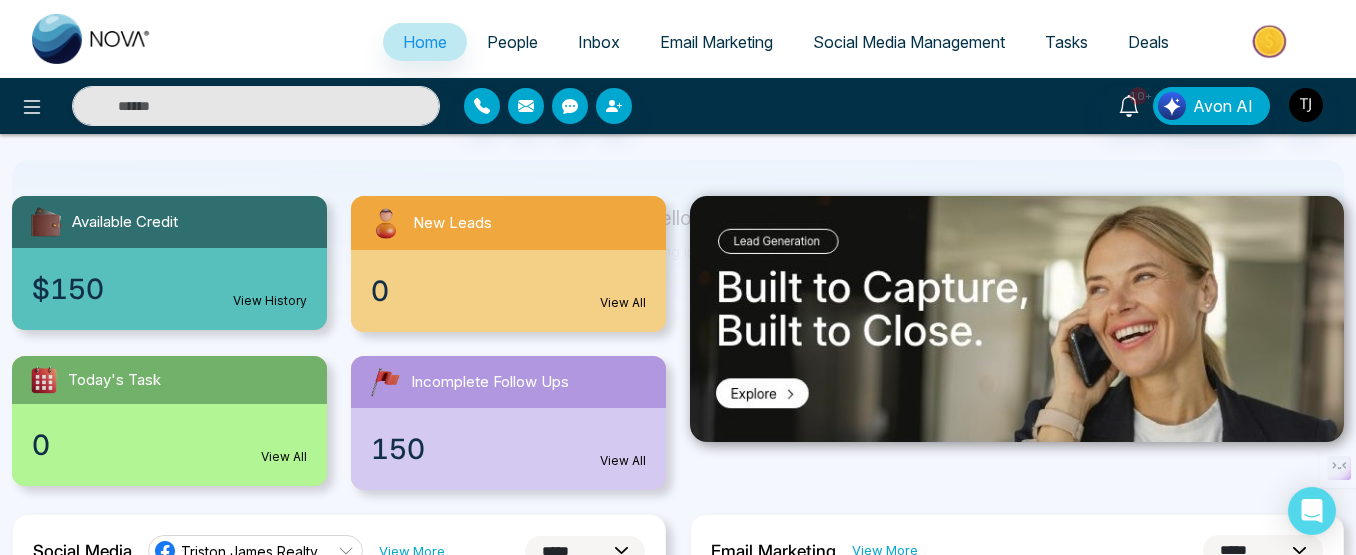 scroll, scrollTop: 0, scrollLeft: 0, axis: both 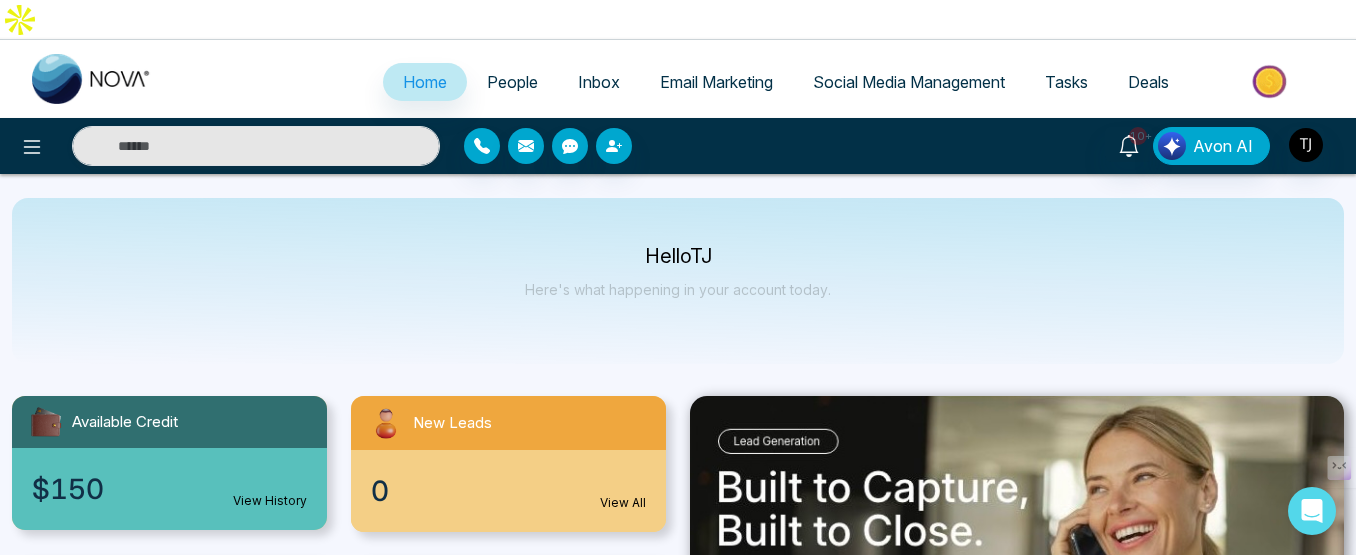 click at bounding box center (1271, 81) 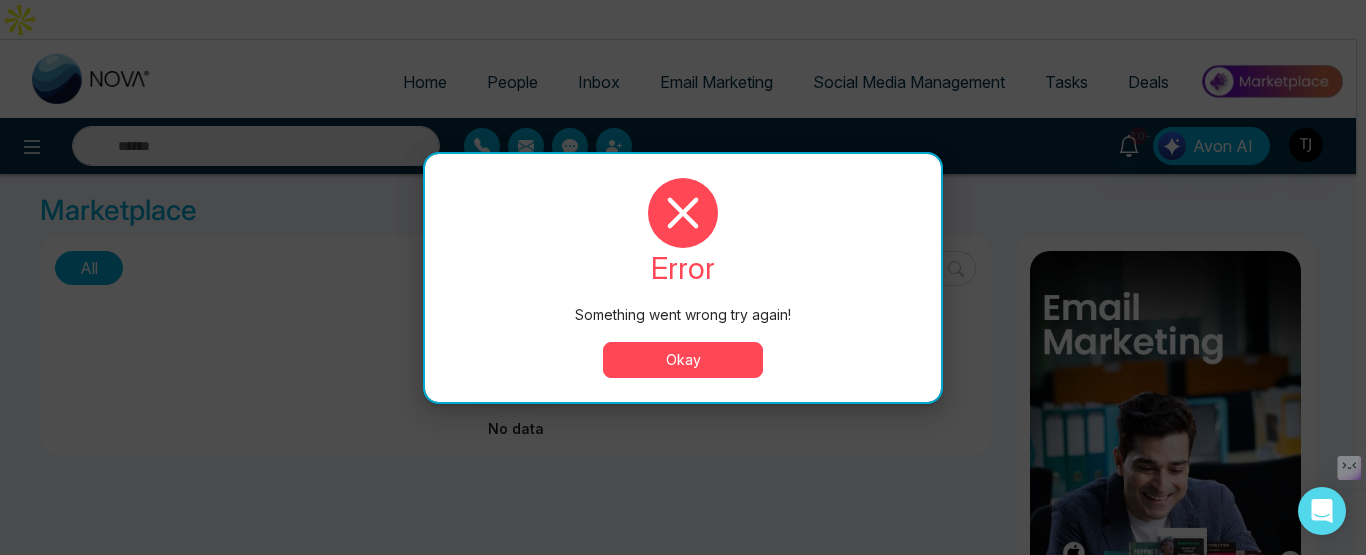 click on "Okay" at bounding box center (683, 360) 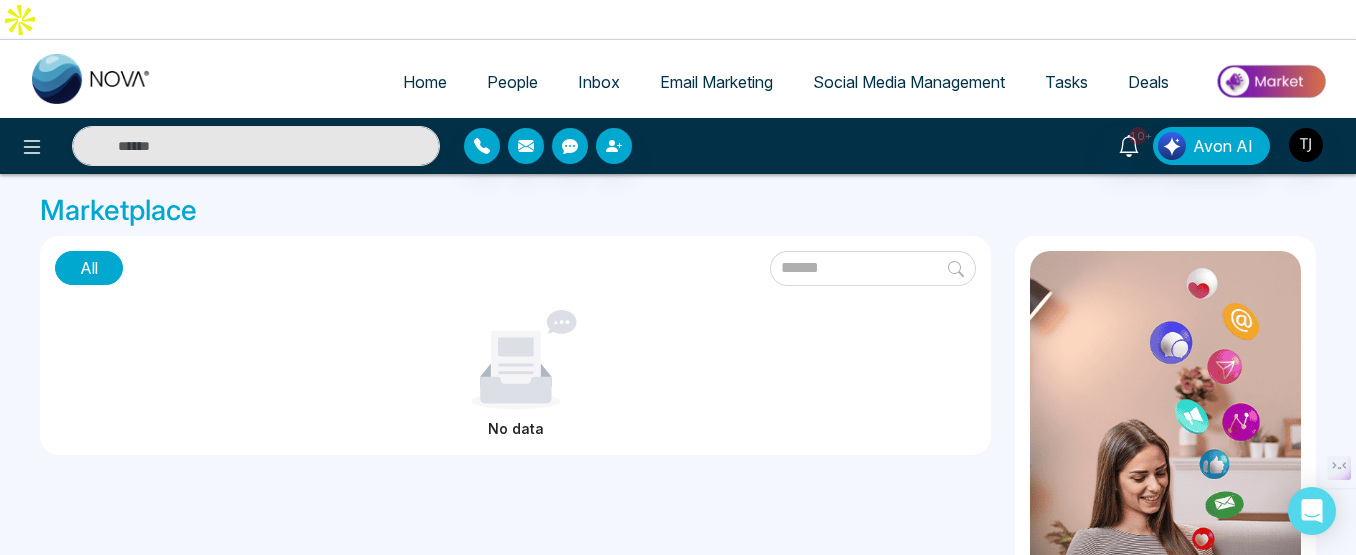 click on "All" at bounding box center [89, 268] 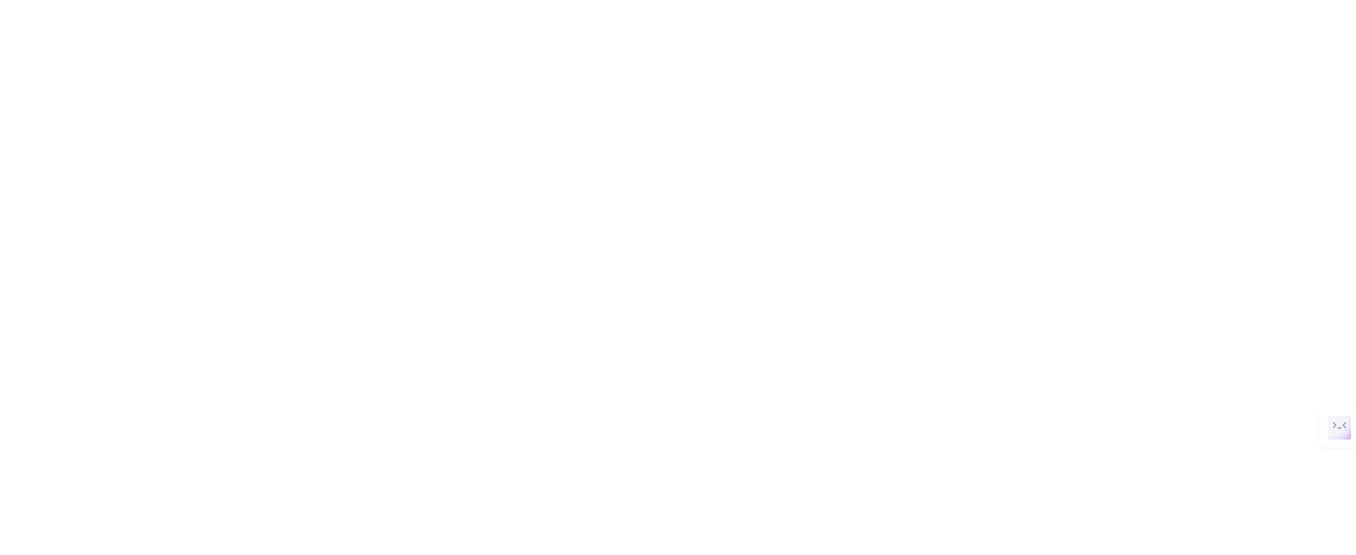 scroll, scrollTop: 0, scrollLeft: 0, axis: both 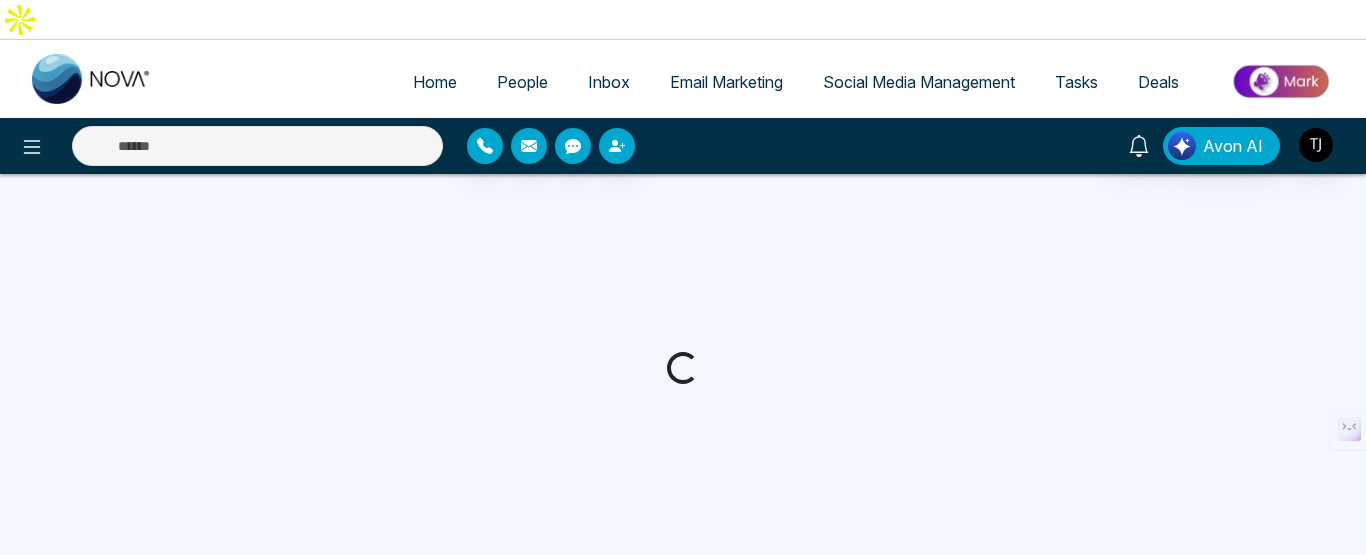 click at bounding box center (1281, 81) 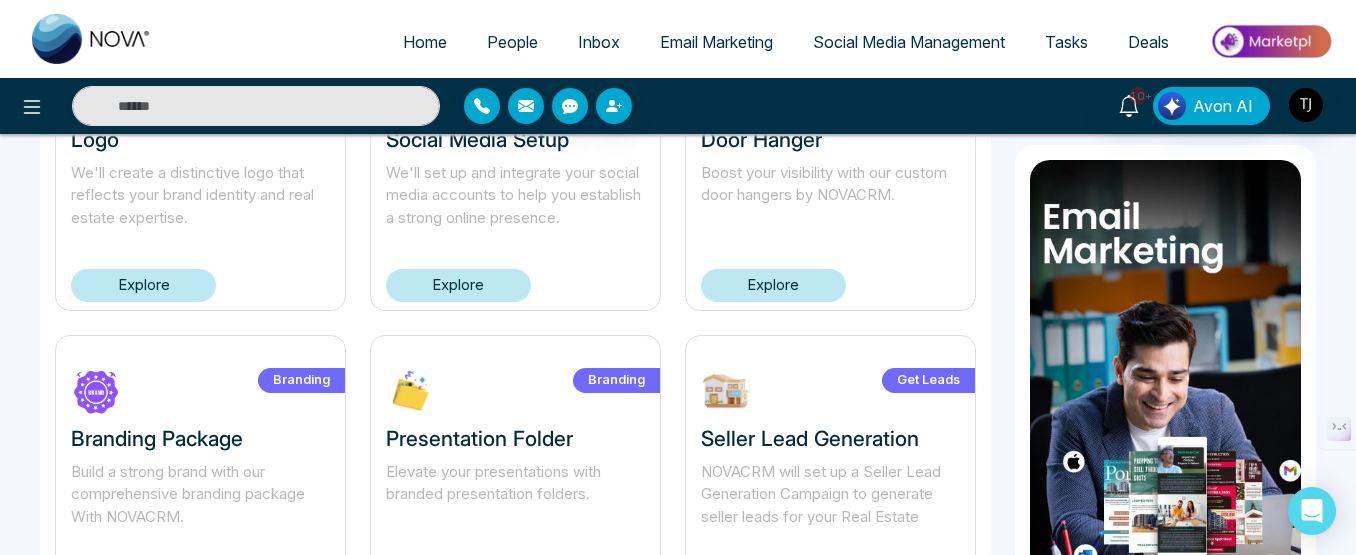 scroll, scrollTop: 300, scrollLeft: 0, axis: vertical 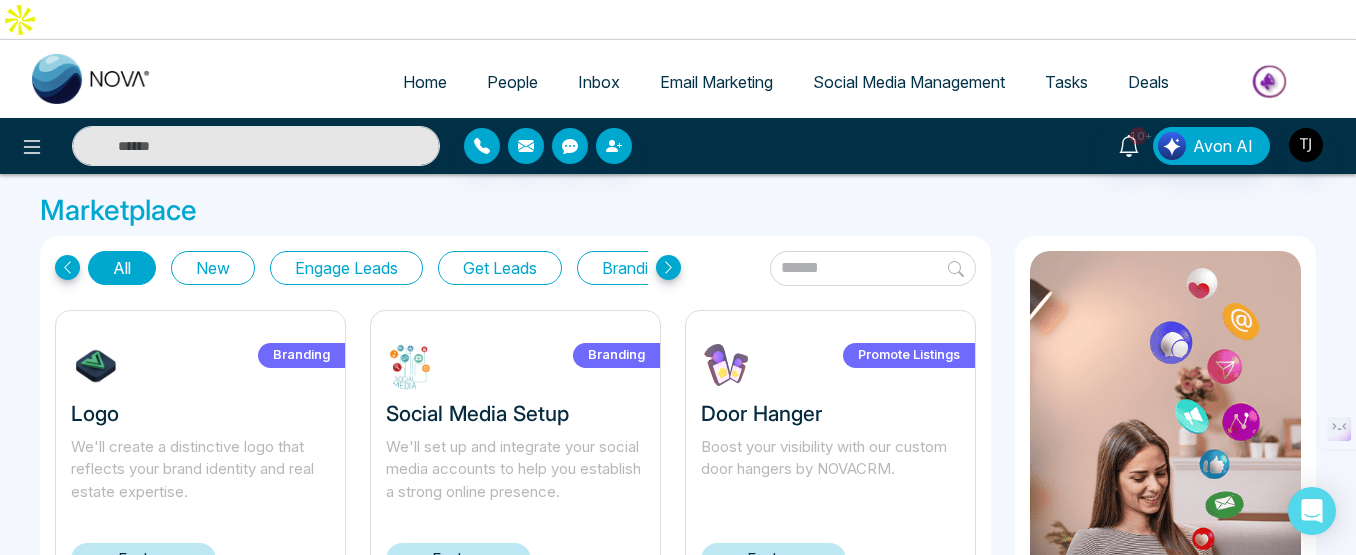 click on "Home" at bounding box center [425, 82] 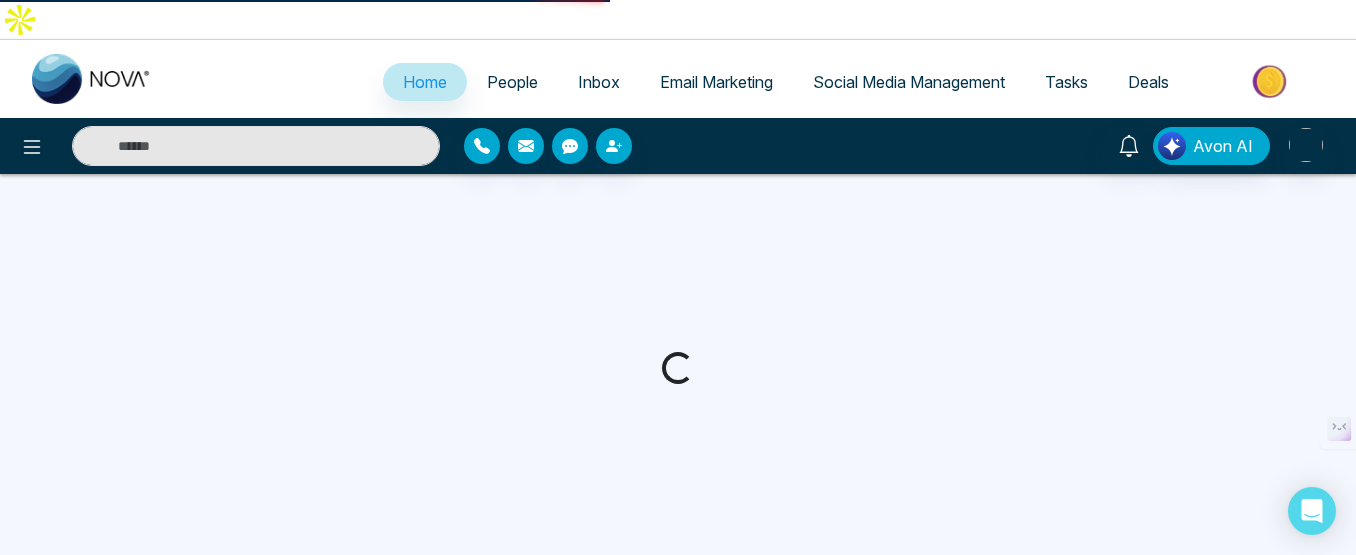 select on "*" 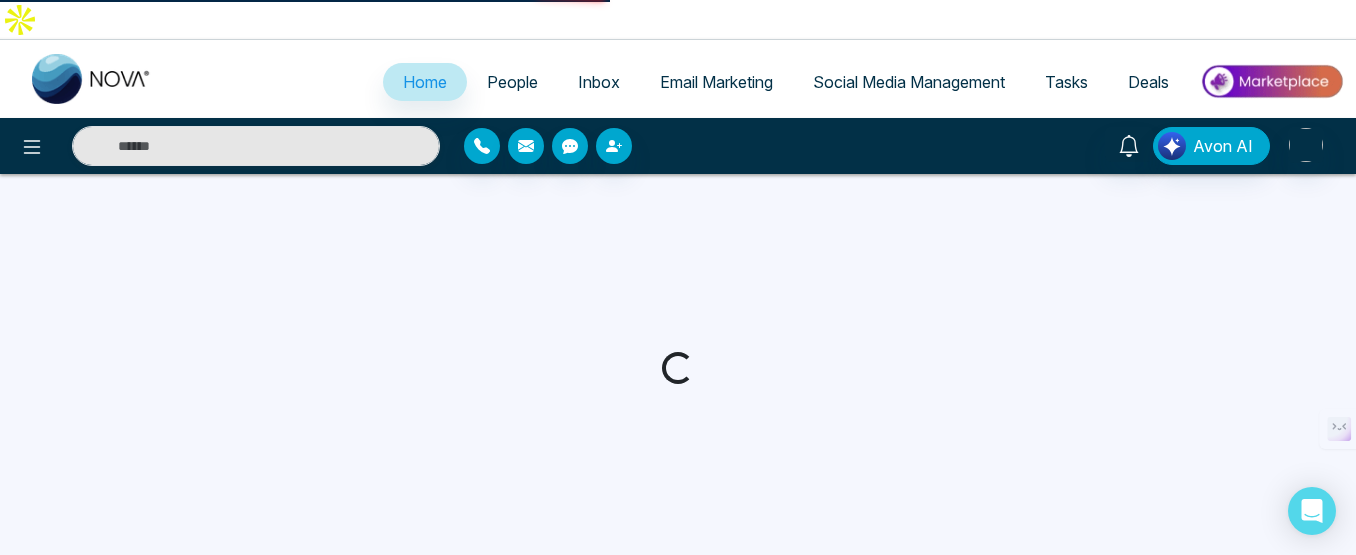 select on "*" 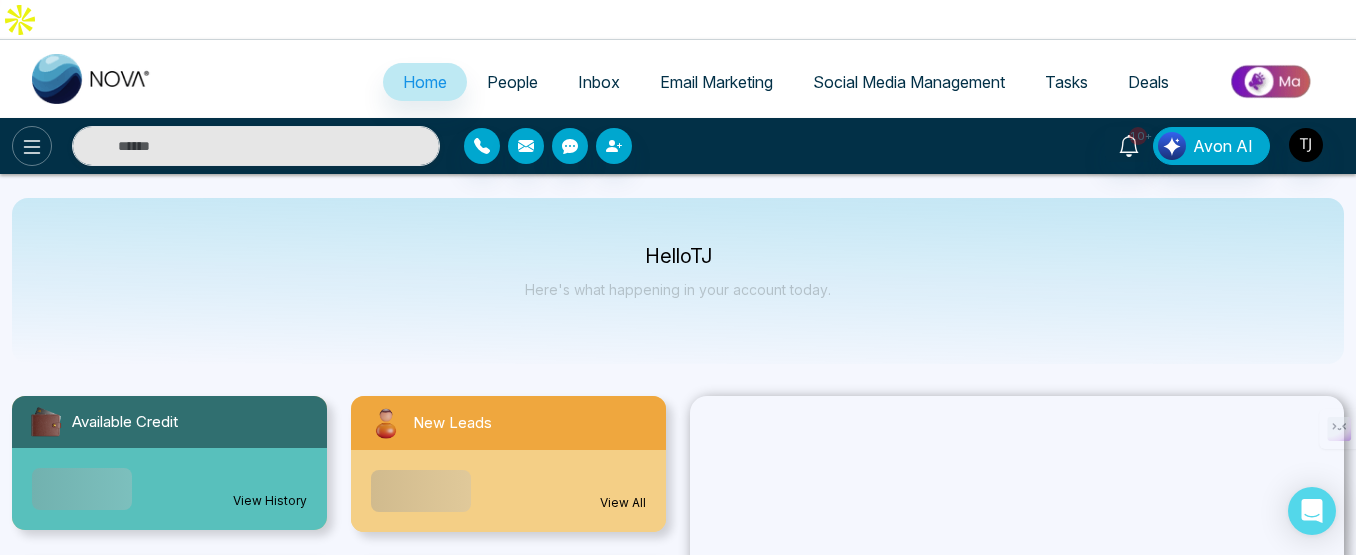 click 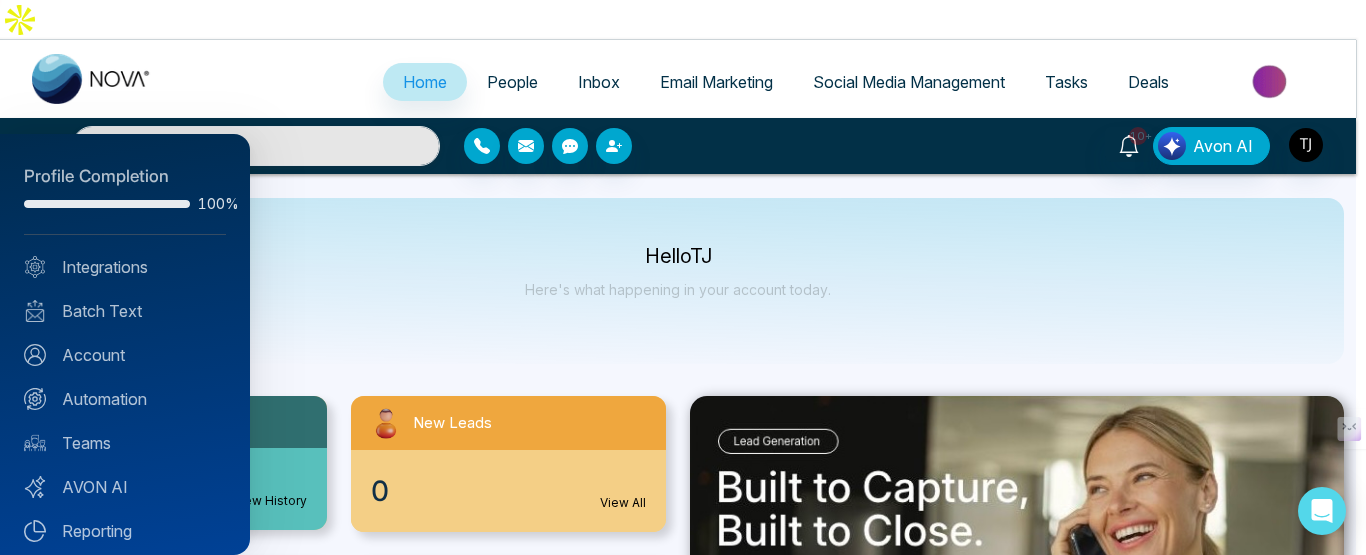 click at bounding box center [683, 277] 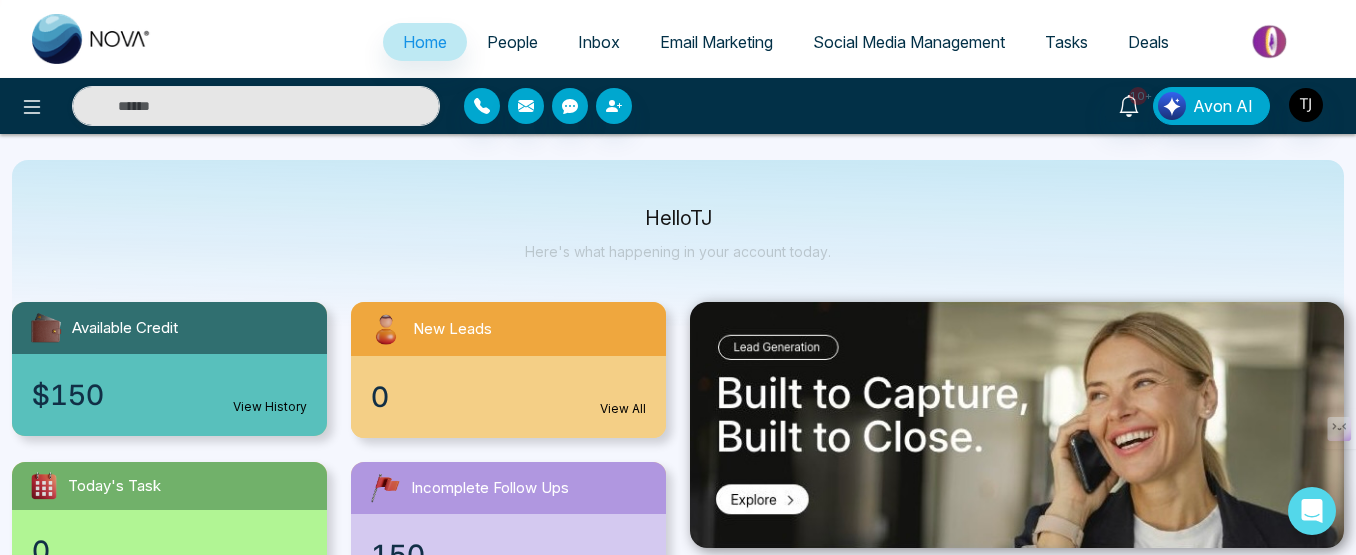 scroll, scrollTop: 0, scrollLeft: 0, axis: both 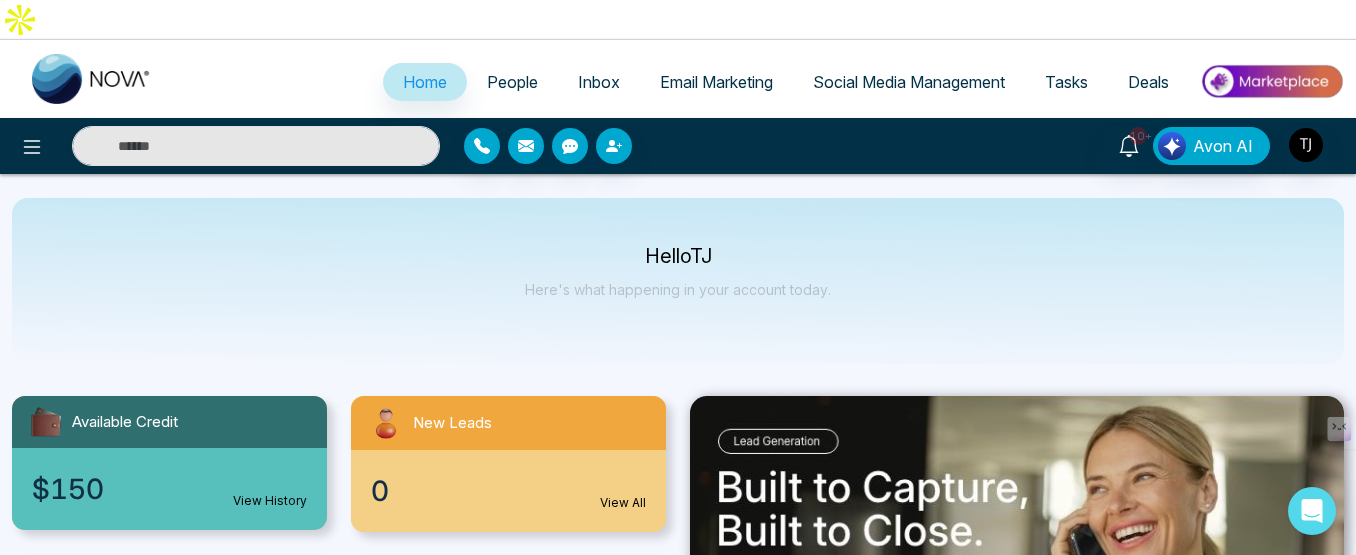 click on "Hello [FIRST] Here's what happening in your account today." at bounding box center (678, 281) 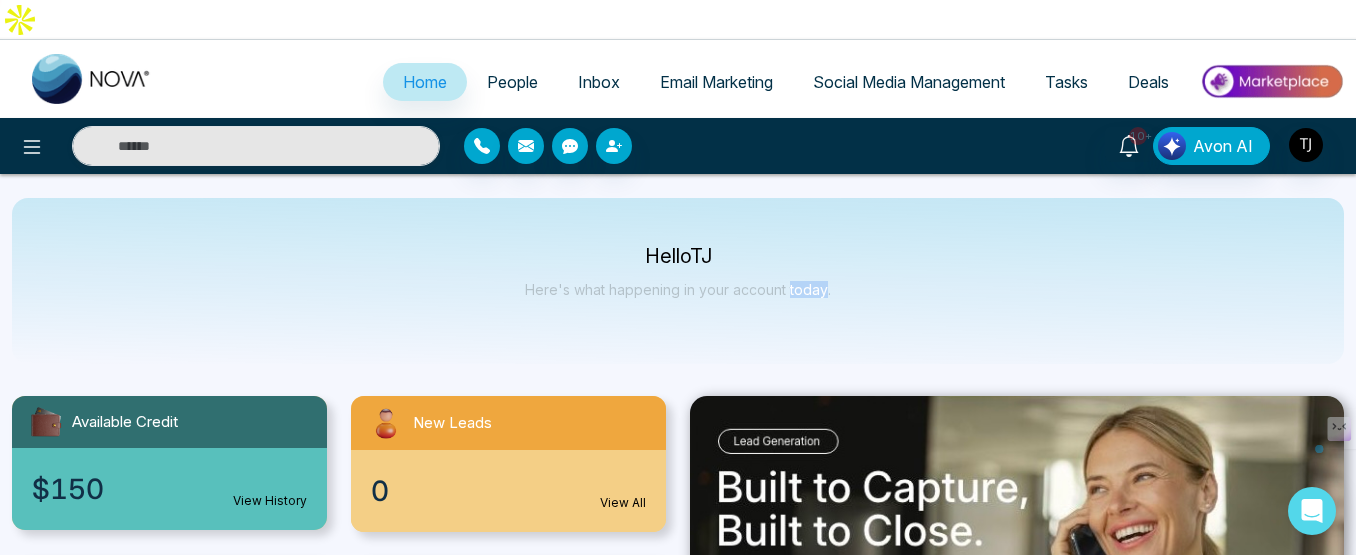 click on "Hello [FIRST] Here's what happening in your account today." at bounding box center (678, 281) 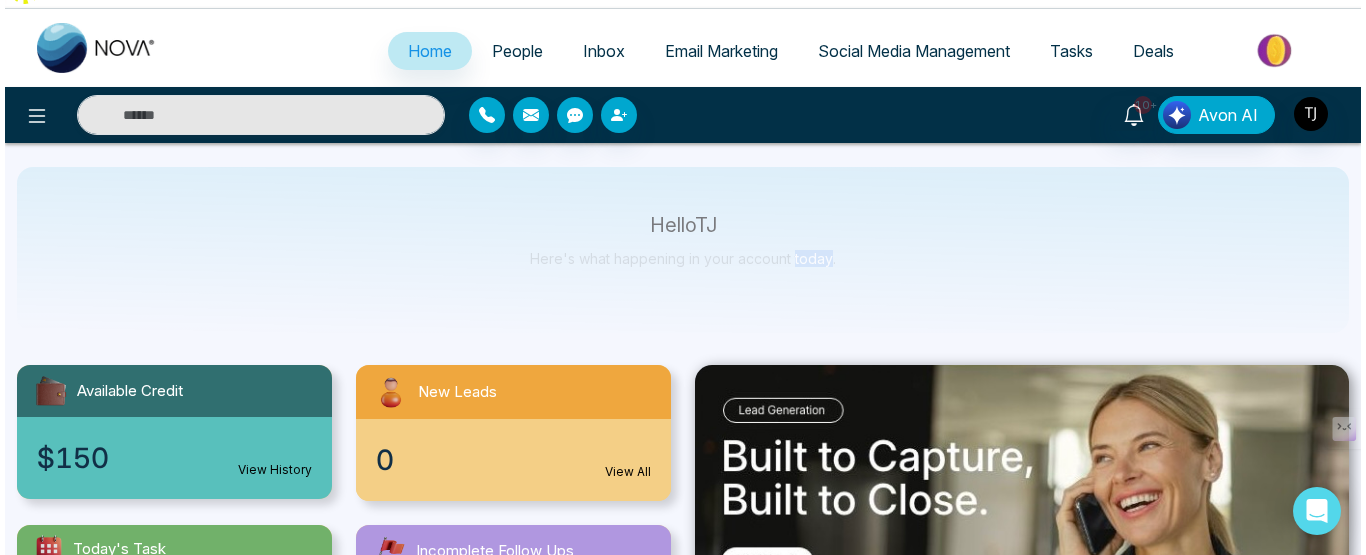 scroll, scrollTop: 0, scrollLeft: 0, axis: both 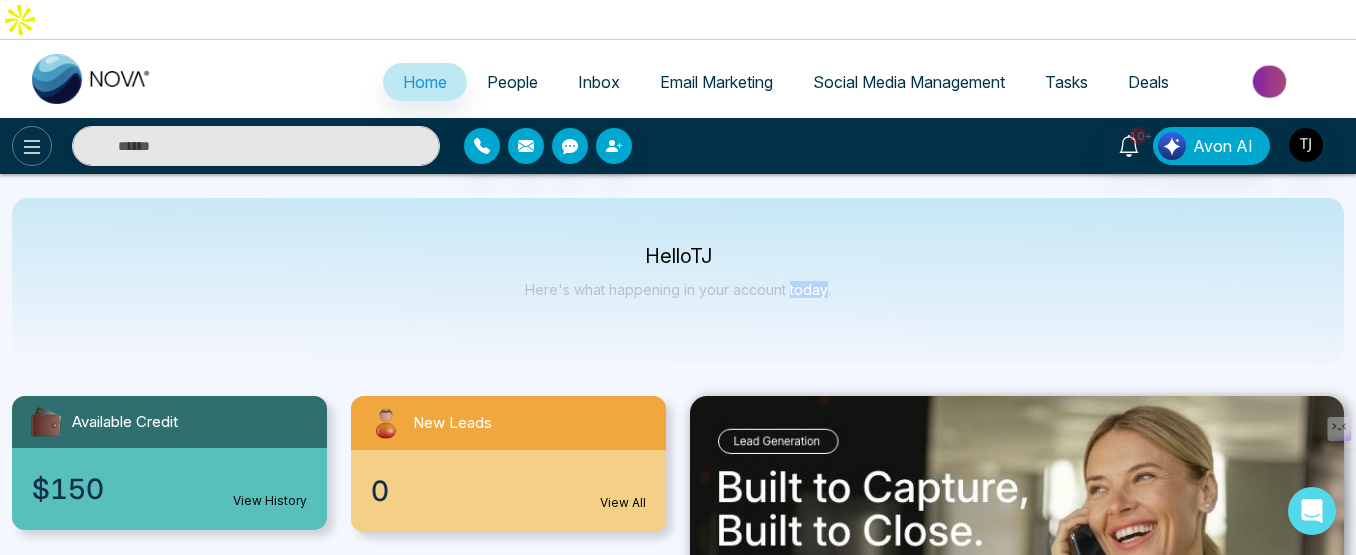 click 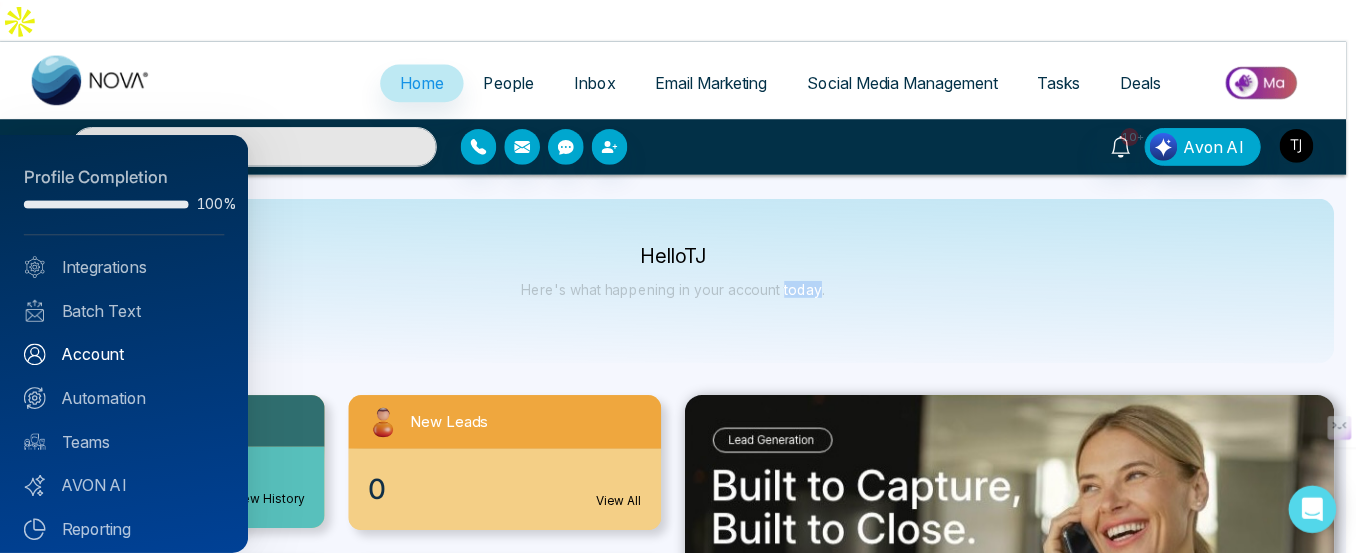 scroll, scrollTop: 230, scrollLeft: 0, axis: vertical 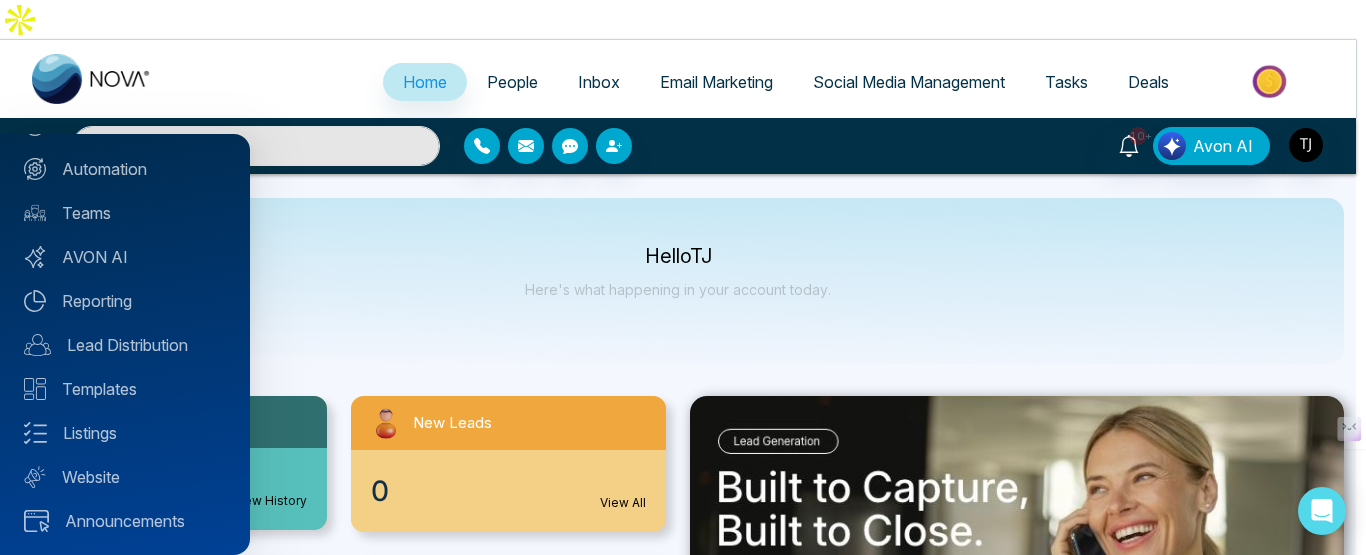 click at bounding box center (683, 277) 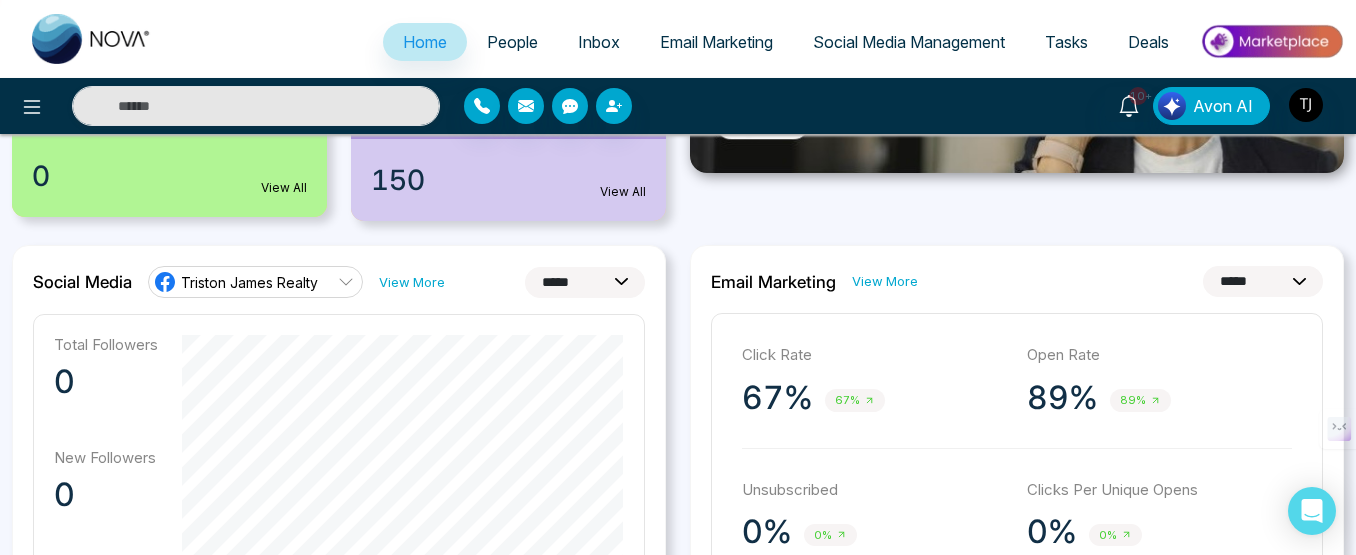 scroll, scrollTop: 500, scrollLeft: 0, axis: vertical 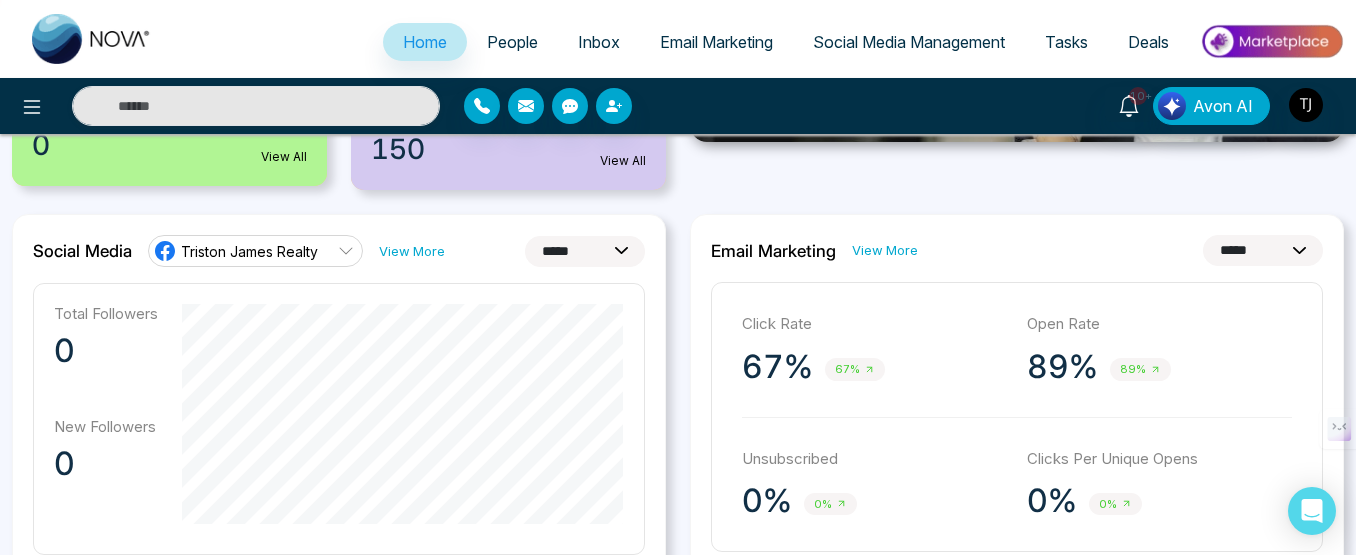 click on "**********" at bounding box center [585, 251] 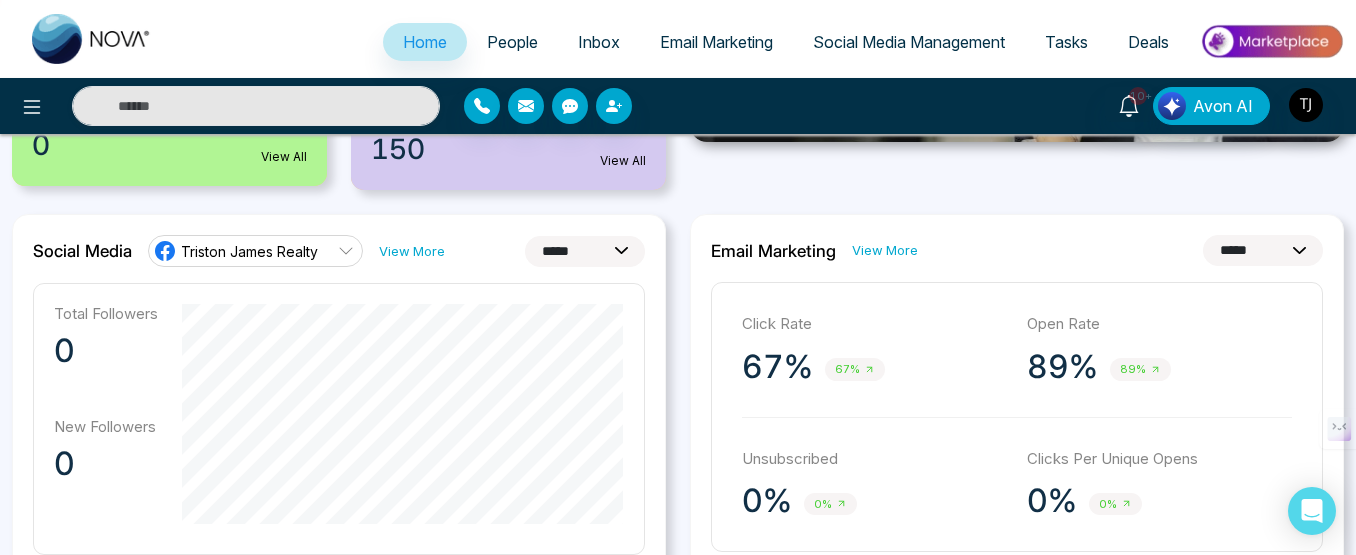 click on "Total Followers 0 New Followers 0" at bounding box center (106, 419) 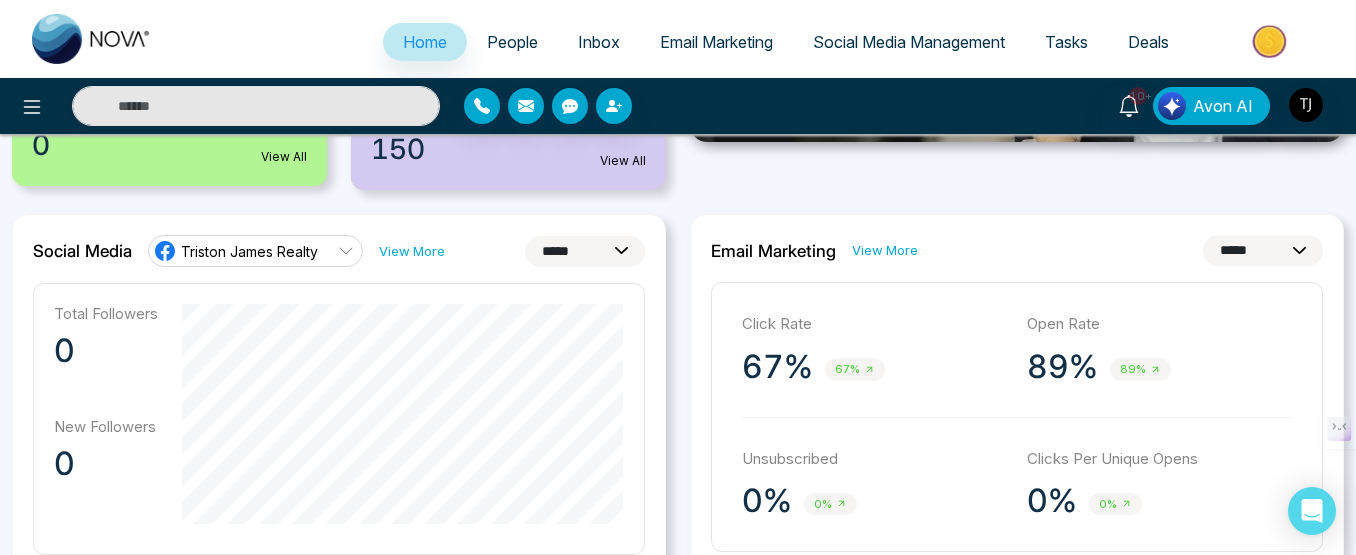 click on "Social Media Management" at bounding box center (909, 42) 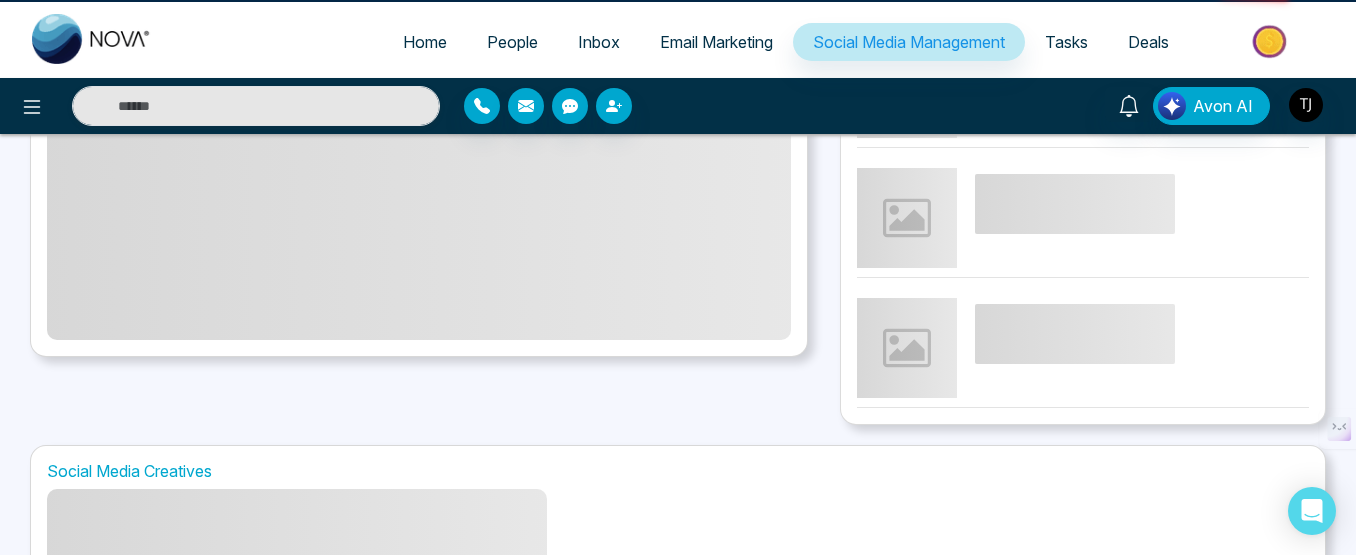 scroll, scrollTop: 0, scrollLeft: 0, axis: both 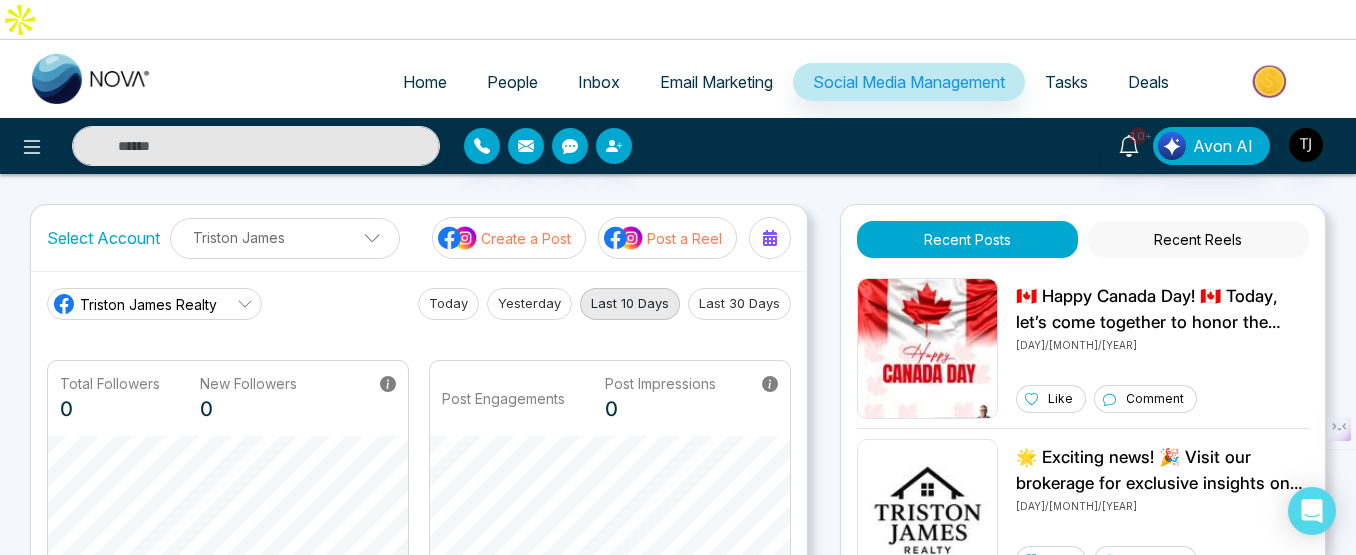 click on "People" at bounding box center [512, 82] 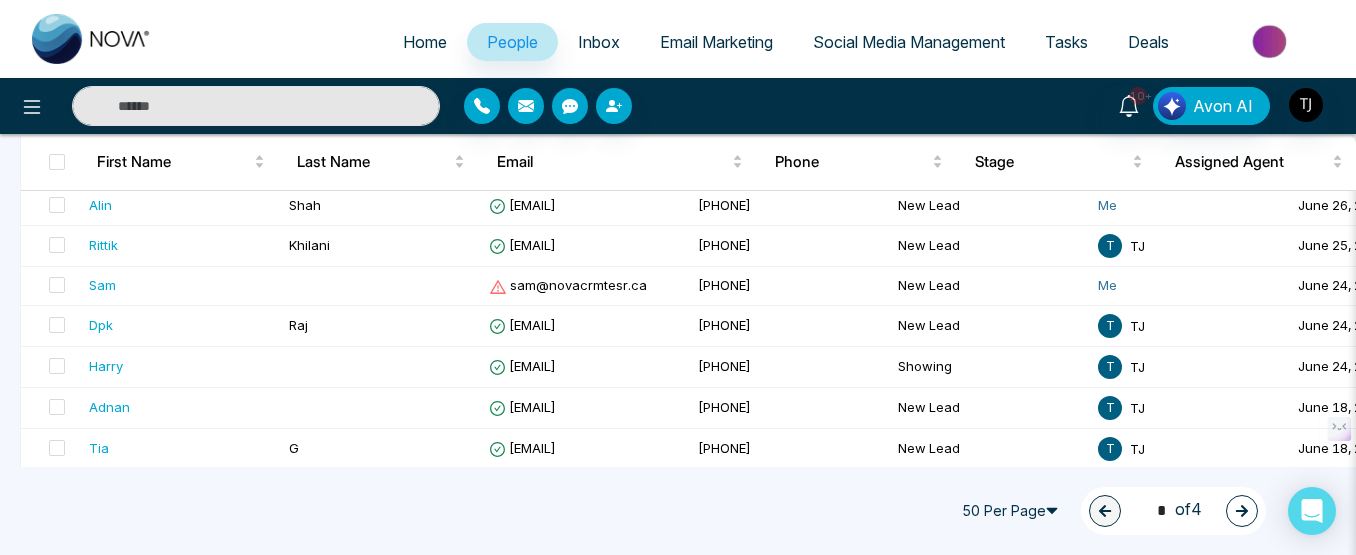 scroll, scrollTop: 700, scrollLeft: 0, axis: vertical 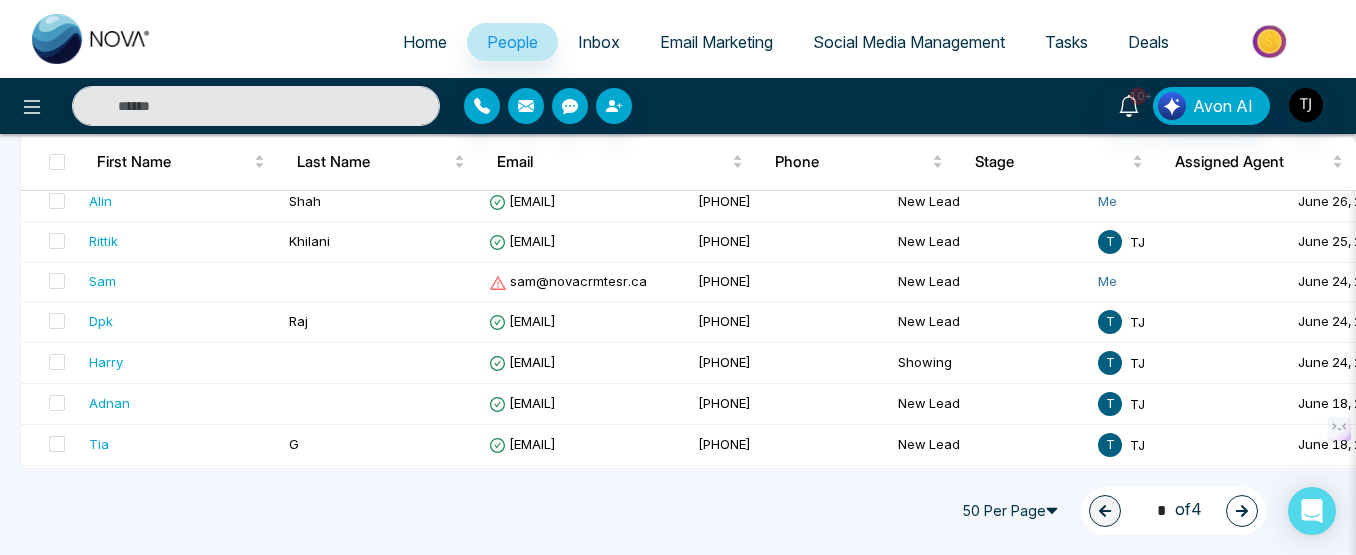 click on "Social Media Management" at bounding box center (909, 42) 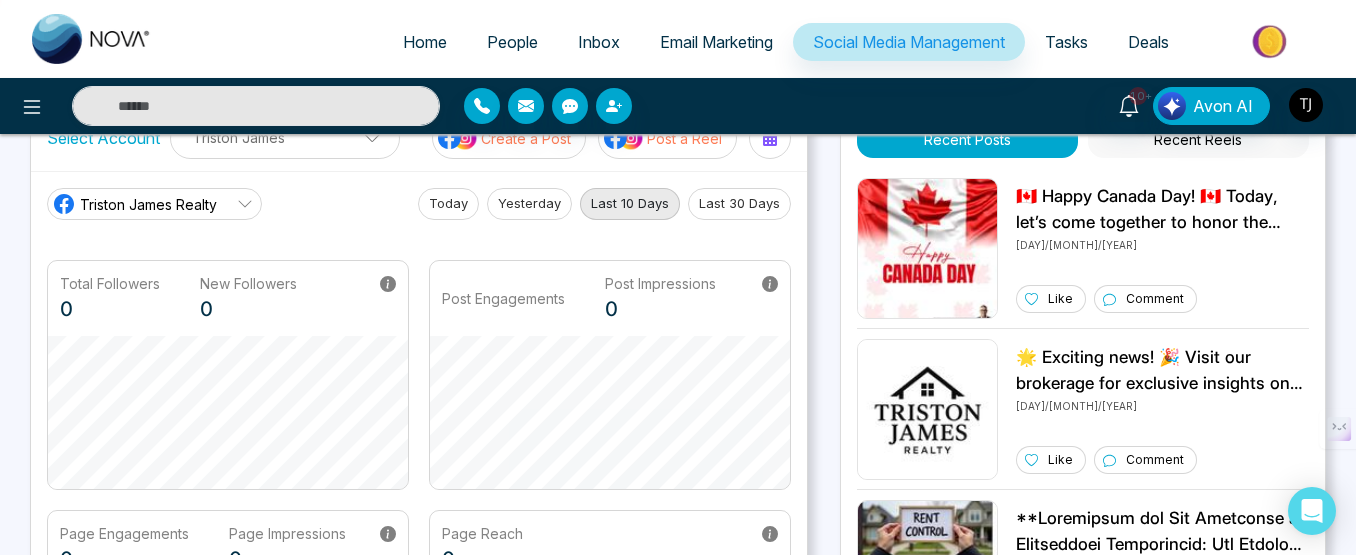 scroll, scrollTop: 0, scrollLeft: 0, axis: both 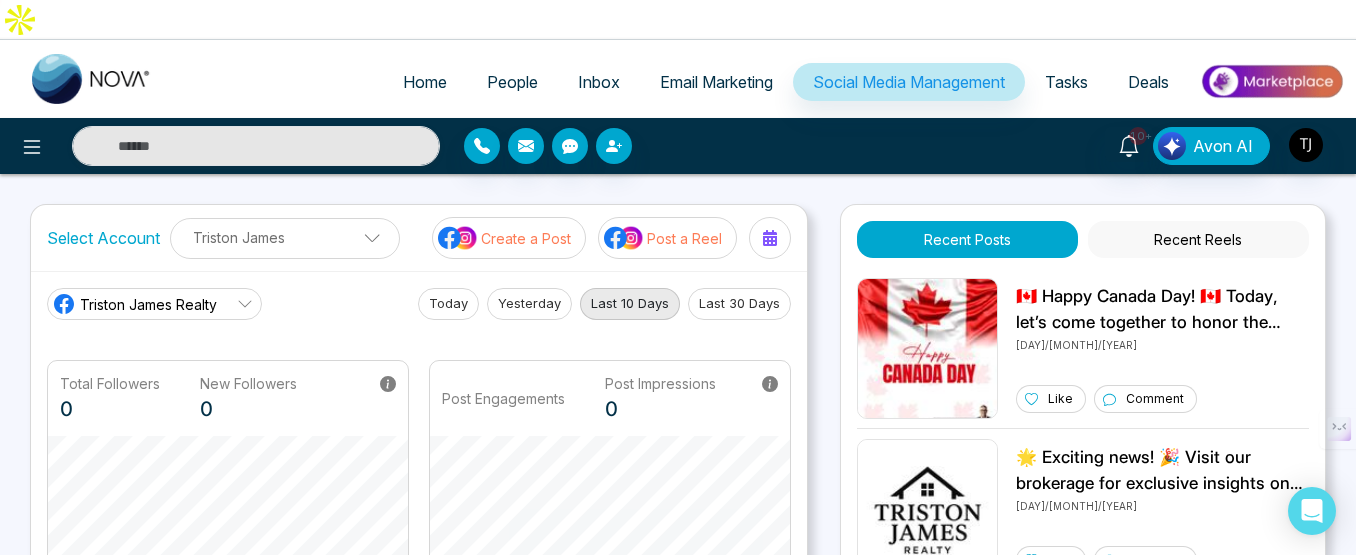 click on "Today" at bounding box center (448, 304) 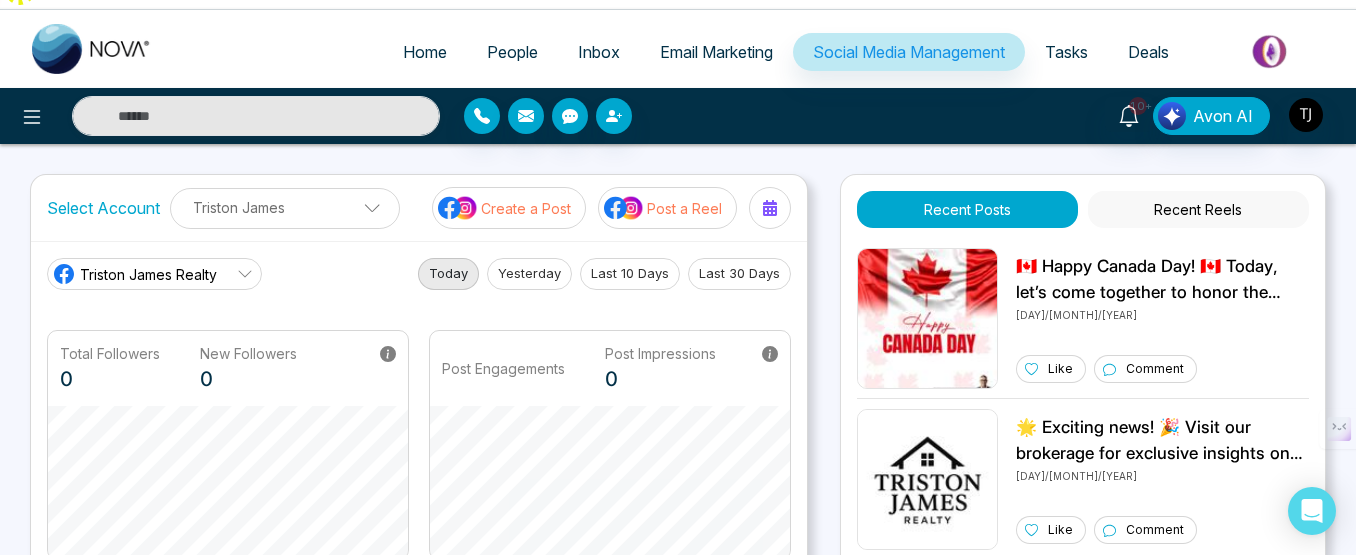 scroll, scrollTop: 0, scrollLeft: 0, axis: both 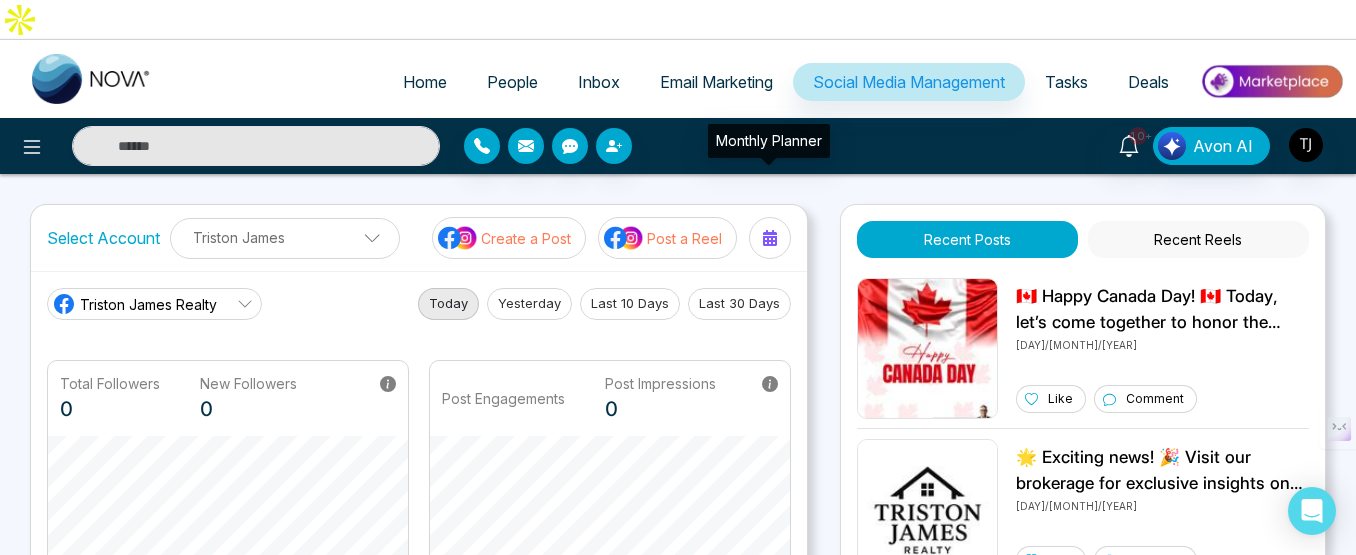 click 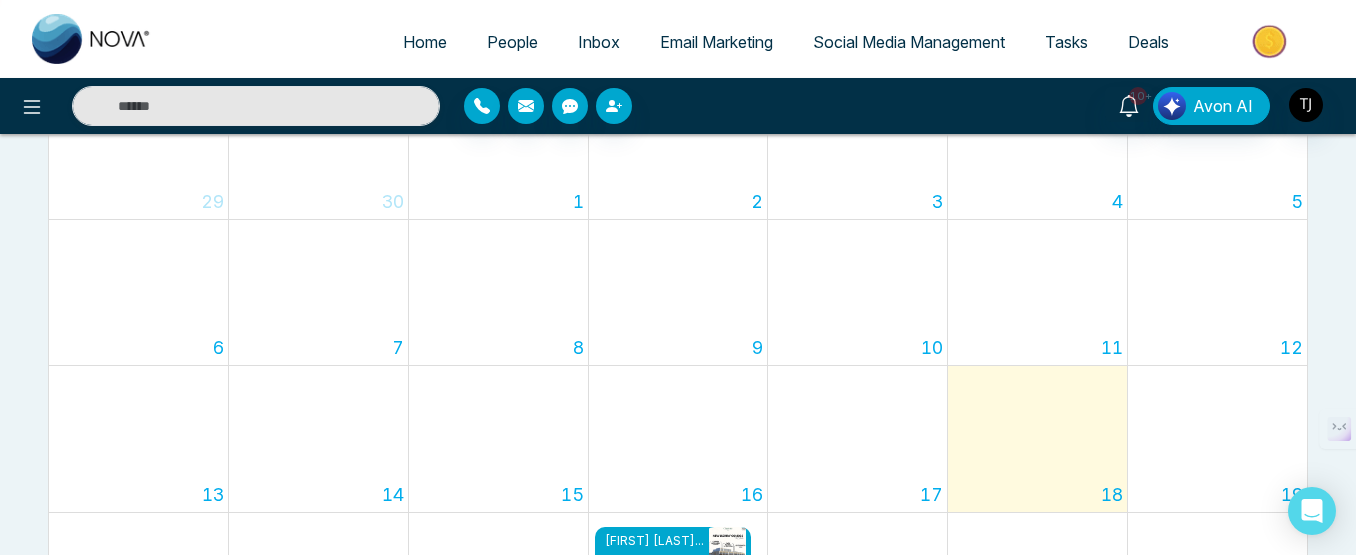 scroll, scrollTop: 300, scrollLeft: 0, axis: vertical 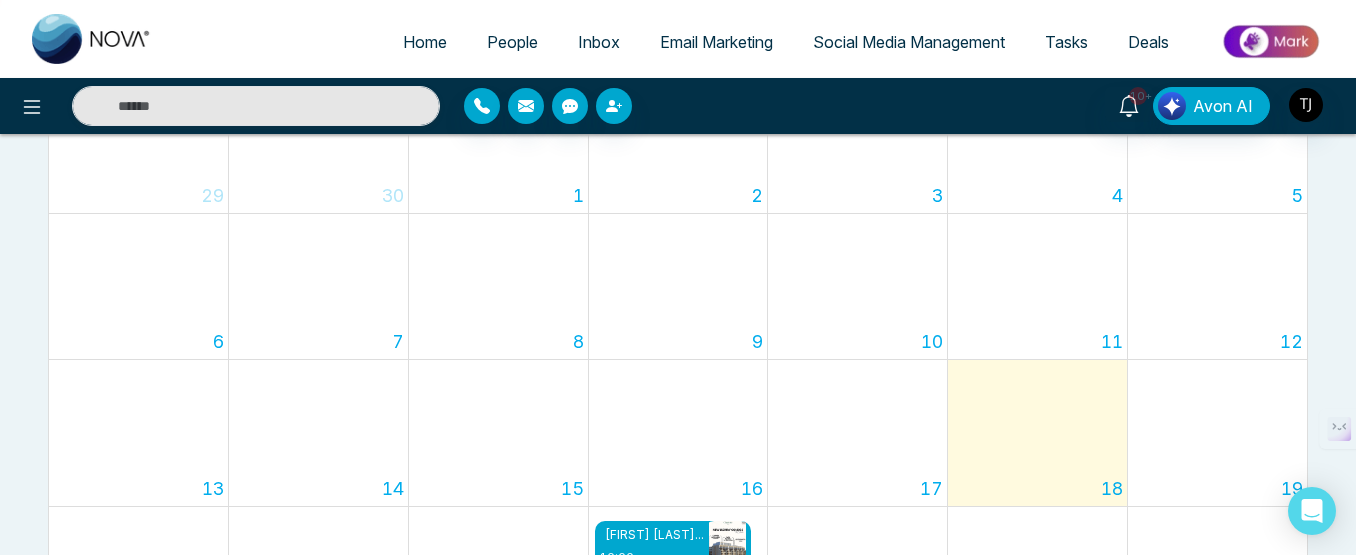 click on "10" at bounding box center (857, 287) 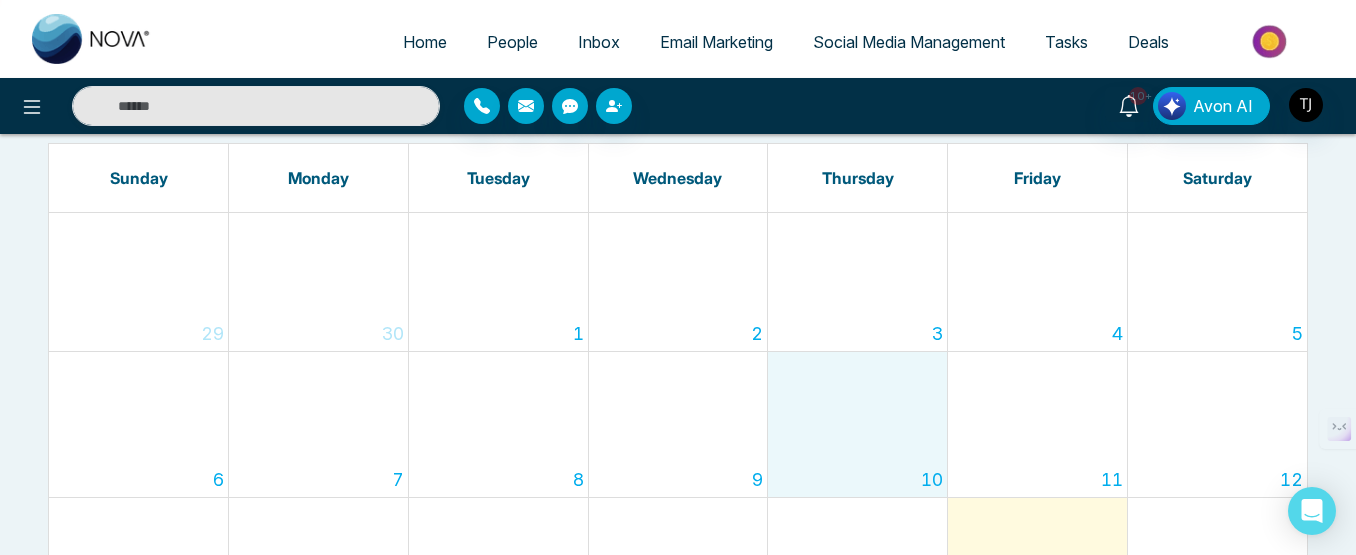 scroll, scrollTop: 0, scrollLeft: 0, axis: both 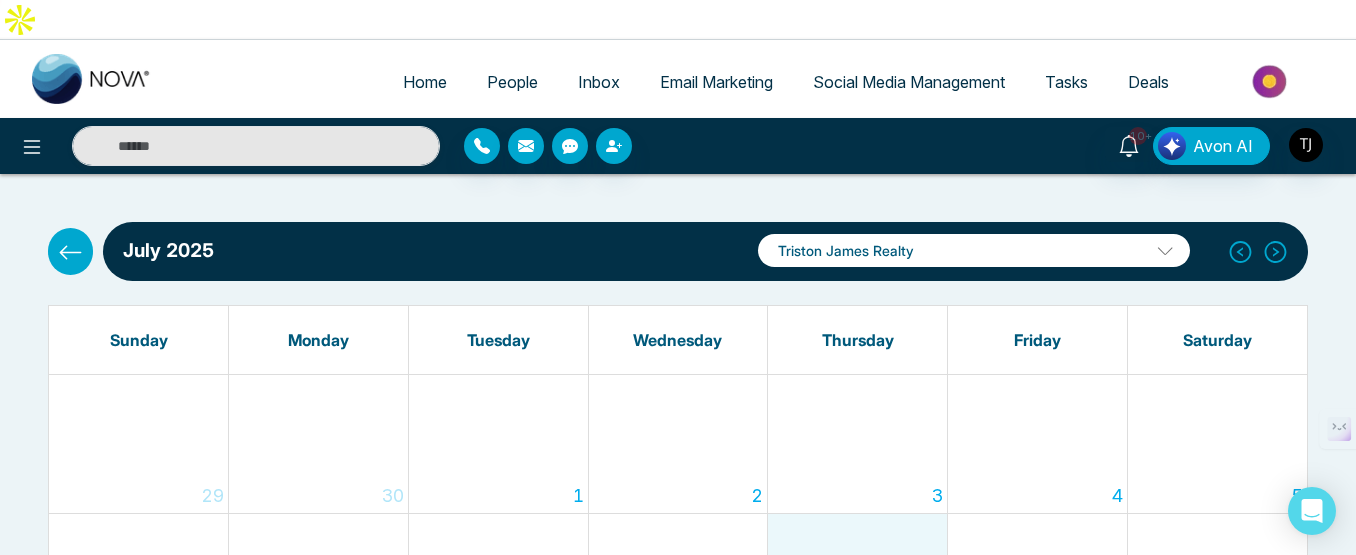 click 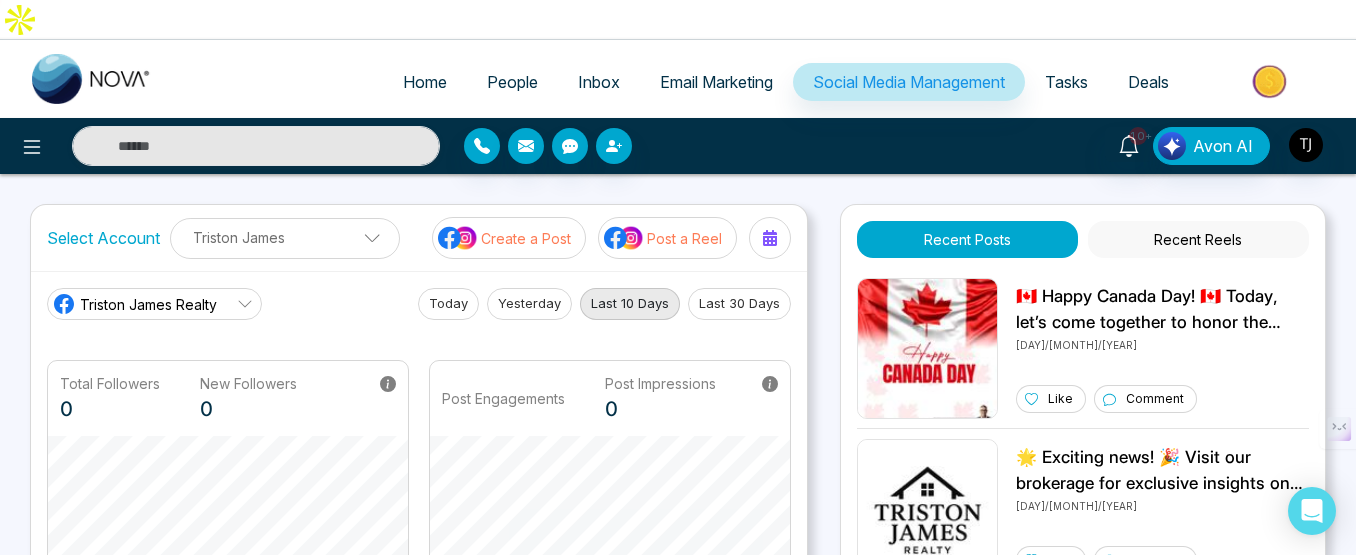 click on "Triston James" at bounding box center [285, 237] 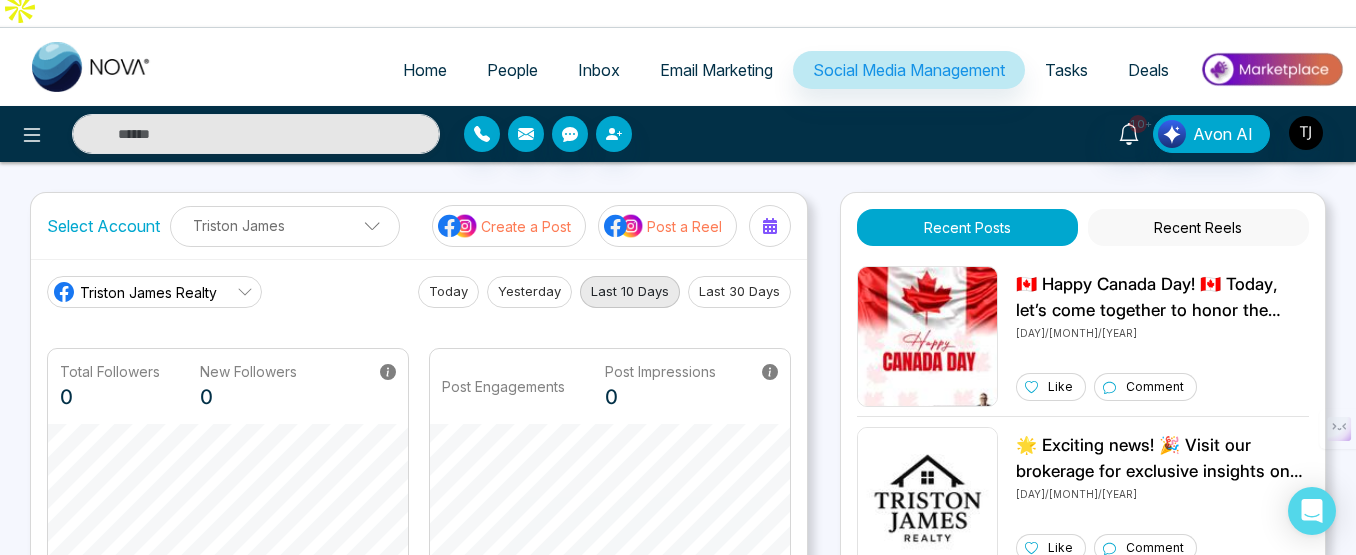 scroll, scrollTop: 0, scrollLeft: 0, axis: both 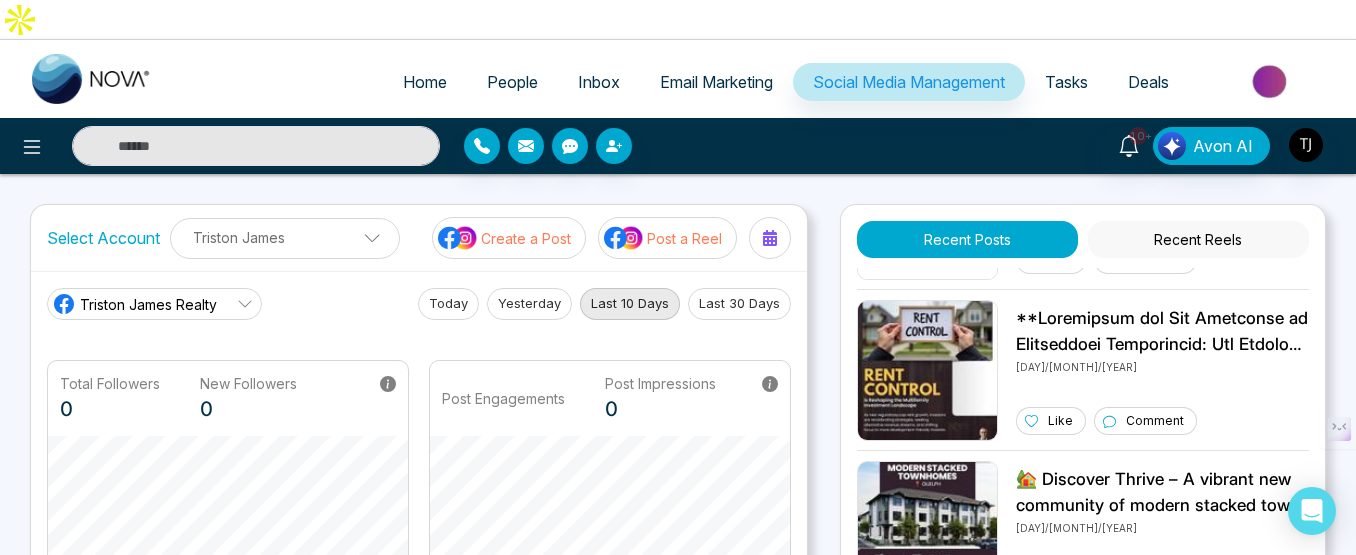 click on "Recent Reels" at bounding box center [1198, 239] 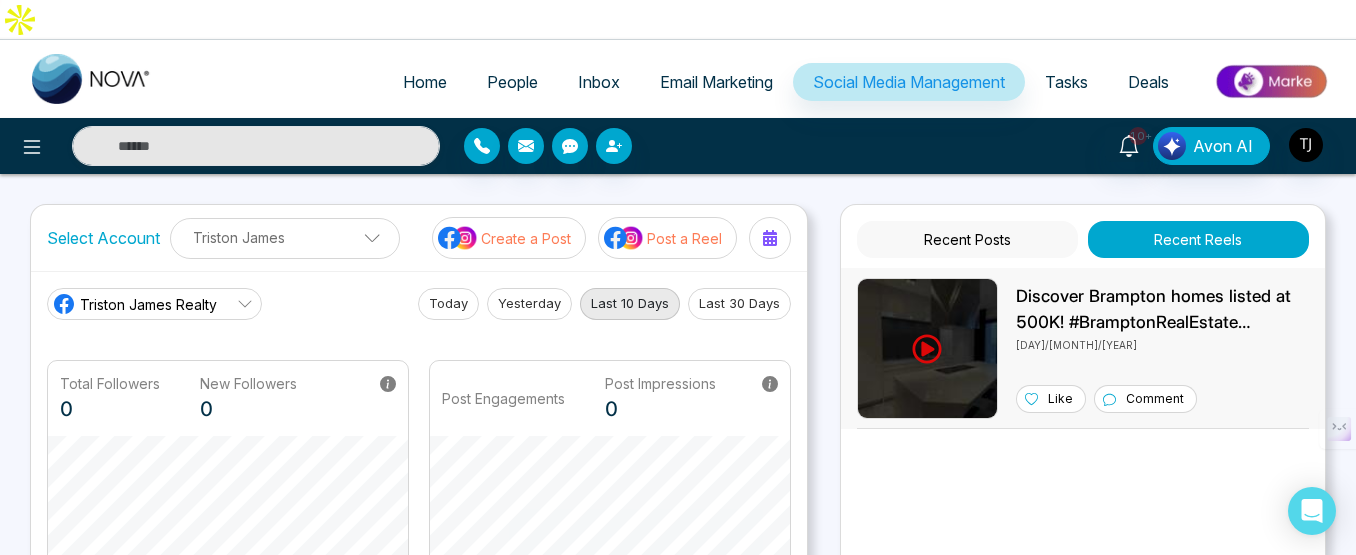 click on "Discover Brampton homes listed at 500K!
#BramptonRealEstate #HomeBuyers #AffordableHousing #RealEstateInvesting #500KHomes" at bounding box center [1162, 309] 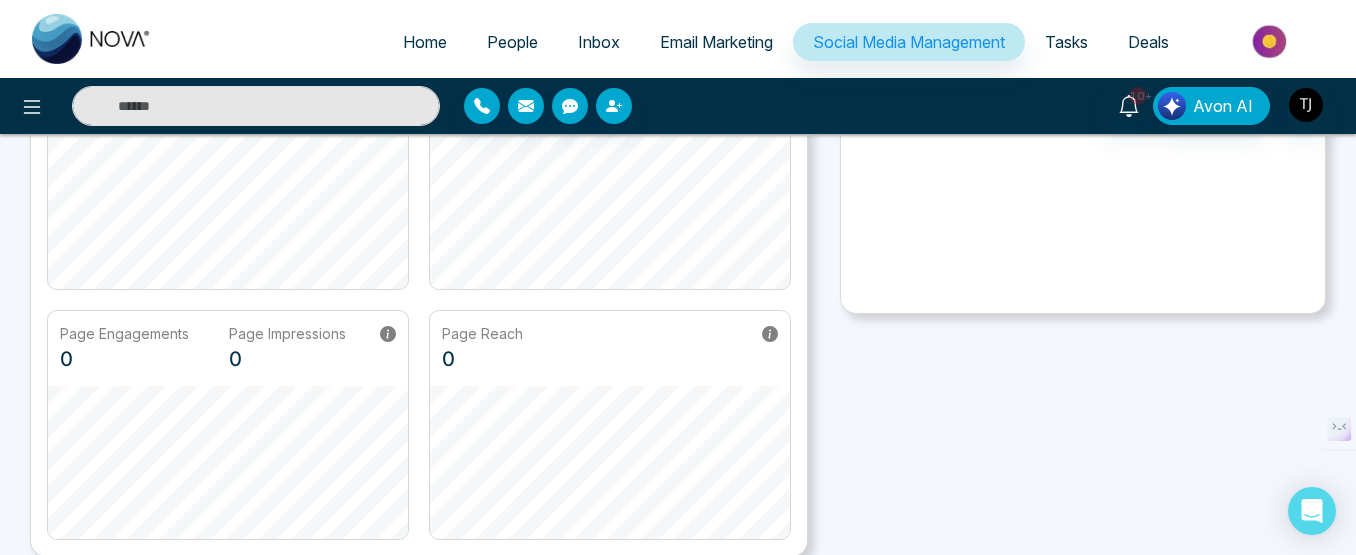 scroll, scrollTop: 0, scrollLeft: 0, axis: both 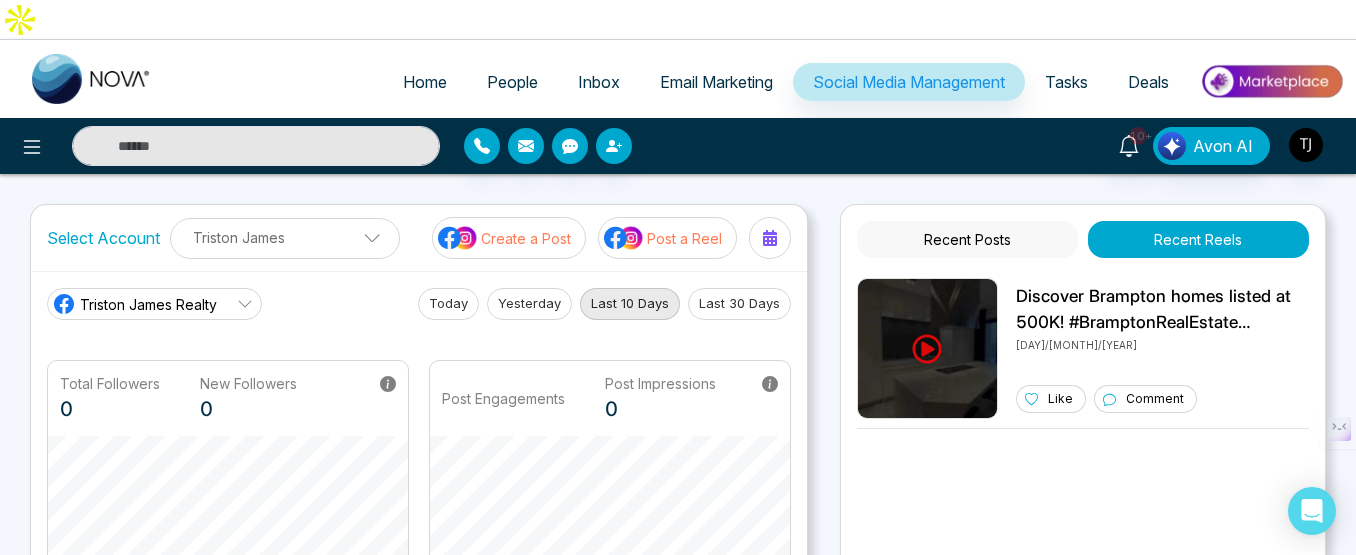 click on "Today" at bounding box center [448, 304] 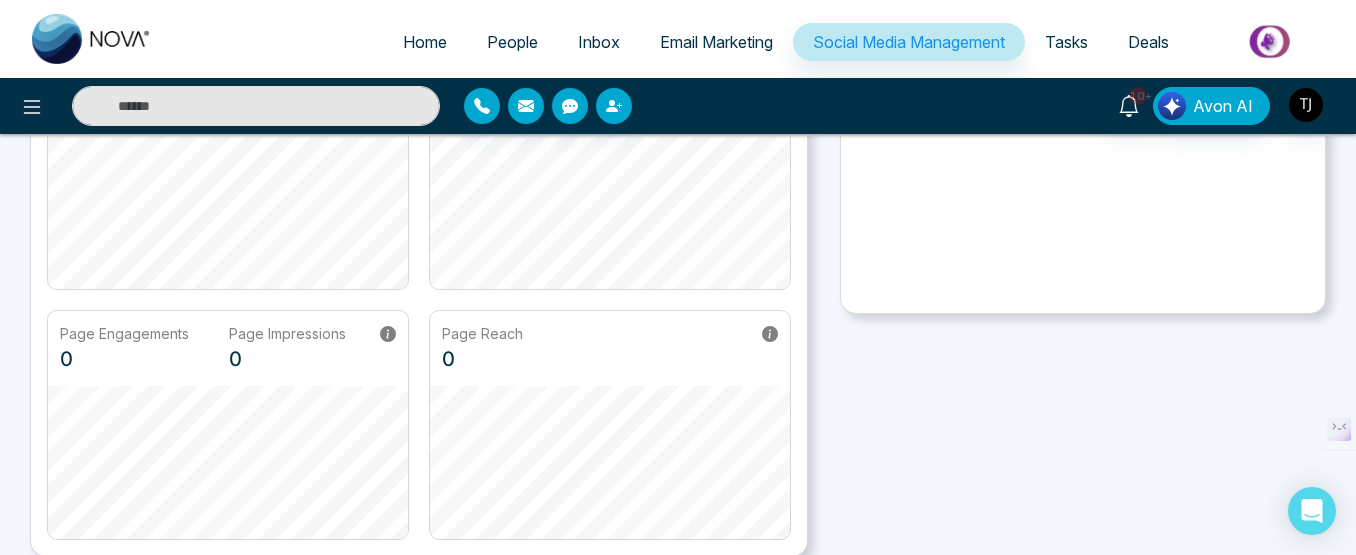 scroll, scrollTop: 0, scrollLeft: 0, axis: both 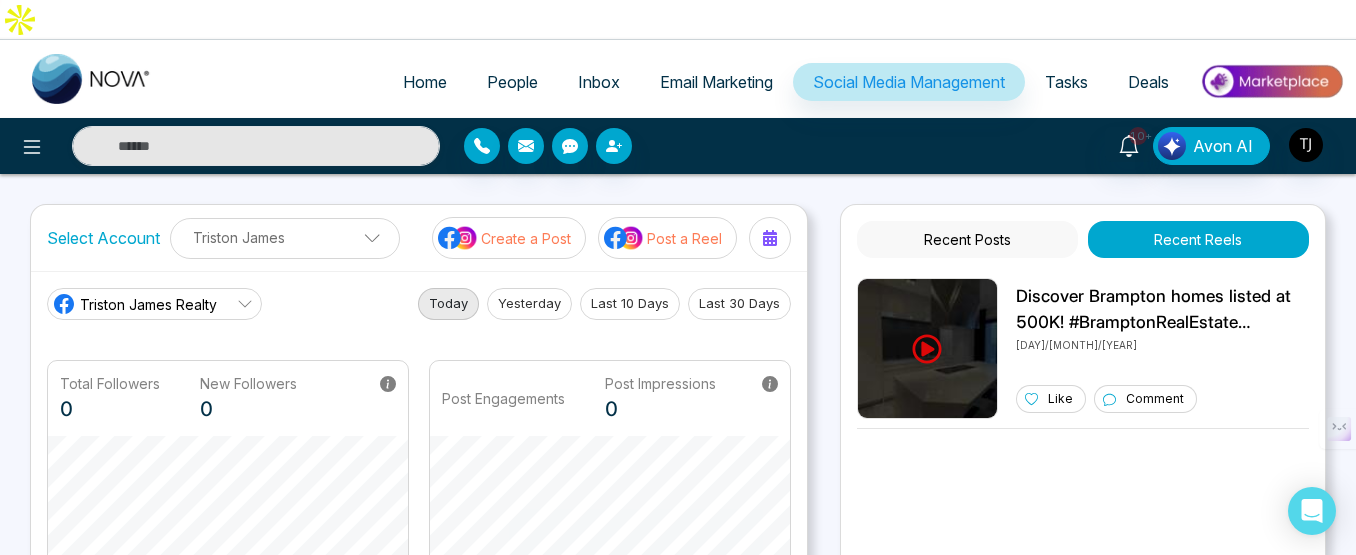 click on "People" at bounding box center [512, 82] 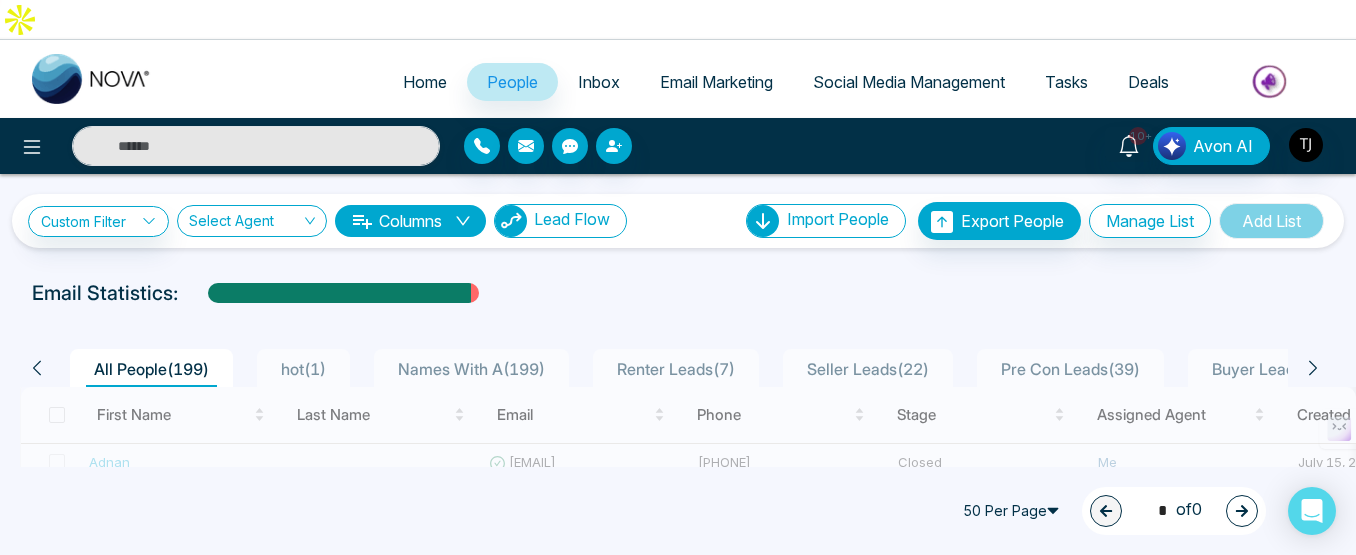 click on "Lead Flow" at bounding box center (572, 219) 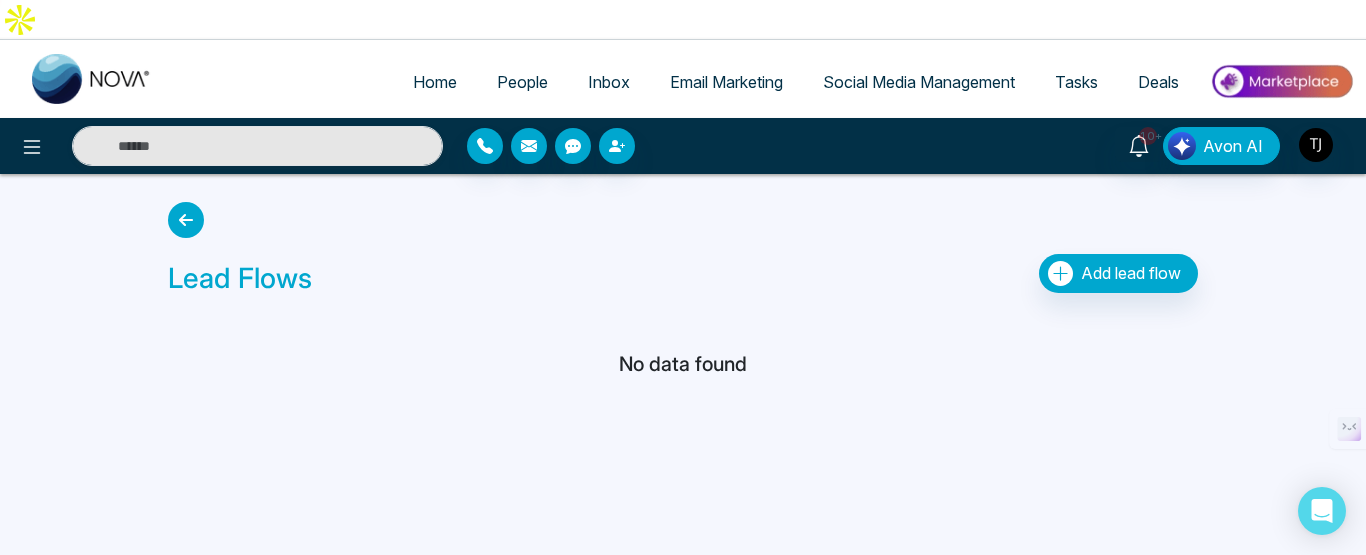 click on "Social Media Management" at bounding box center [919, 82] 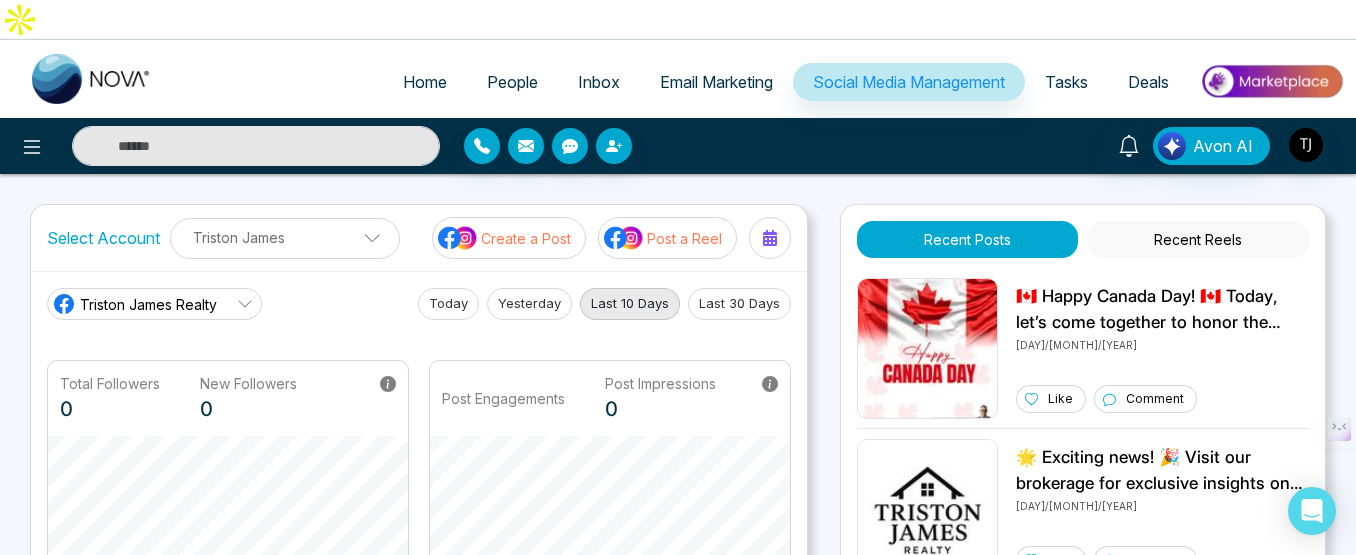 click on "People" at bounding box center (512, 82) 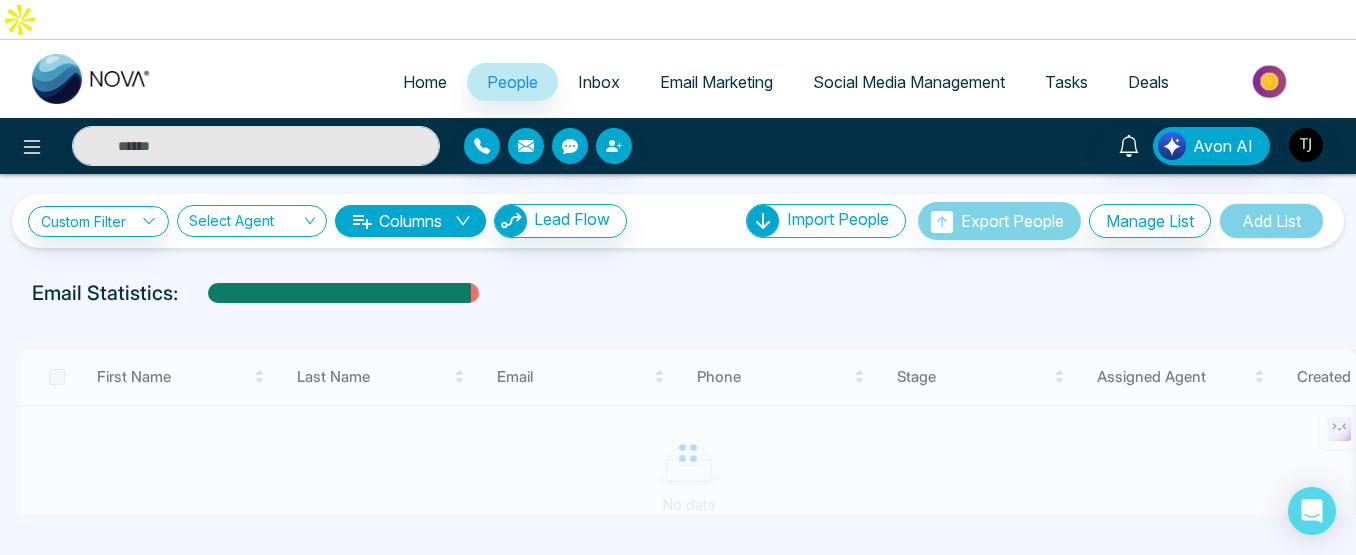 click on "Social Media Management" at bounding box center (909, 82) 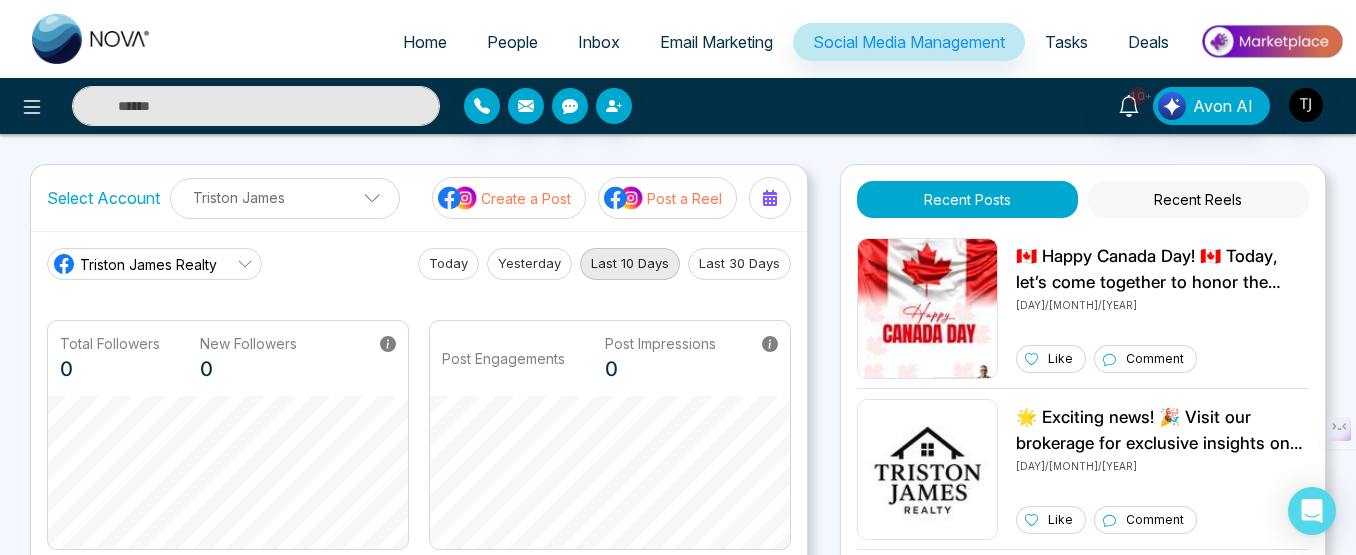 scroll, scrollTop: 0, scrollLeft: 0, axis: both 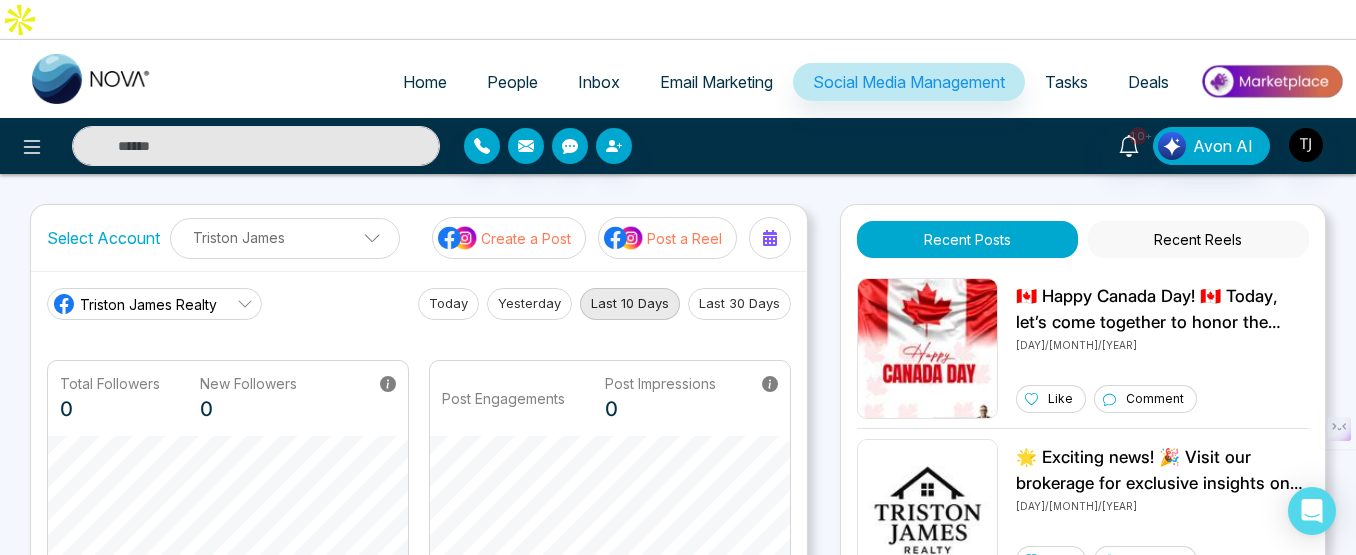 click on "Recent Reels" at bounding box center [1198, 239] 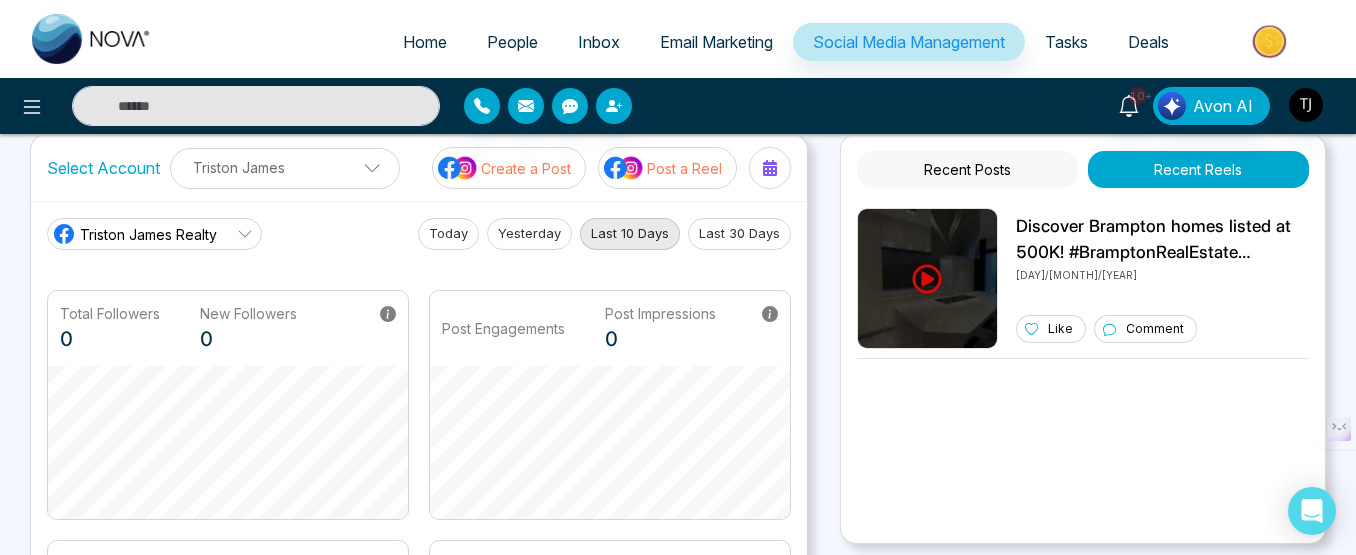 scroll, scrollTop: 0, scrollLeft: 0, axis: both 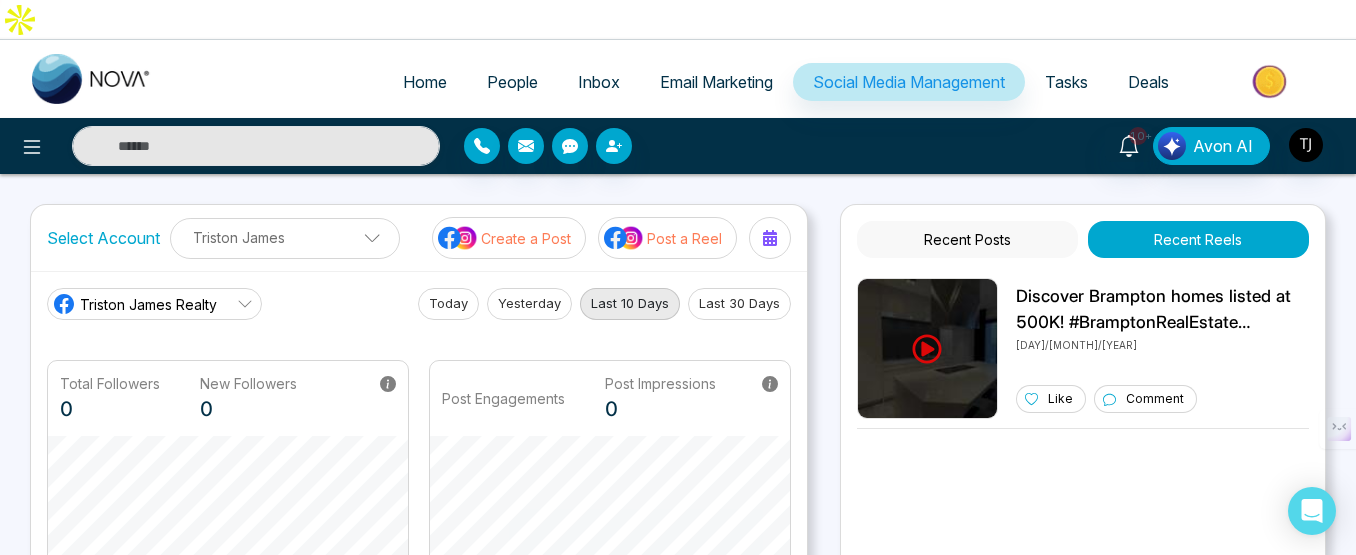 click on "People" at bounding box center [512, 82] 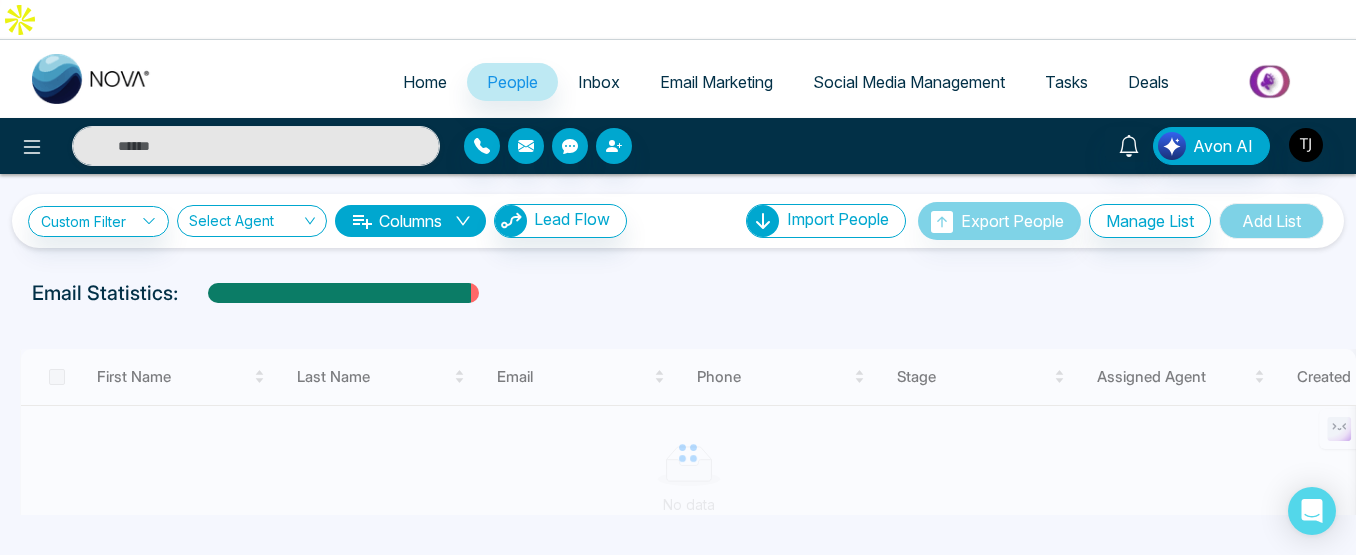click on "Social Media Management" at bounding box center [909, 82] 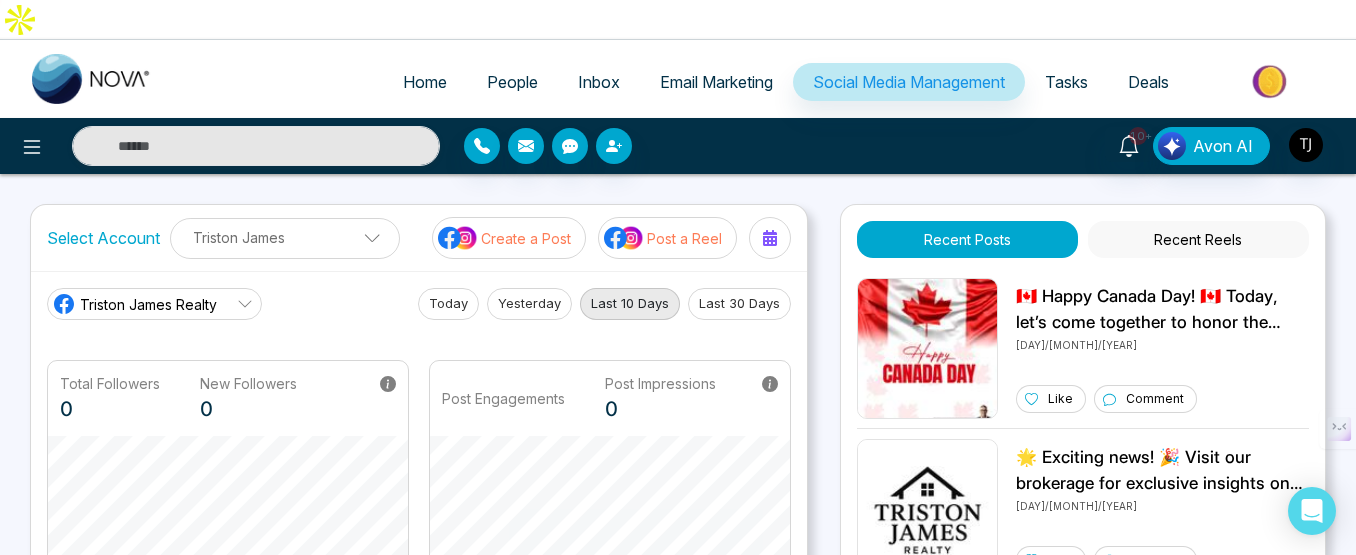 click on "People" at bounding box center (512, 82) 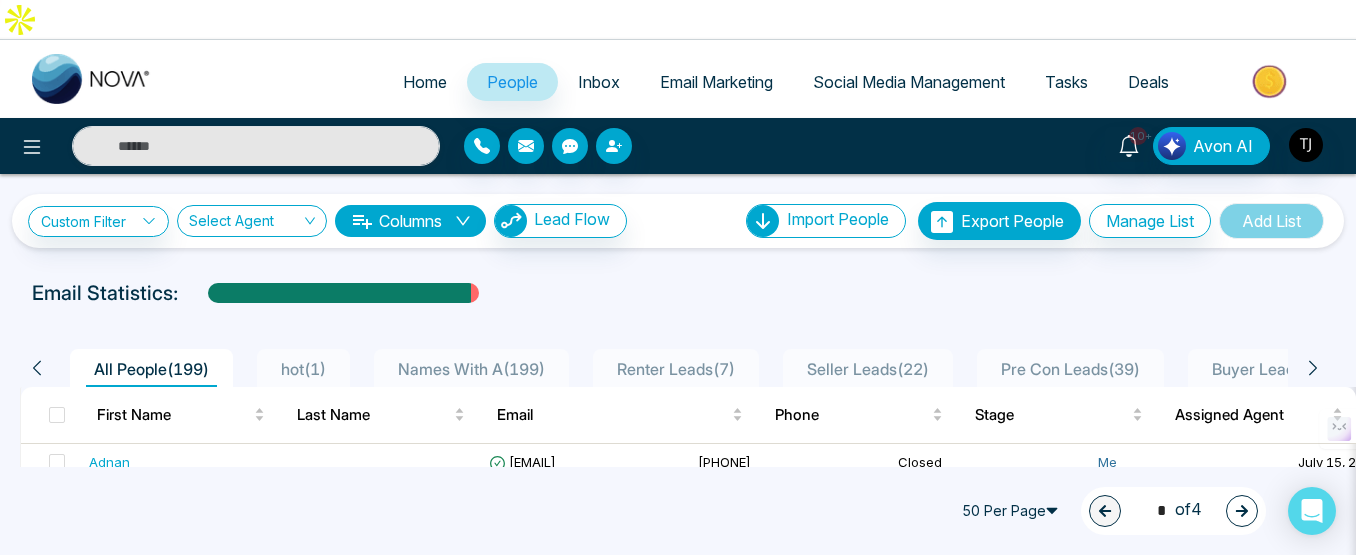 click on "Social Media Management" at bounding box center (909, 82) 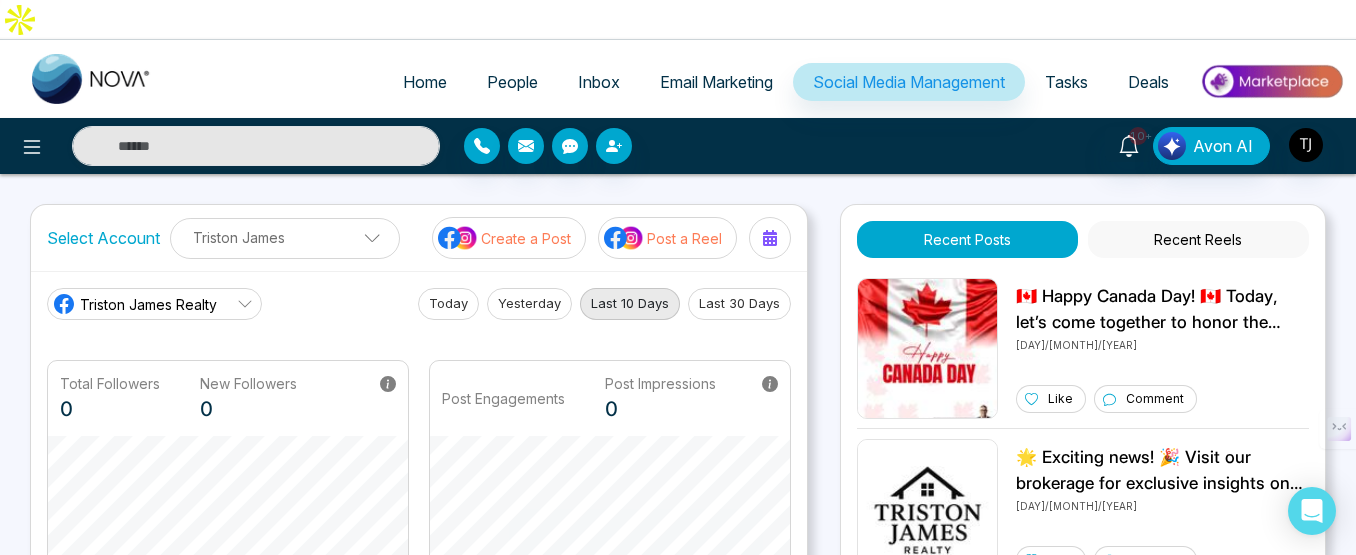 click on "People" at bounding box center [512, 82] 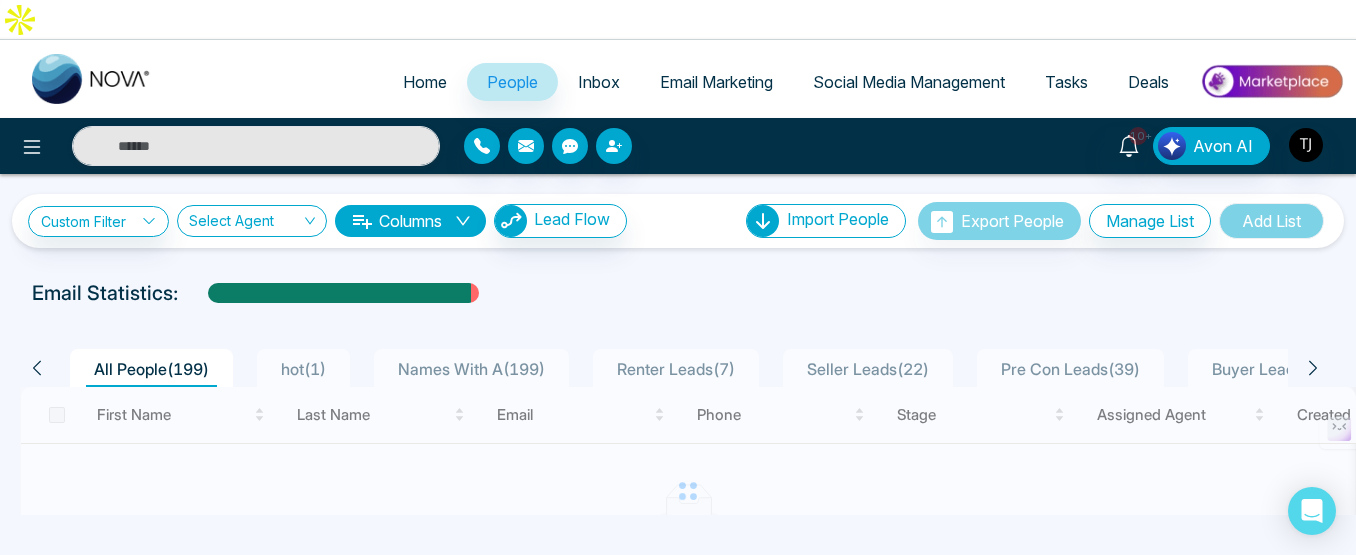 click on "Social Media Management" at bounding box center [909, 82] 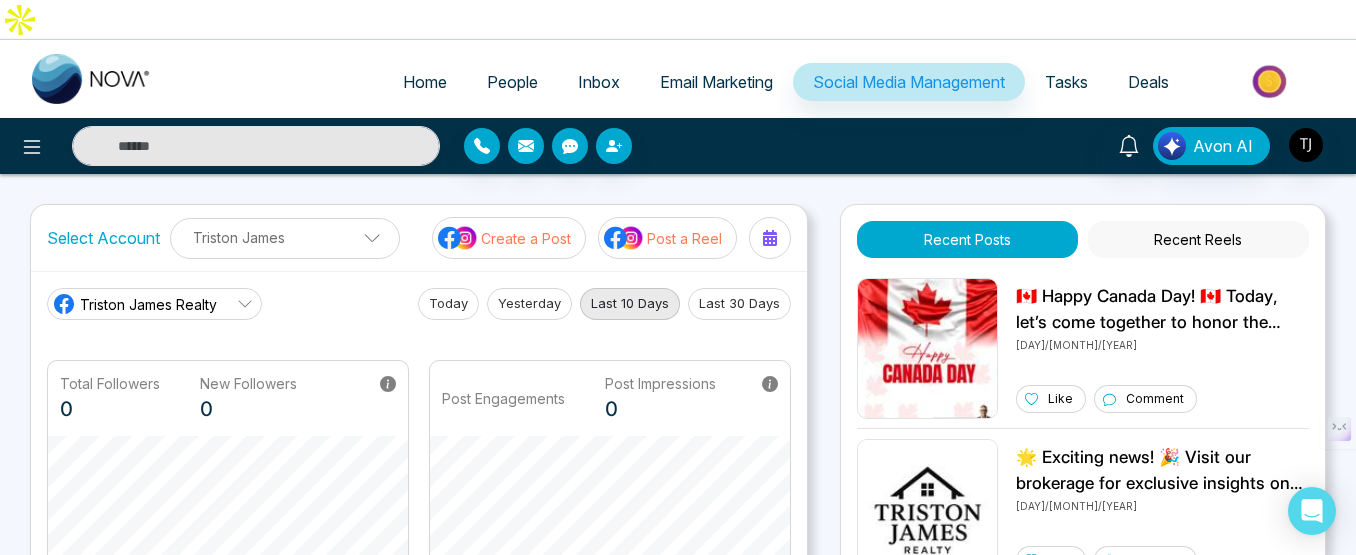 click on "People" at bounding box center (512, 82) 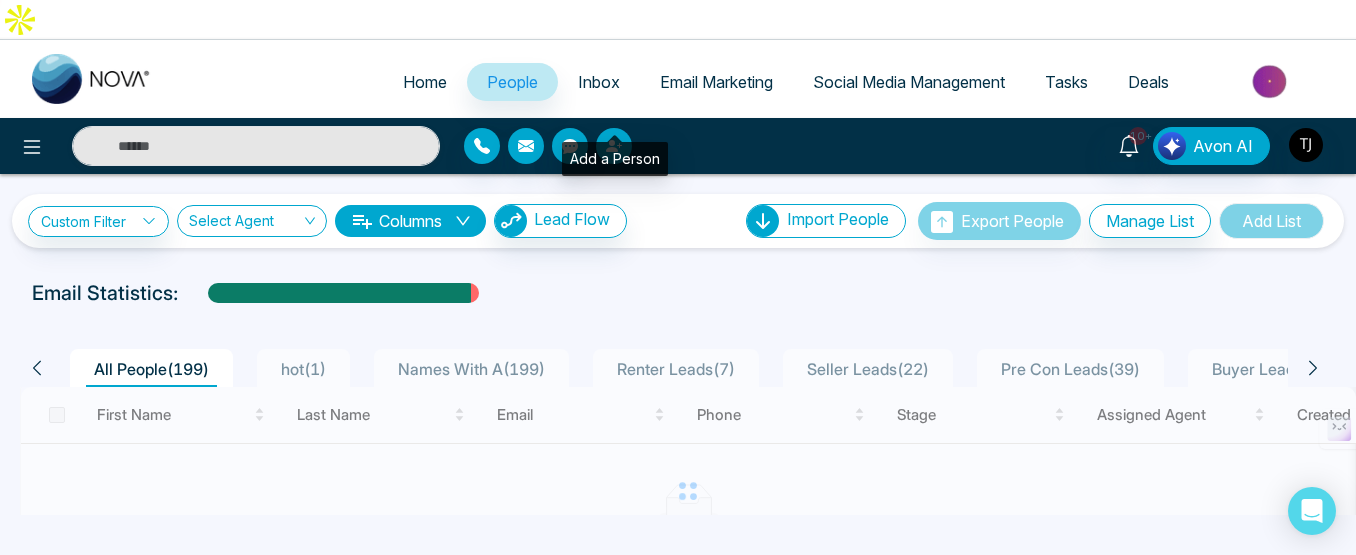 click at bounding box center [614, 146] 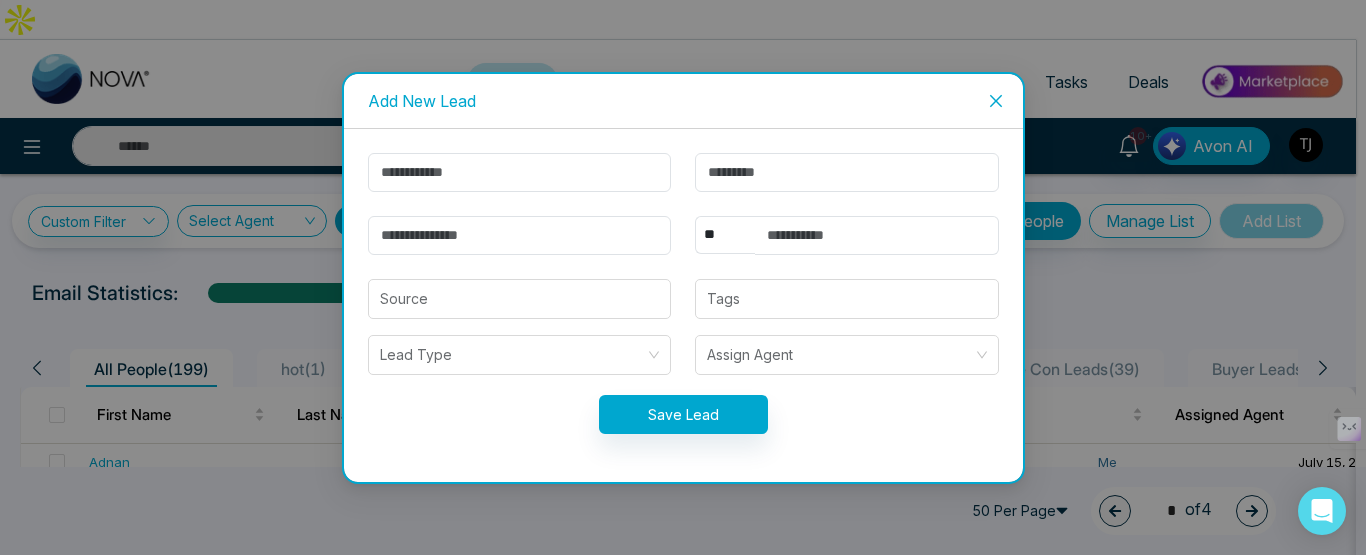 click 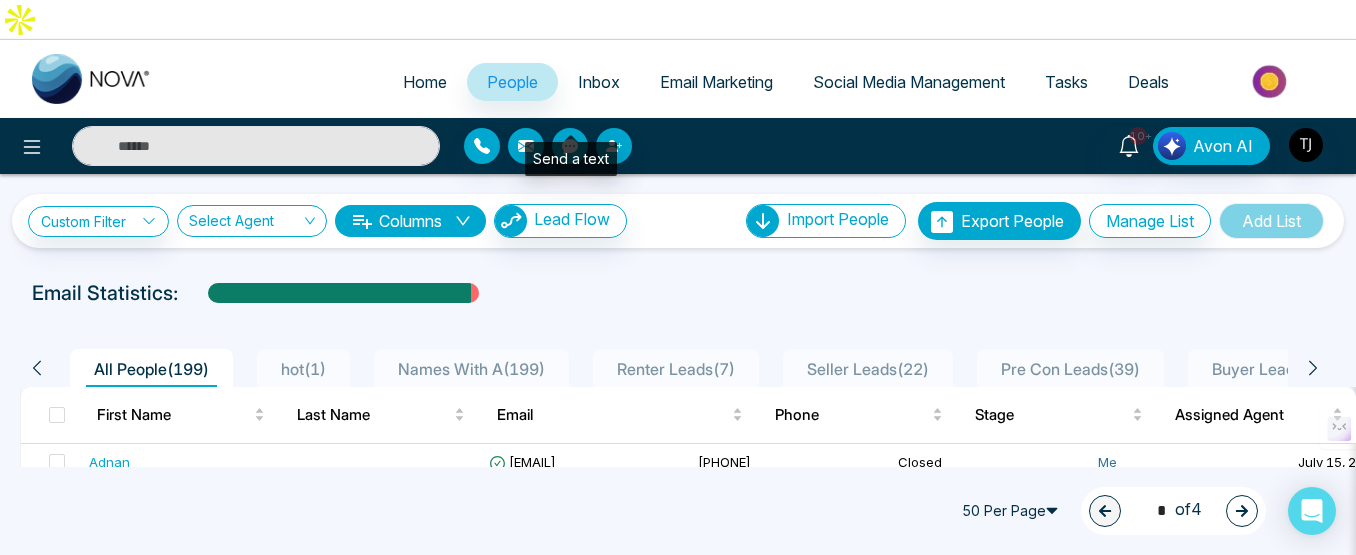 click 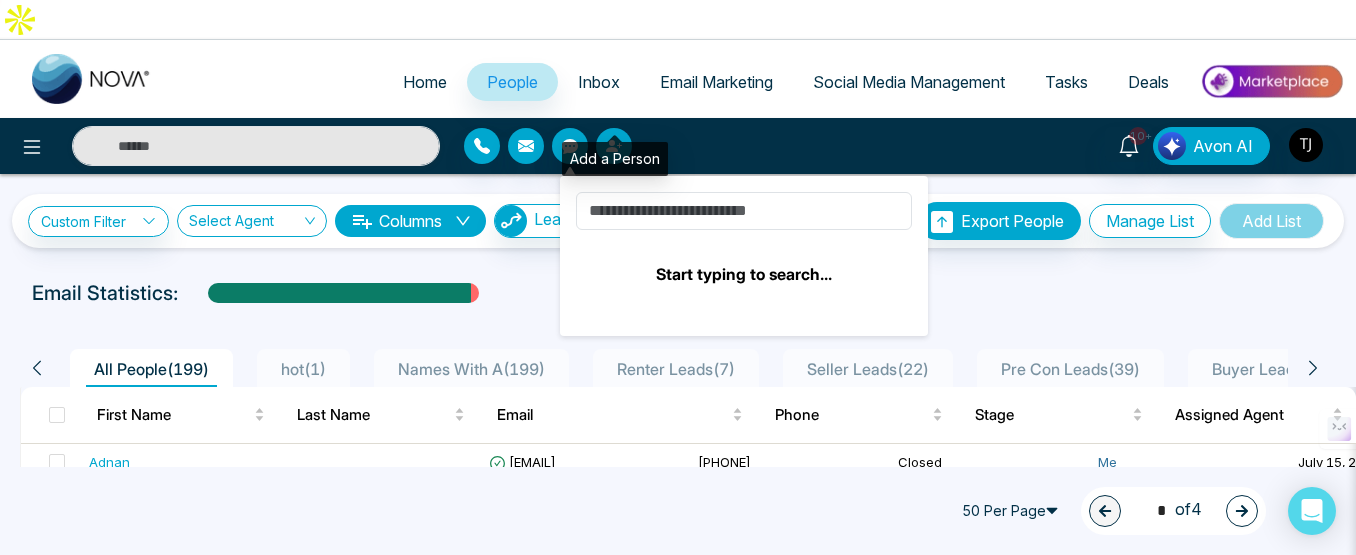 click at bounding box center [614, 146] 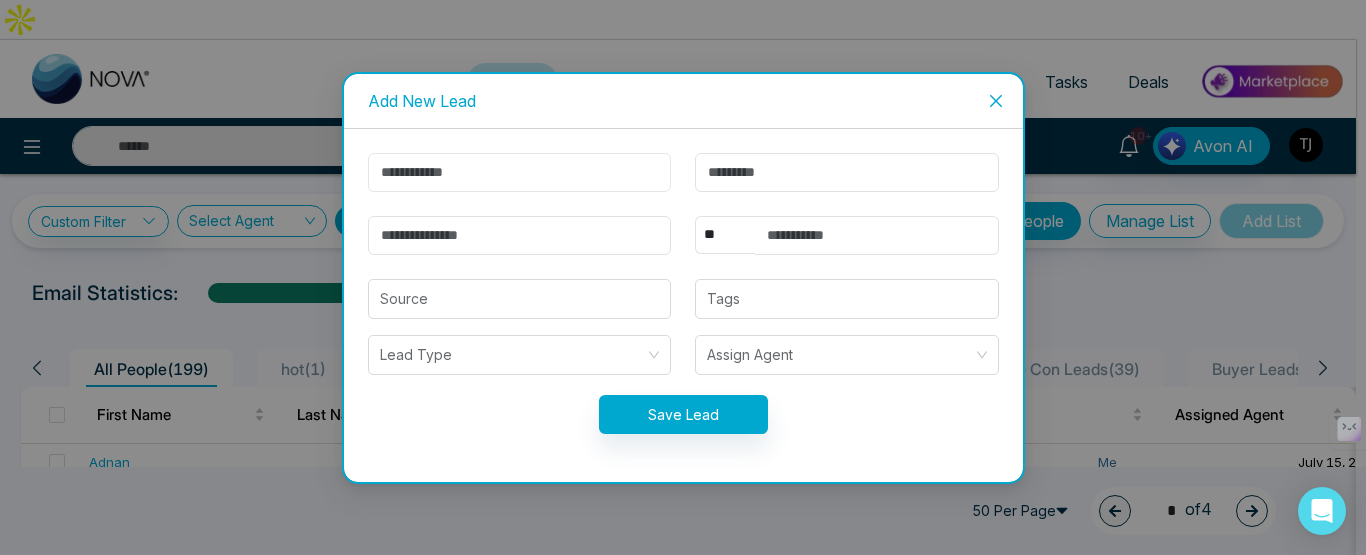 click at bounding box center (520, 172) 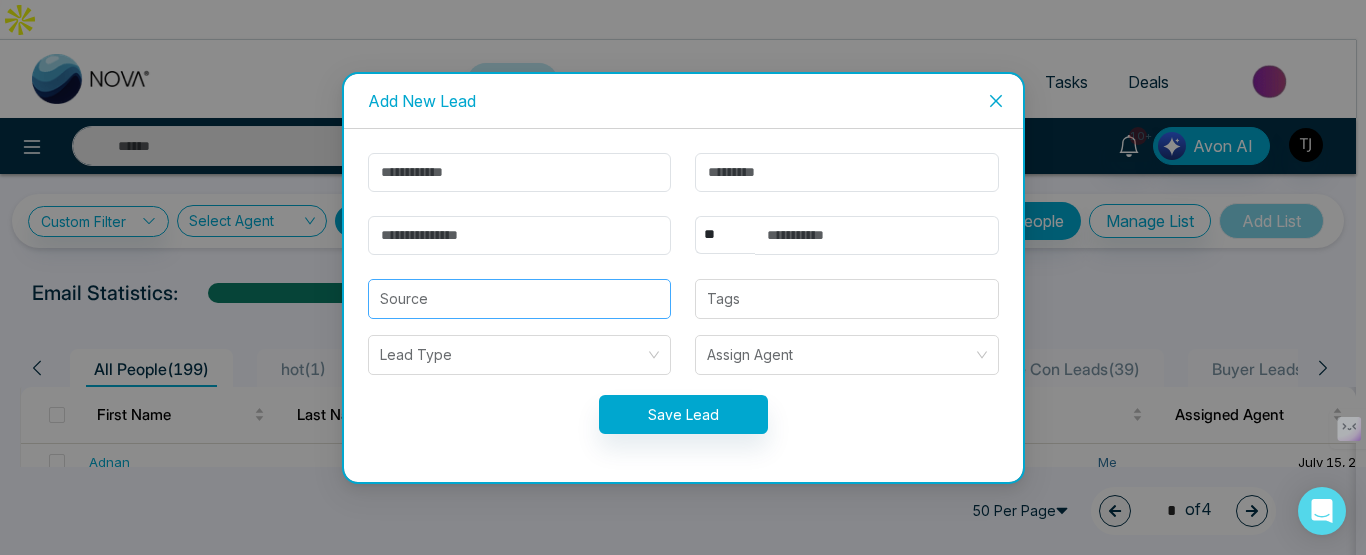 click at bounding box center (520, 299) 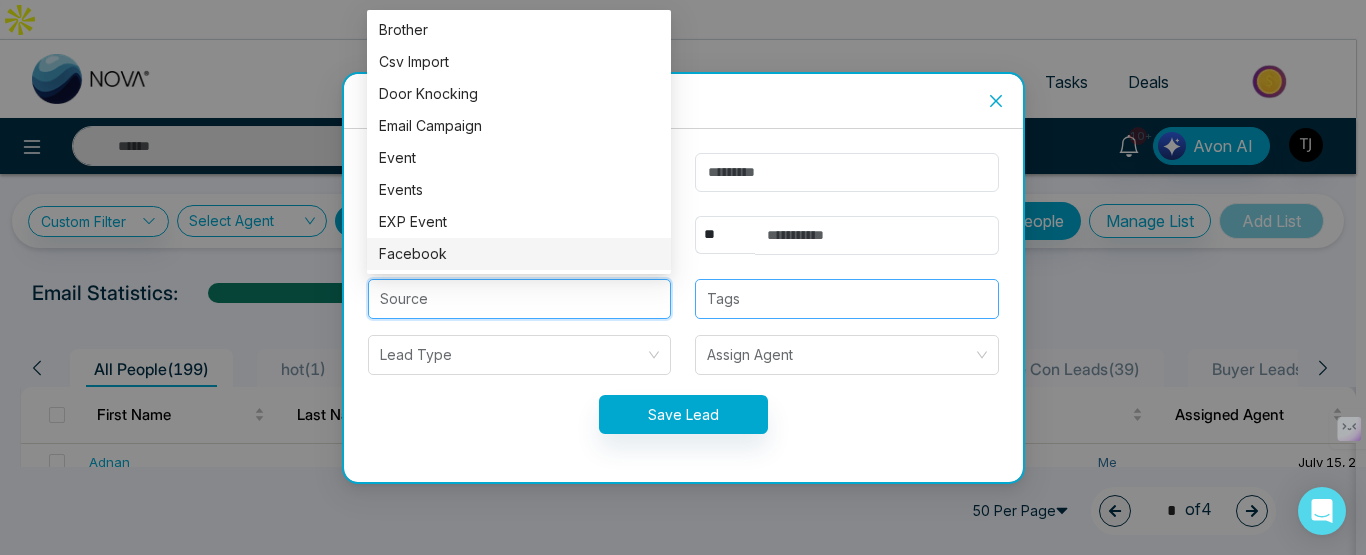 click at bounding box center [847, 299] 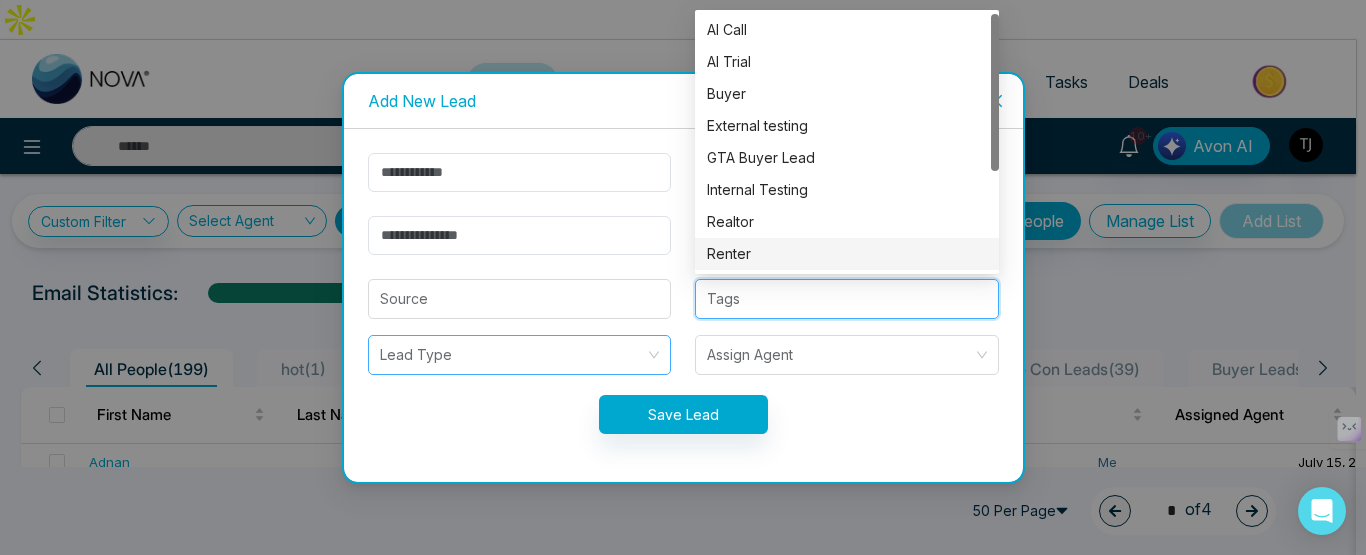 click at bounding box center [513, 355] 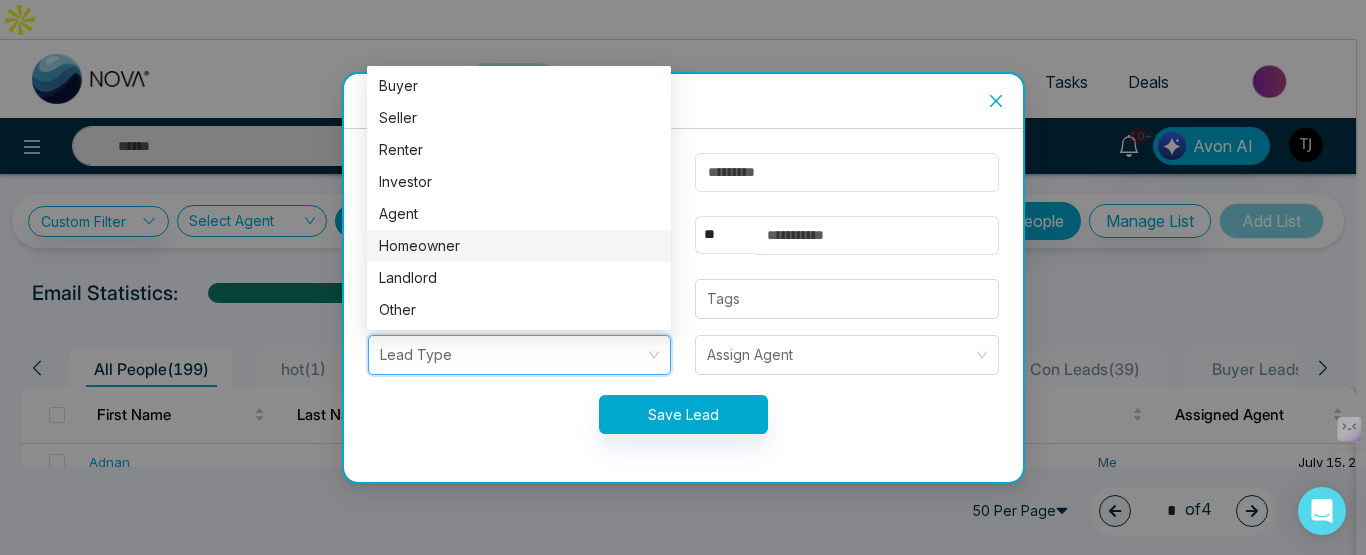 click on "Save Lead" at bounding box center [683, 414] 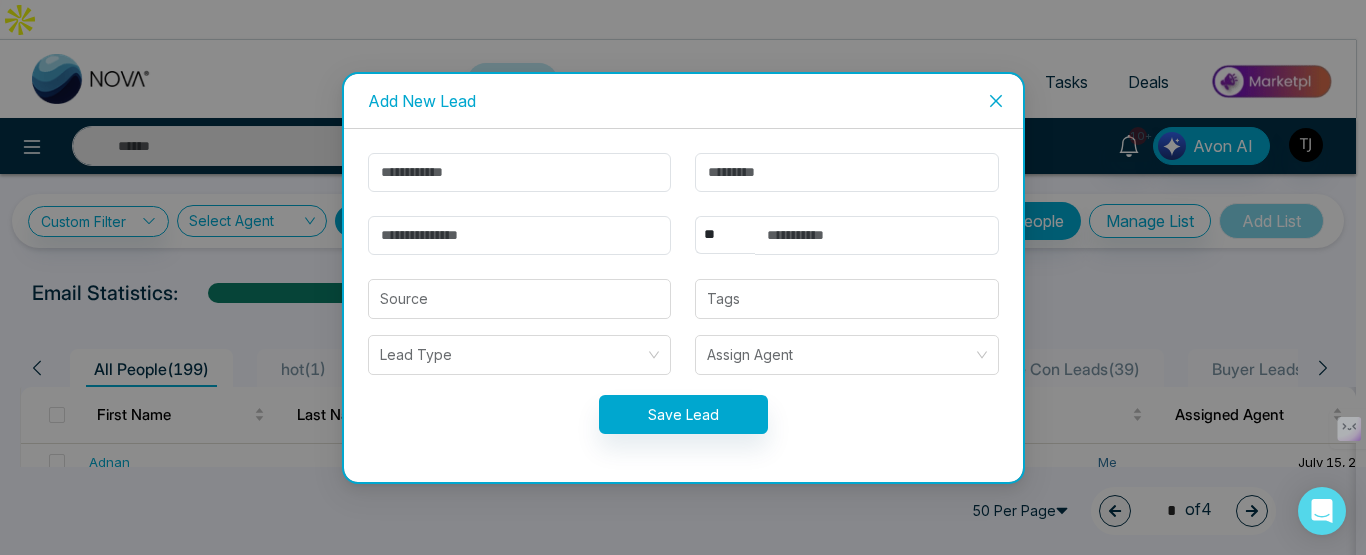 click 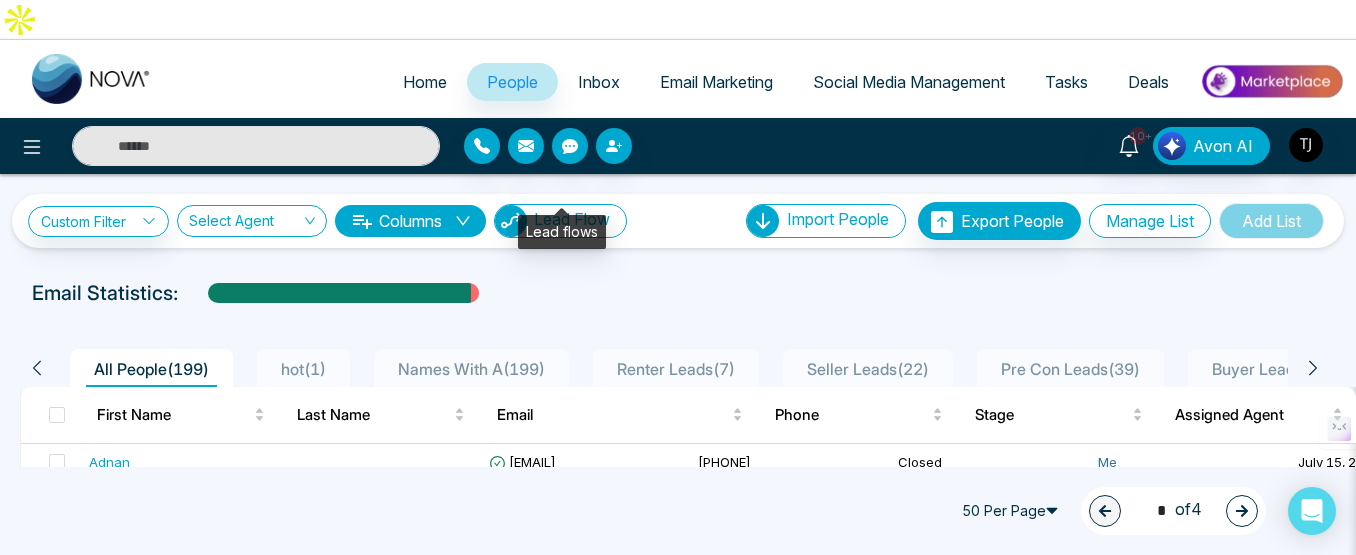 click on "Lead Flow" at bounding box center (572, 219) 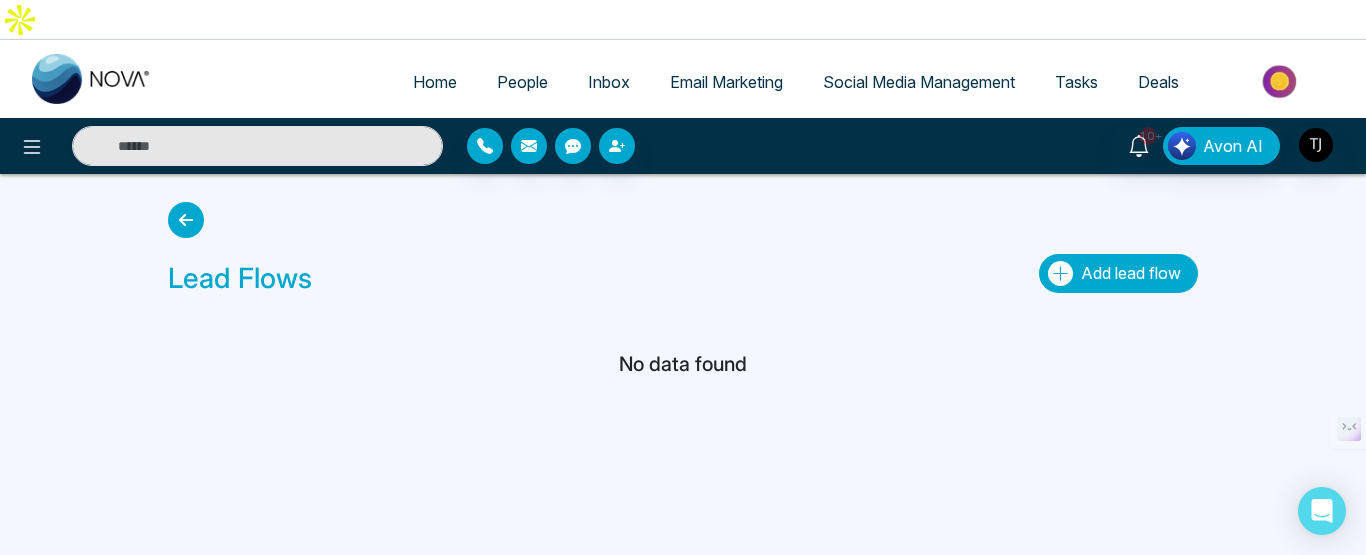 click on "Add lead flow" at bounding box center [1131, 273] 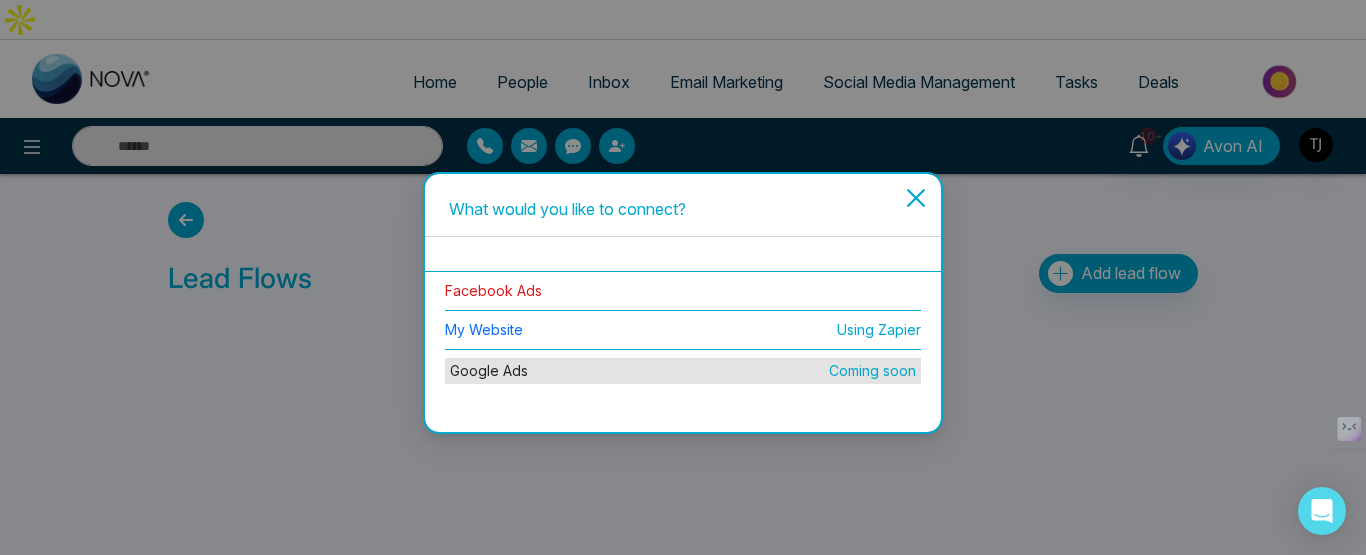 click on "Facebook Ads" at bounding box center (493, 290) 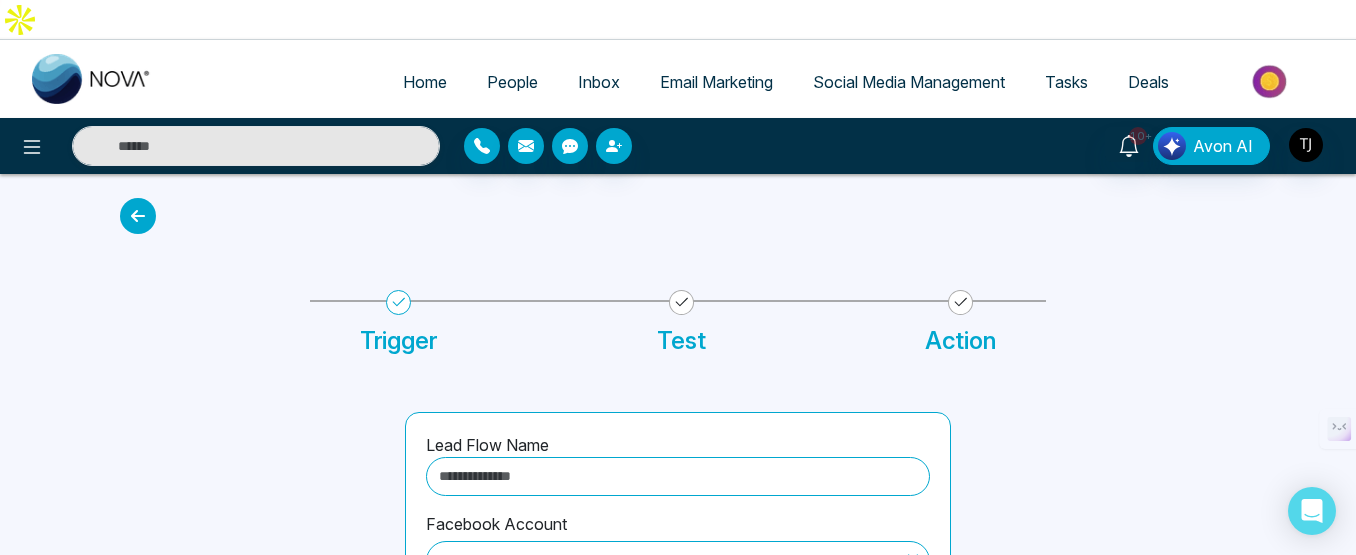 click at bounding box center [138, 216] 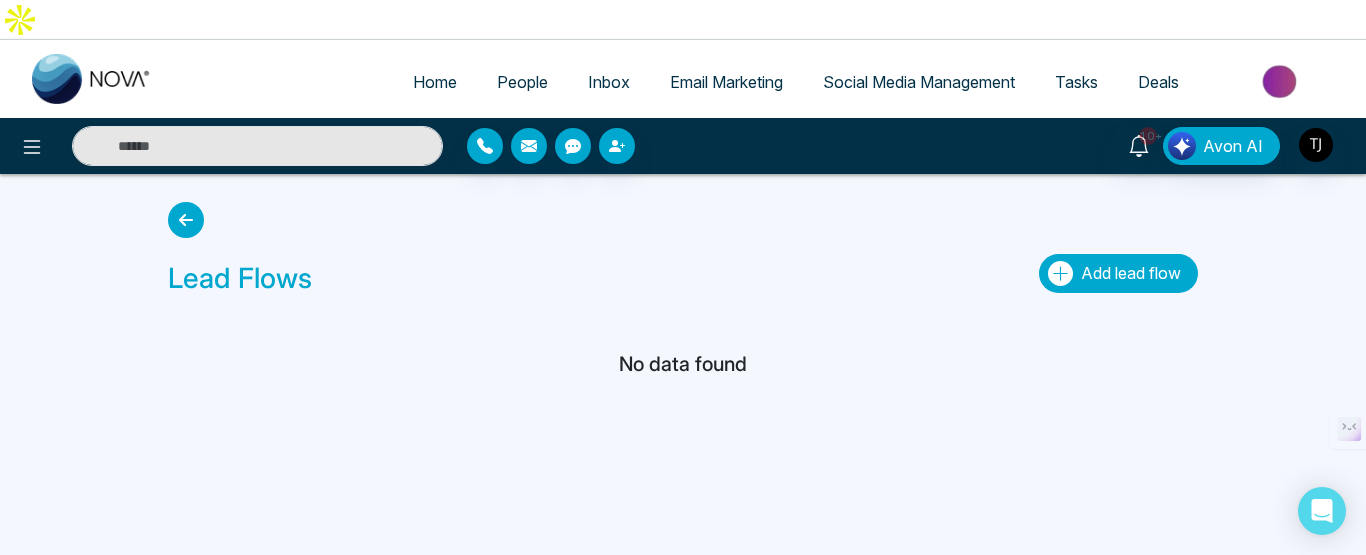 click 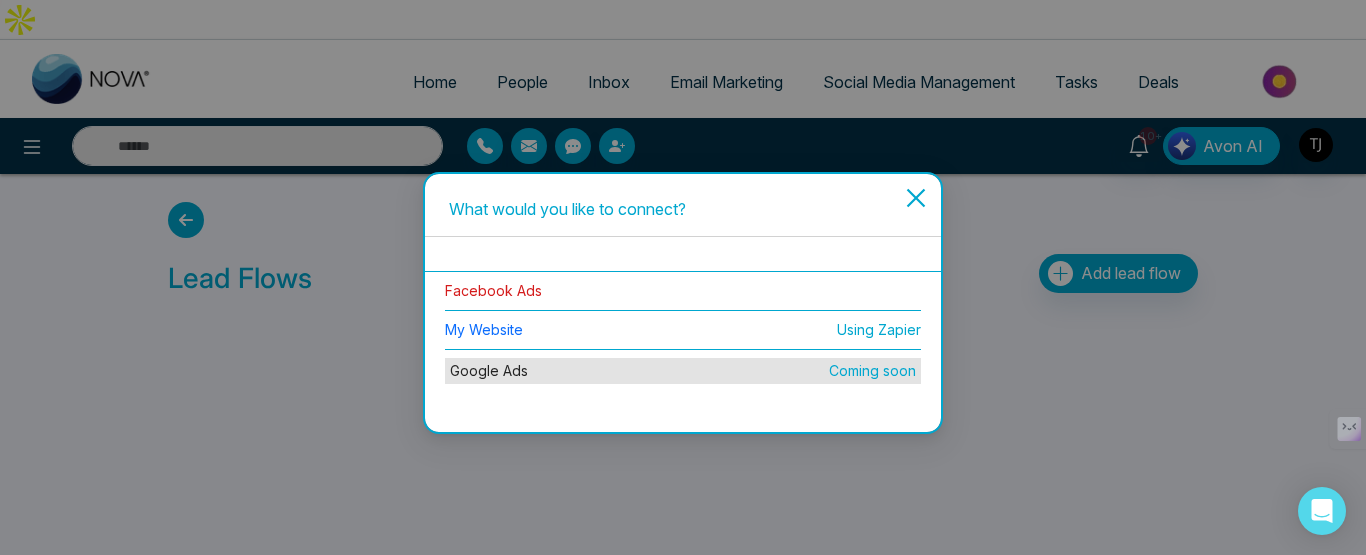click on "Facebook Ads" at bounding box center [493, 290] 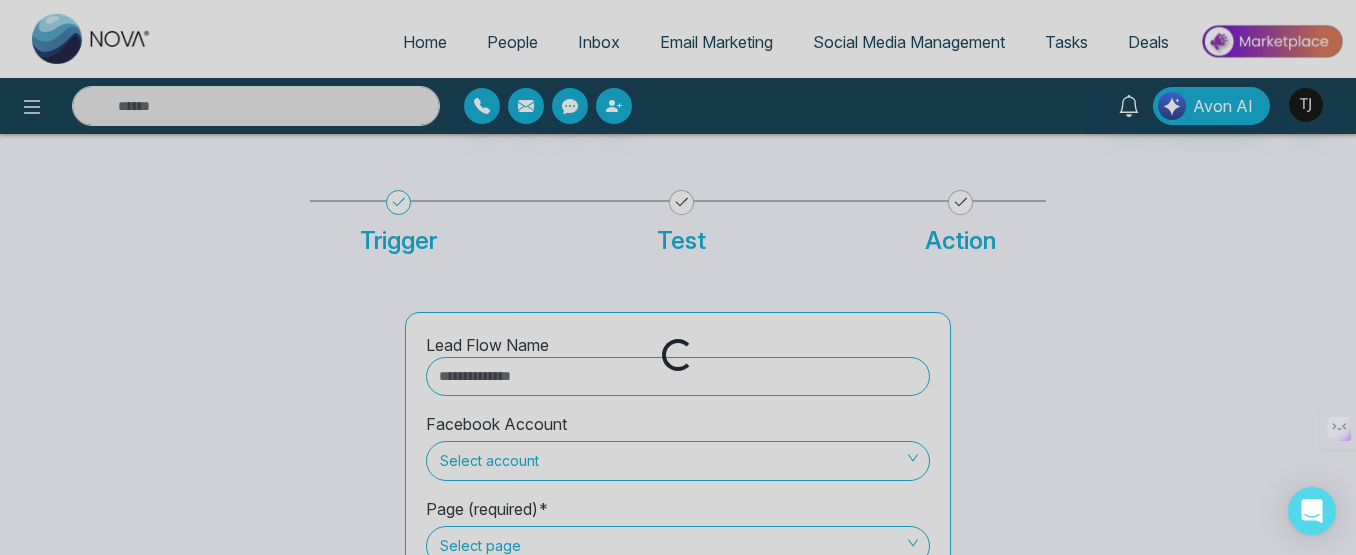 scroll, scrollTop: 200, scrollLeft: 0, axis: vertical 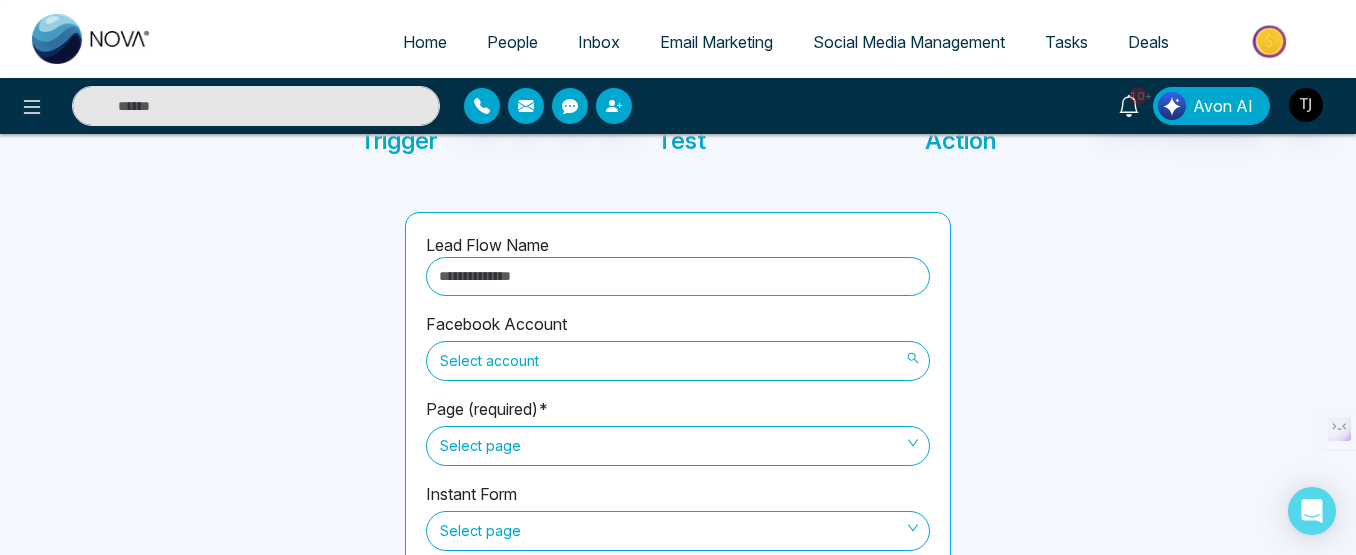 click on "Select account" at bounding box center (678, 361) 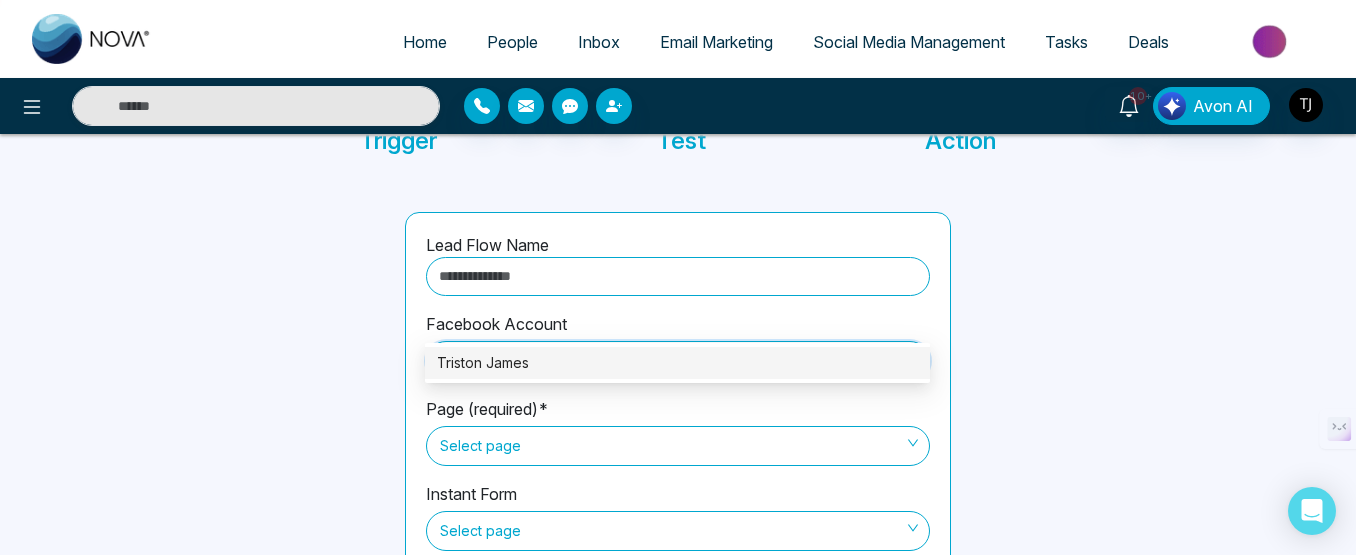 click on "Triston James" at bounding box center (677, 363) 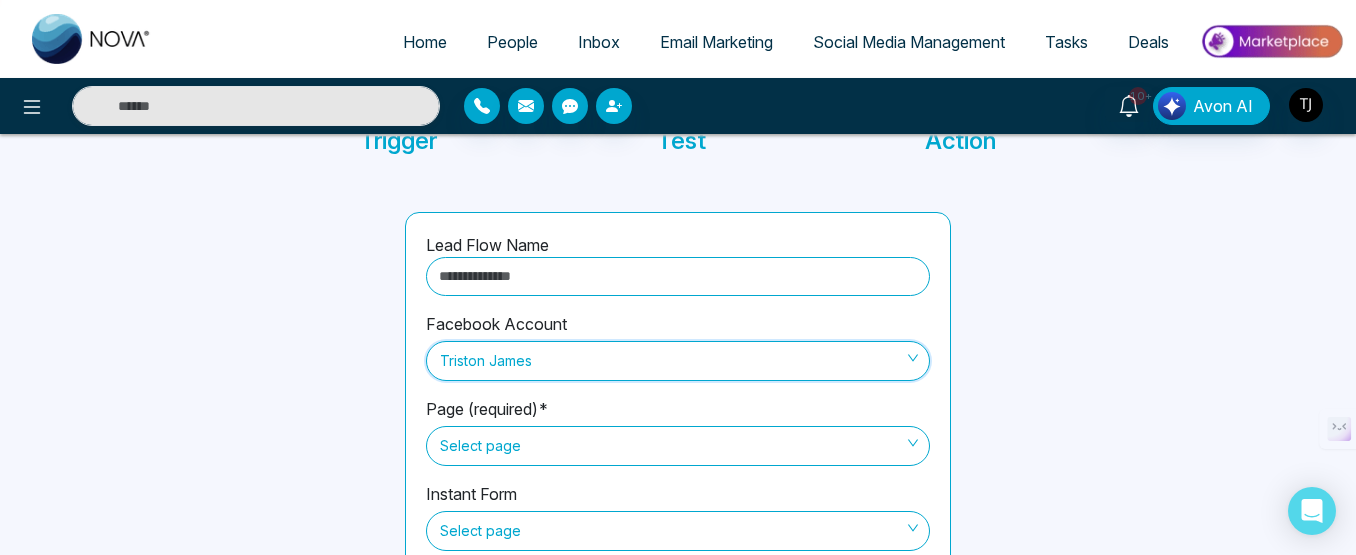 click at bounding box center (678, 276) 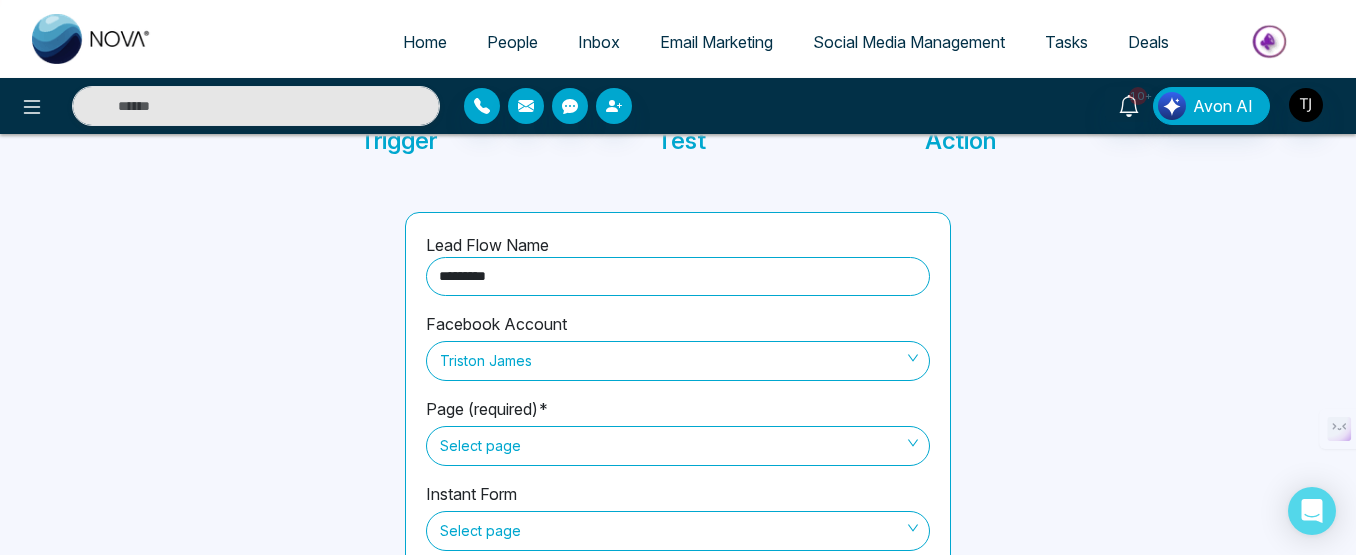 click on "Select page" at bounding box center [678, 446] 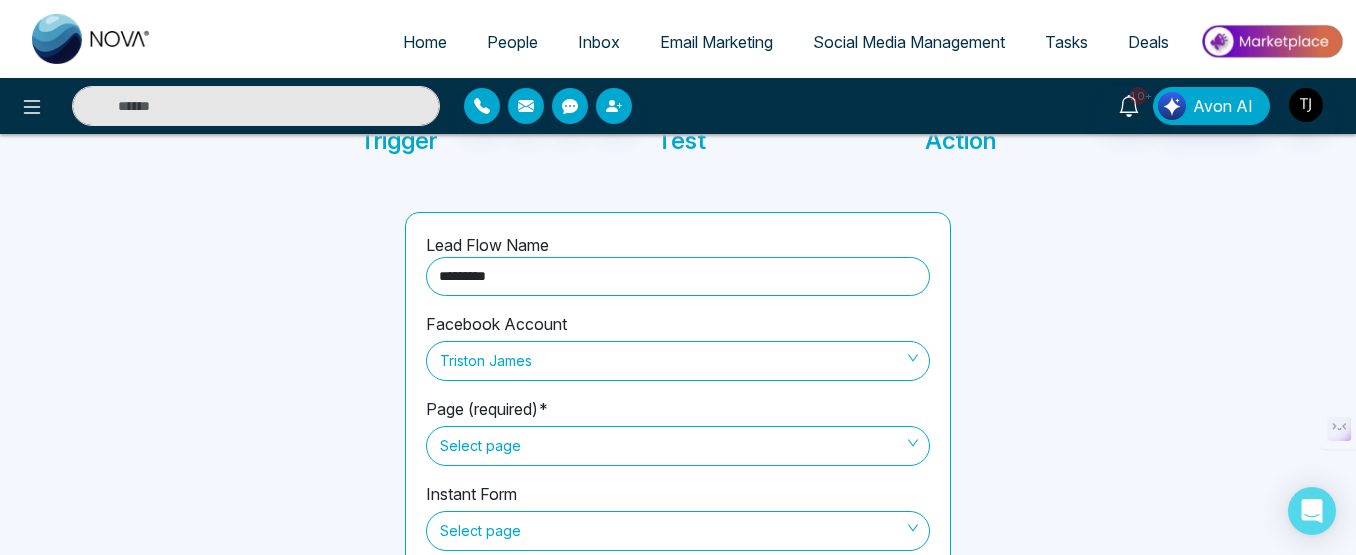type on "*********" 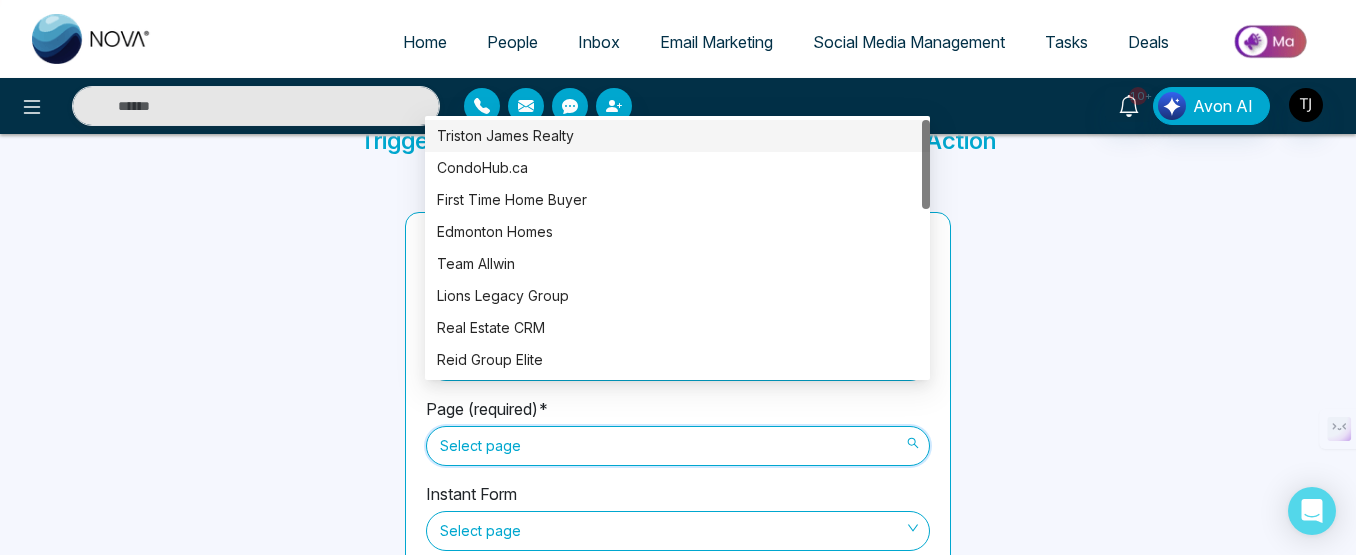 click on "Triston James Realty" at bounding box center (677, 136) 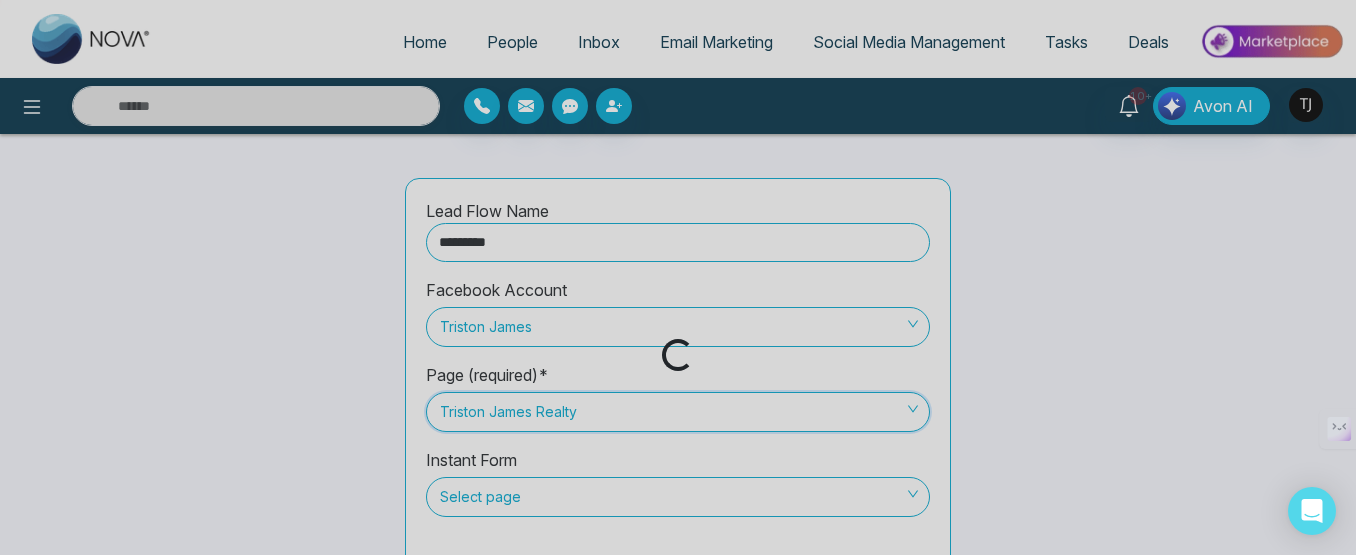 scroll, scrollTop: 253, scrollLeft: 0, axis: vertical 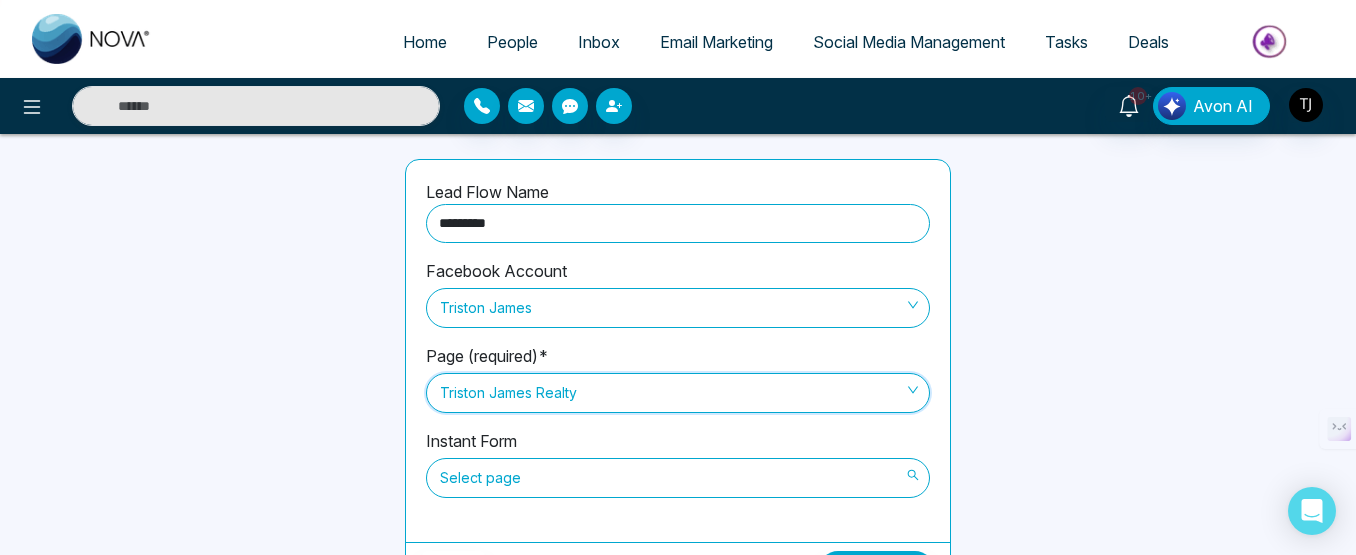 click on "Select page" at bounding box center (678, 478) 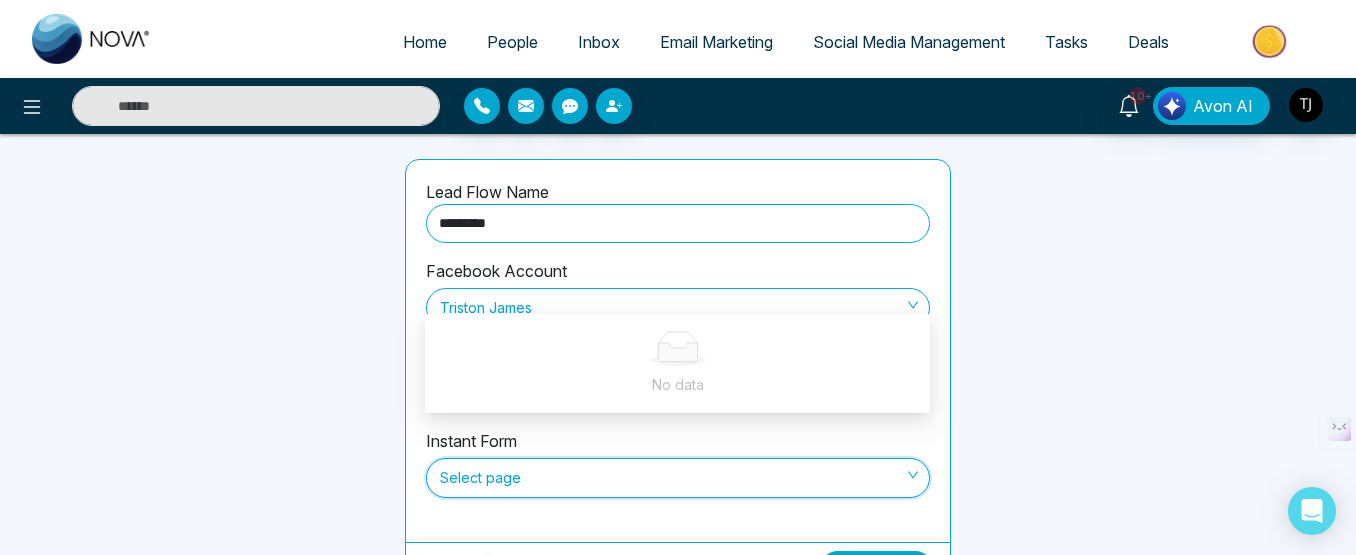 click on "Select page" at bounding box center (678, 478) 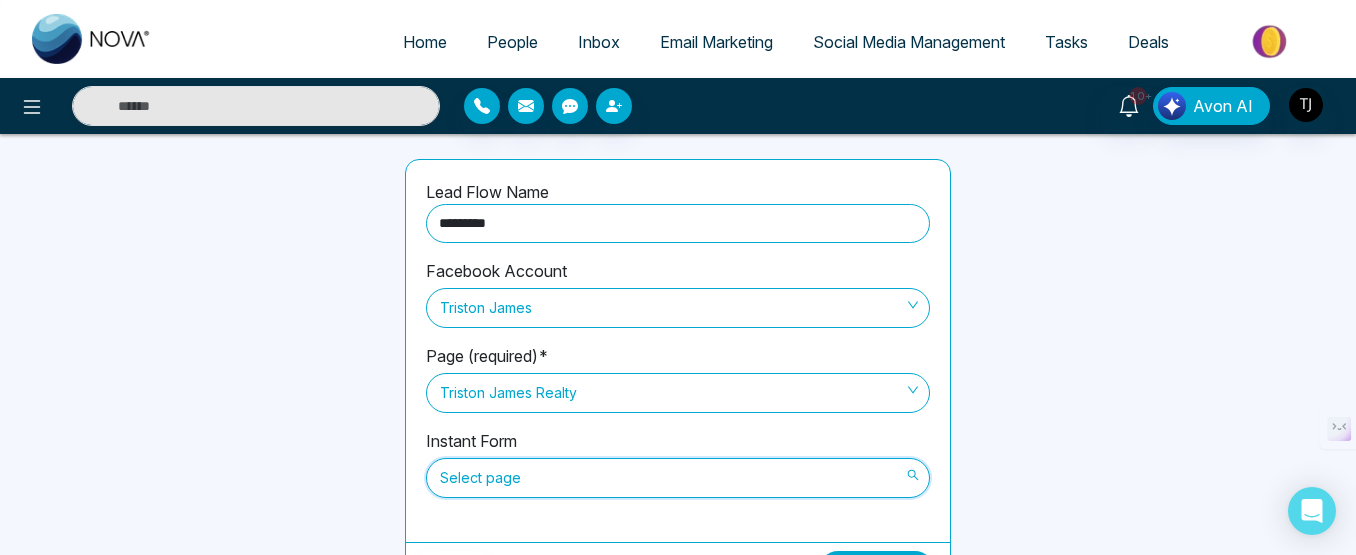 click on "Select page" at bounding box center (678, 478) 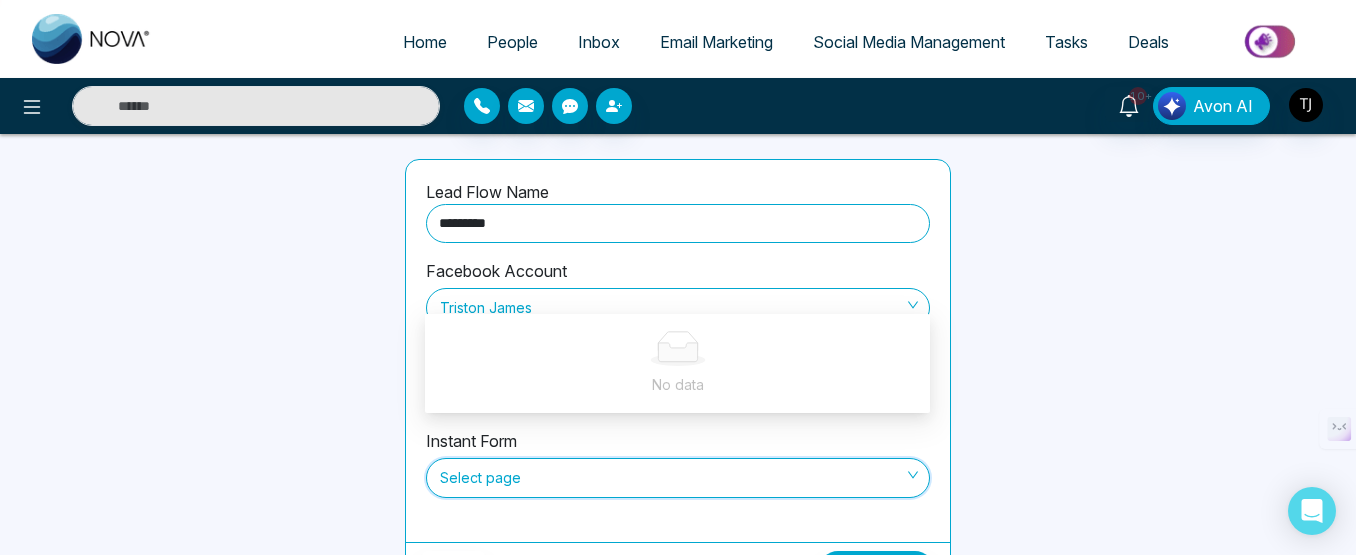 click on "Select page" at bounding box center (678, 478) 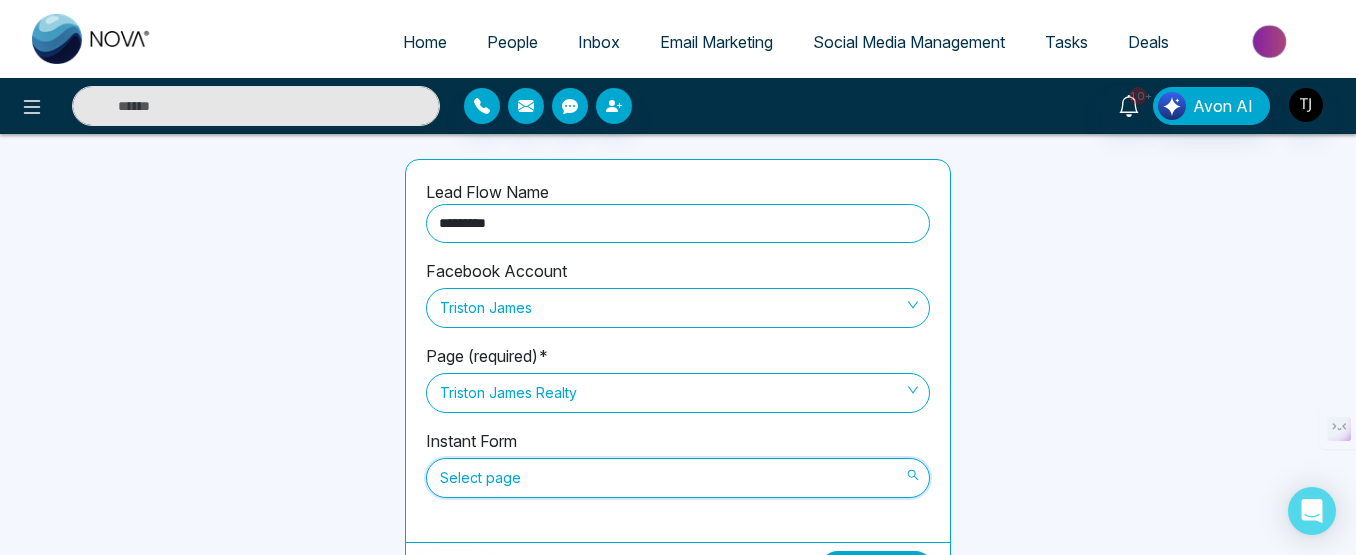 click on "Select page" at bounding box center [678, 478] 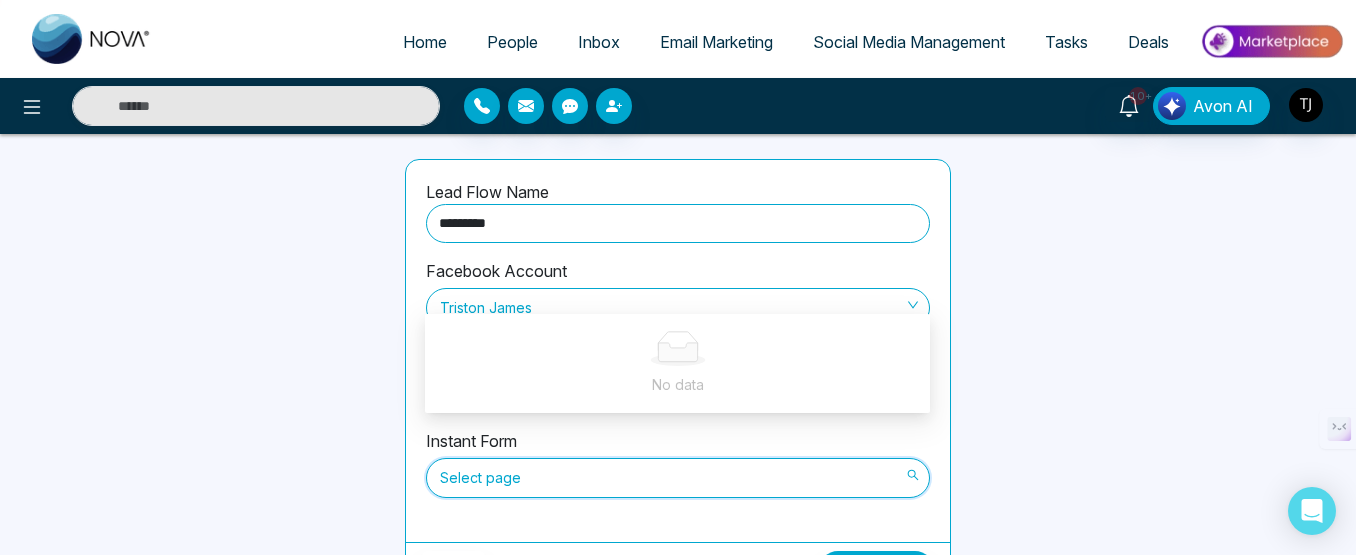 click on "Lead Flow Name ********* Facebook Account [FIRST] [LAST] Page (required)* [FIRST] [LAST] Realty Instant Form Select page" at bounding box center (678, 351) 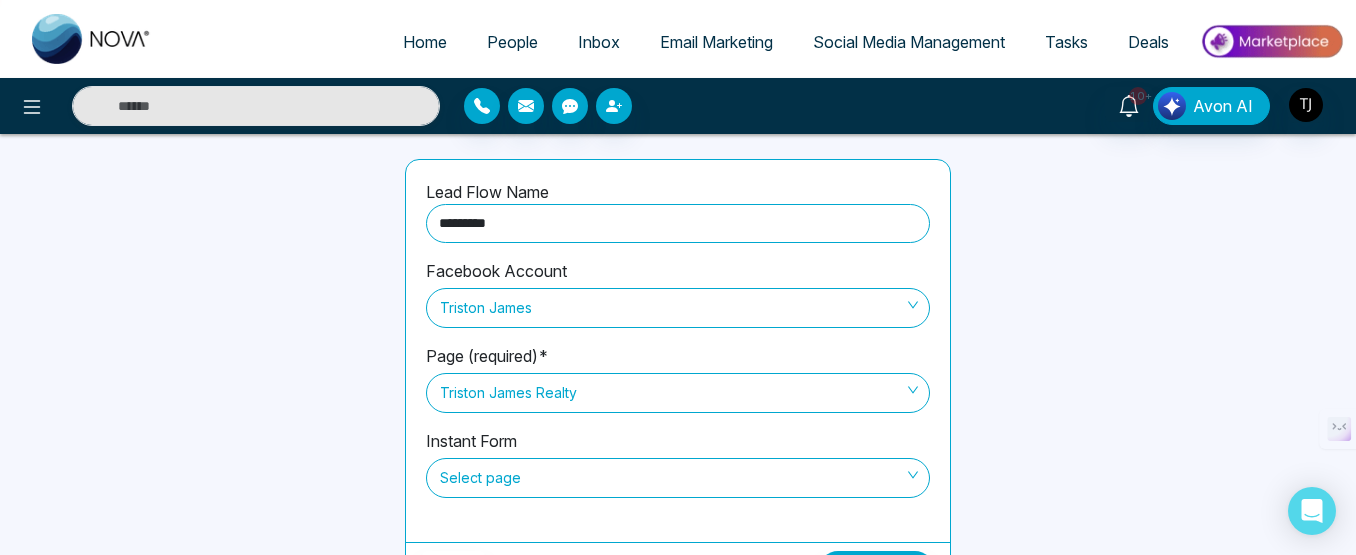 click on "Triston James Realty" at bounding box center (678, 393) 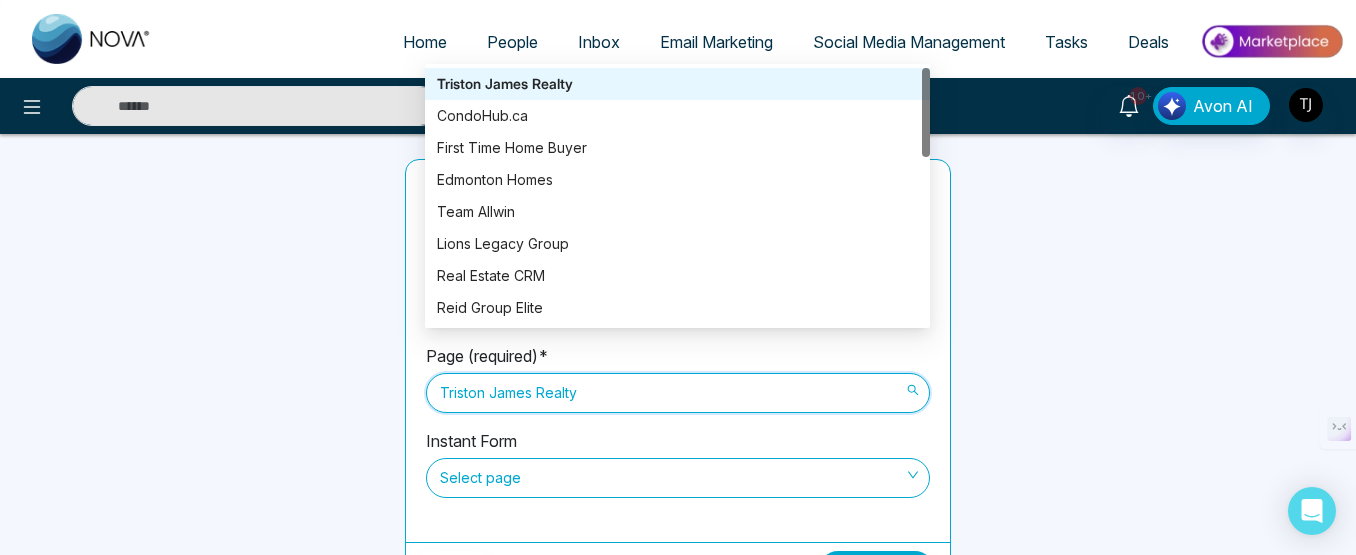 click on "Triston James Realty" at bounding box center [678, 393] 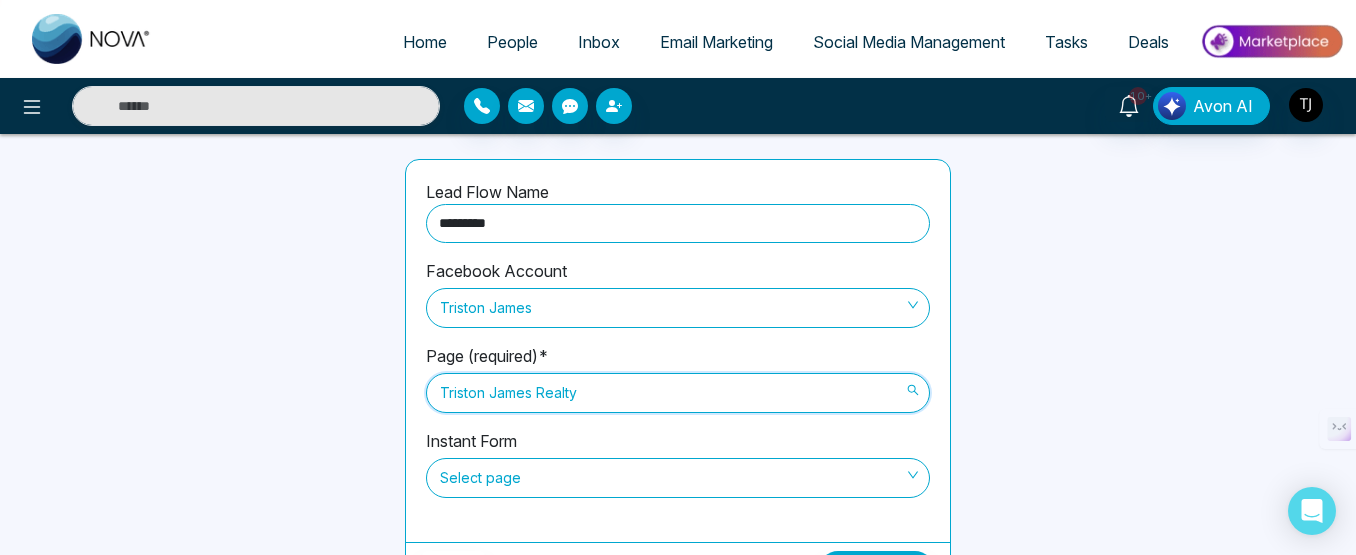 click on "Triston James Realty" at bounding box center (678, 393) 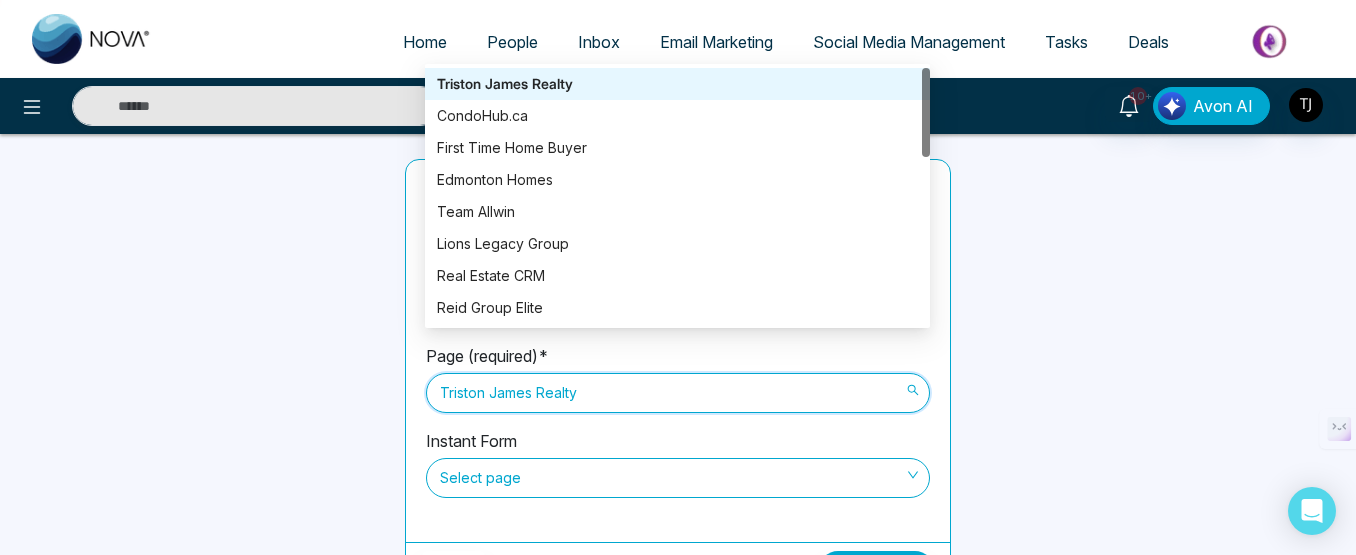click on "Select page" at bounding box center [678, 478] 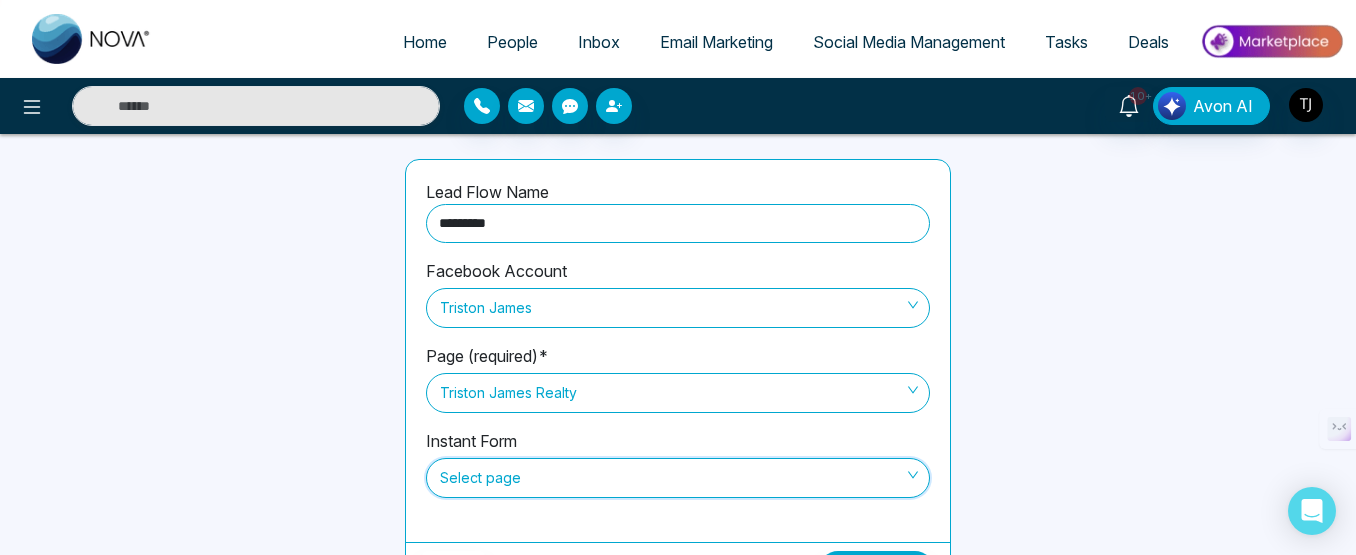 click on "Select page" at bounding box center [678, 478] 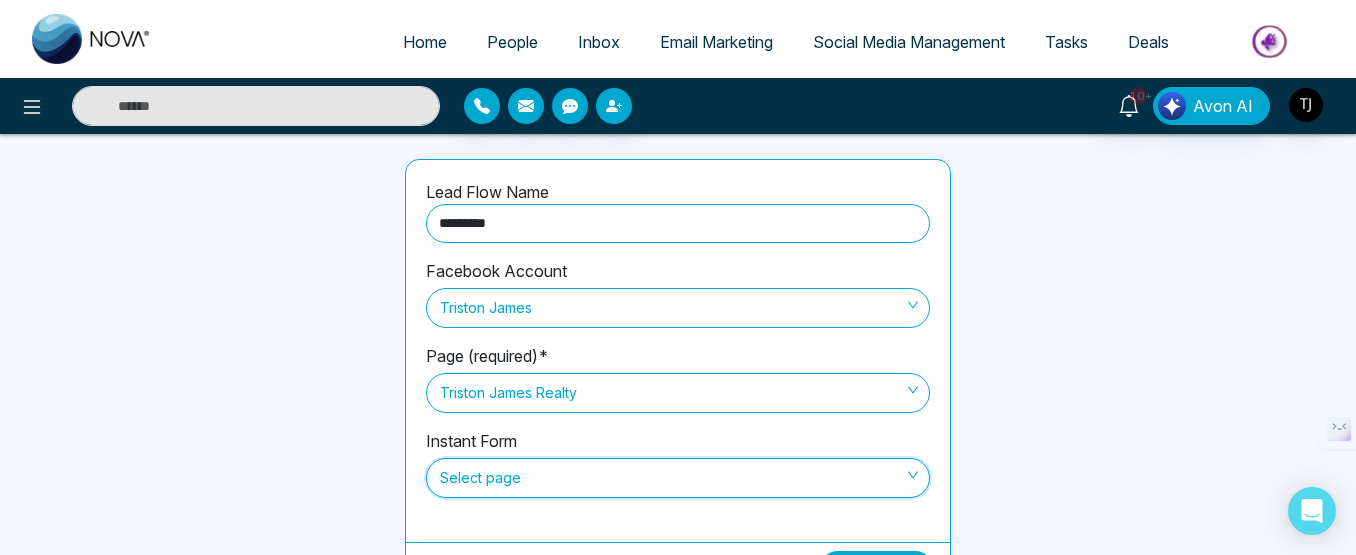 click on "Select page" at bounding box center [678, 478] 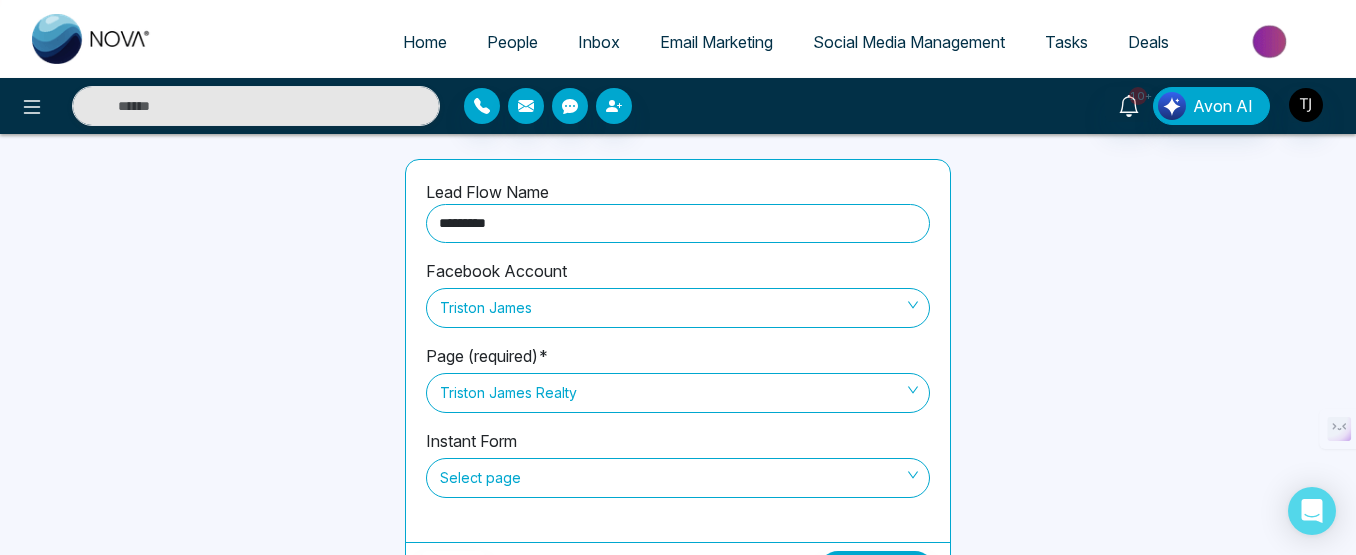 click on "Instant Form Select page" at bounding box center [678, 475] 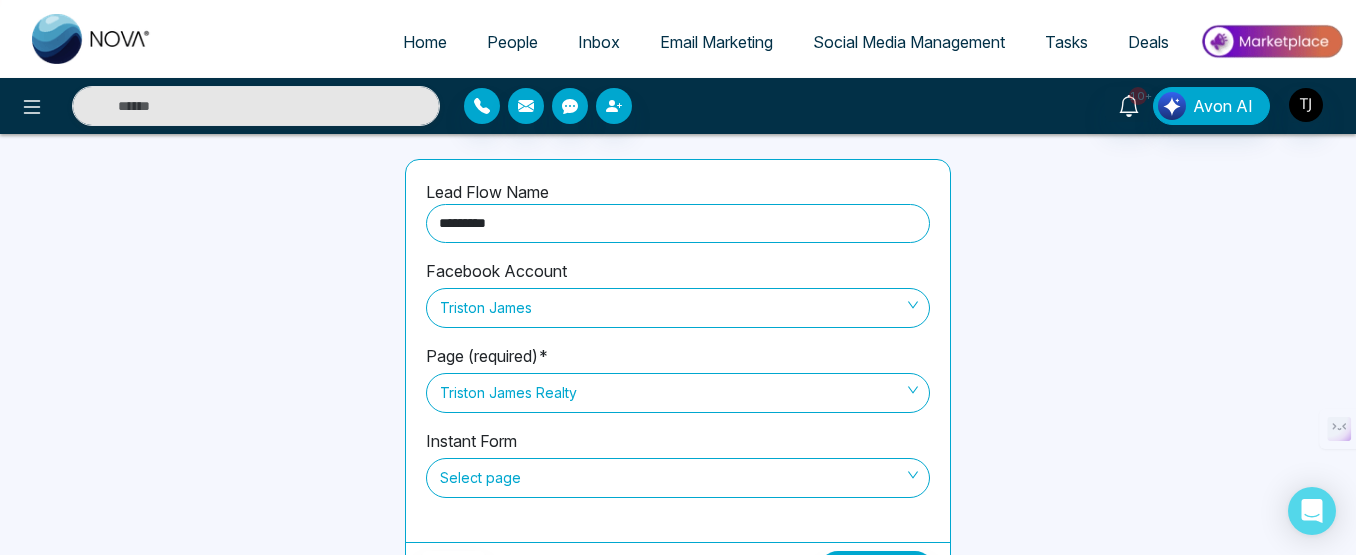 click on "Triston James Realty" at bounding box center (678, 393) 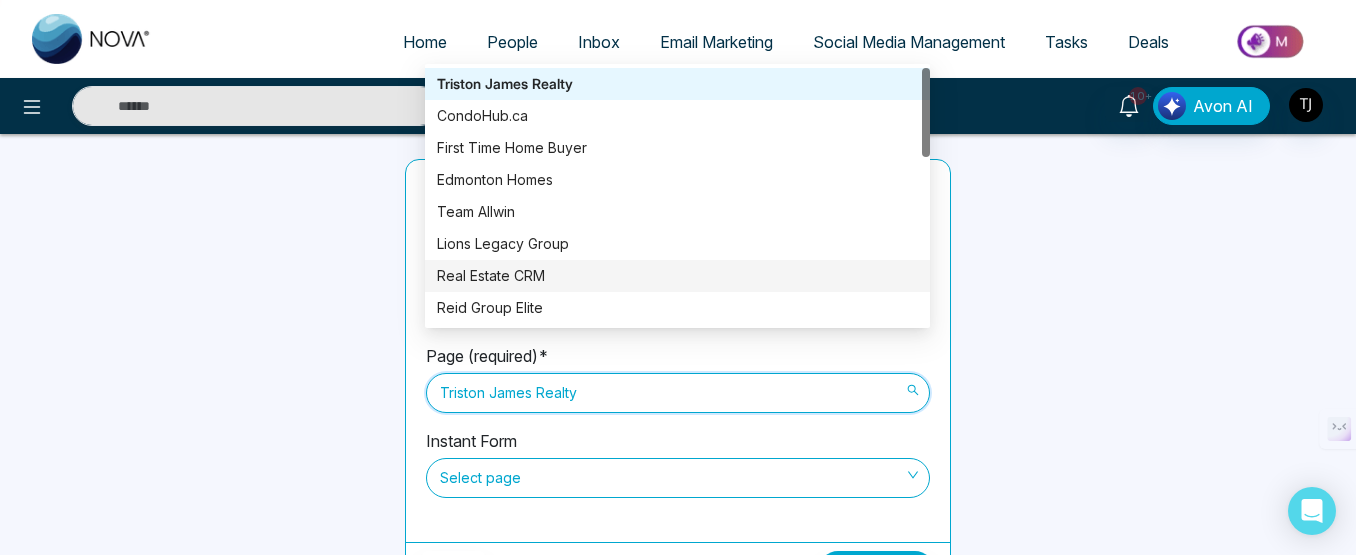 click on "Real Estate CRM" at bounding box center (677, 276) 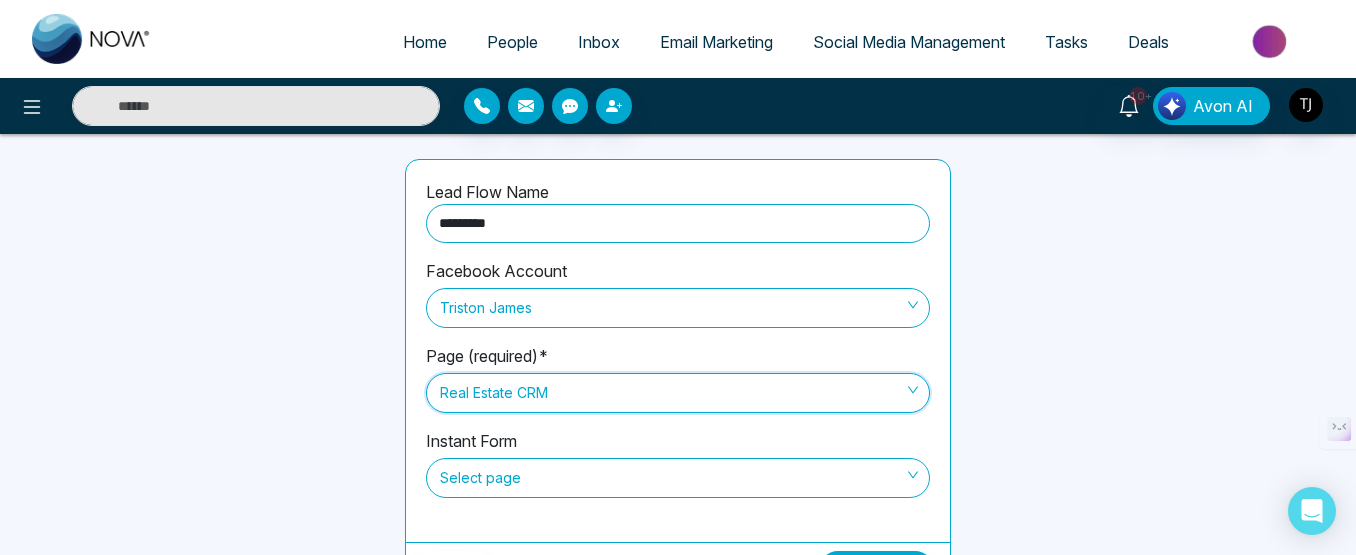 click on "Select page" at bounding box center (678, 478) 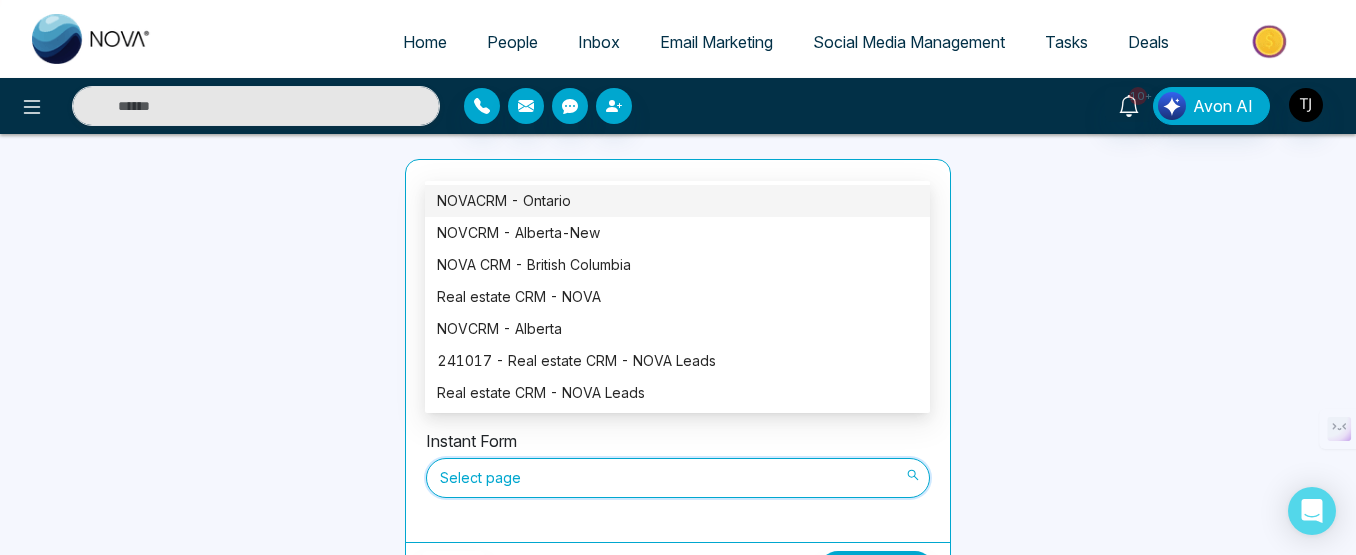 click on "NOVACRM - Ontario" at bounding box center (677, 201) 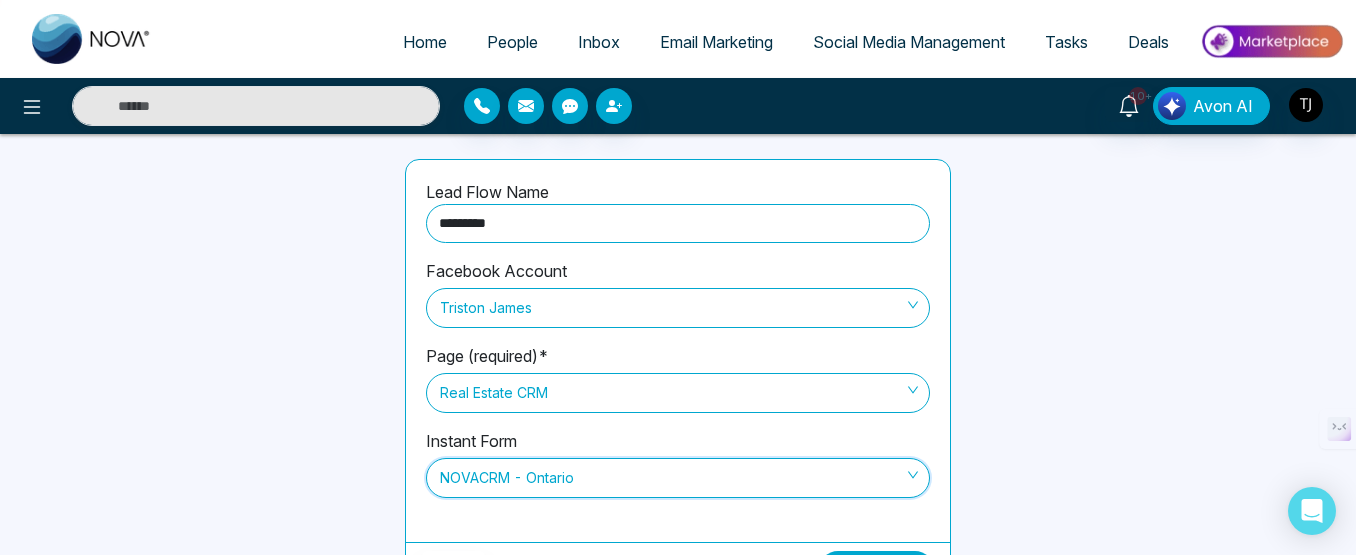 click on "Continue" at bounding box center [876, 570] 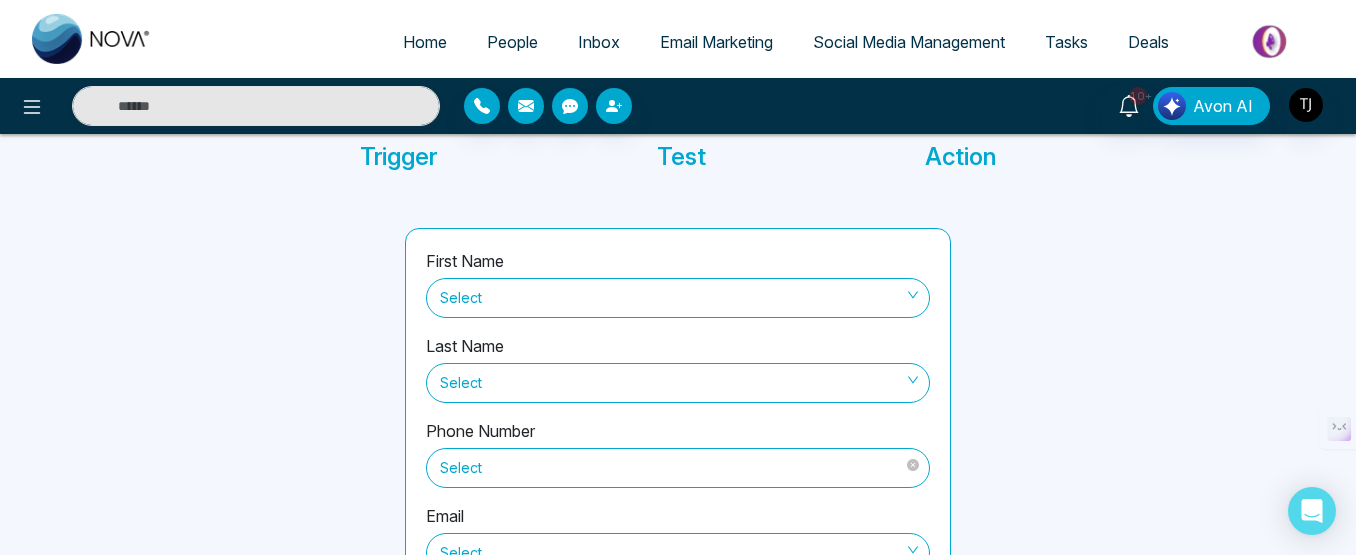 scroll, scrollTop: 153, scrollLeft: 0, axis: vertical 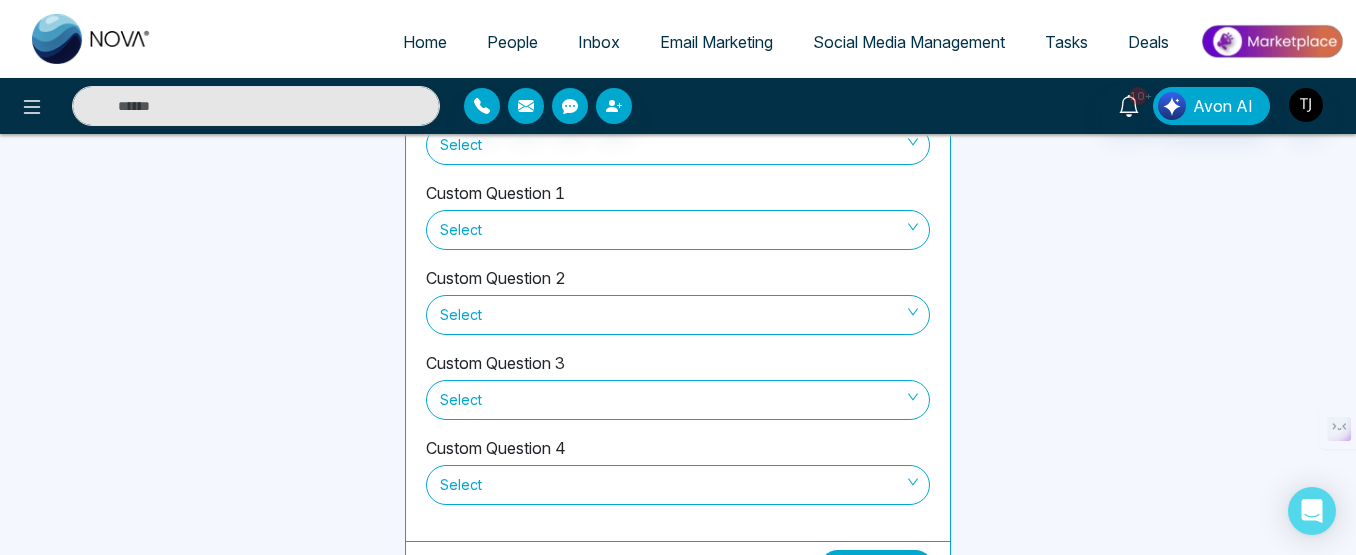click on "Back" at bounding box center (453, 569) 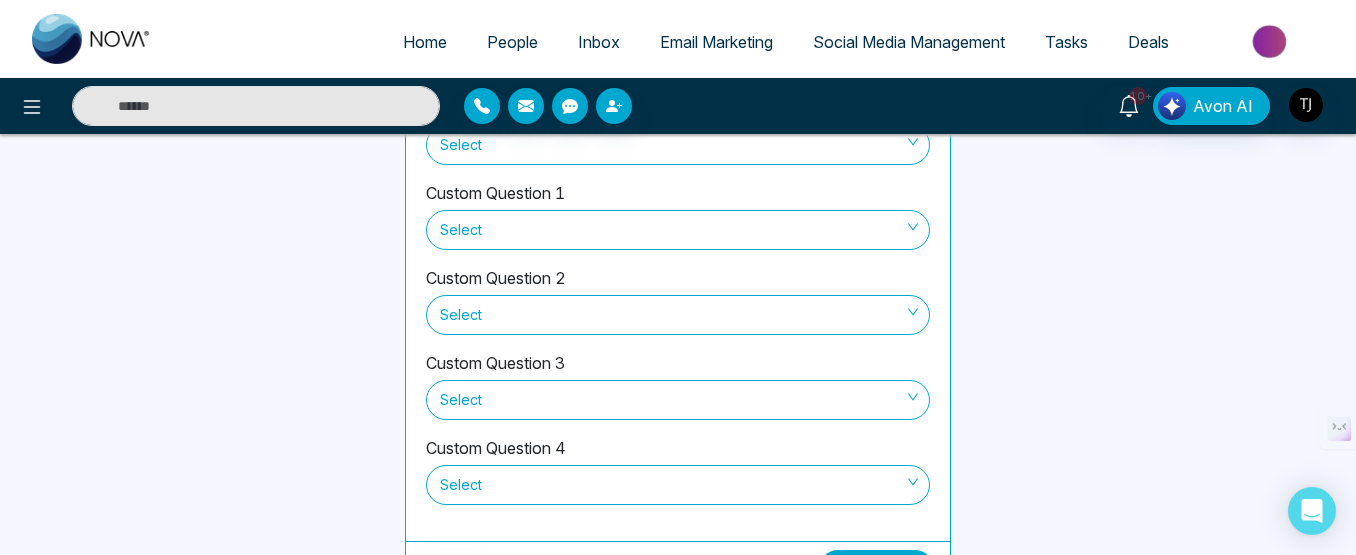 scroll, scrollTop: 253, scrollLeft: 0, axis: vertical 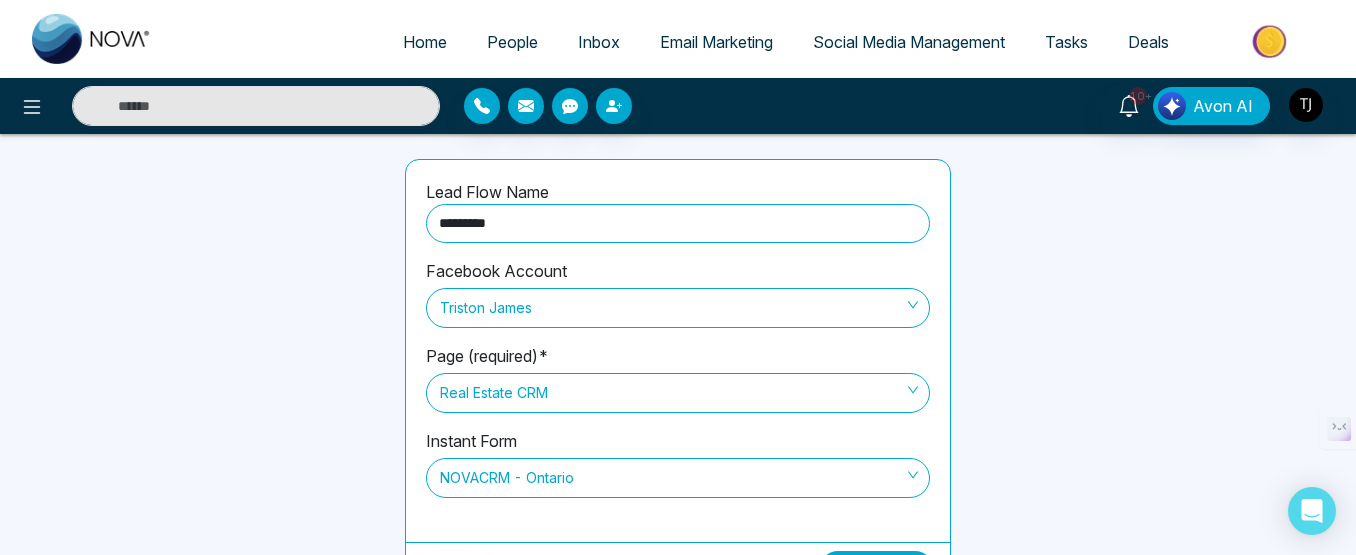 click on "Continue" at bounding box center (876, 570) 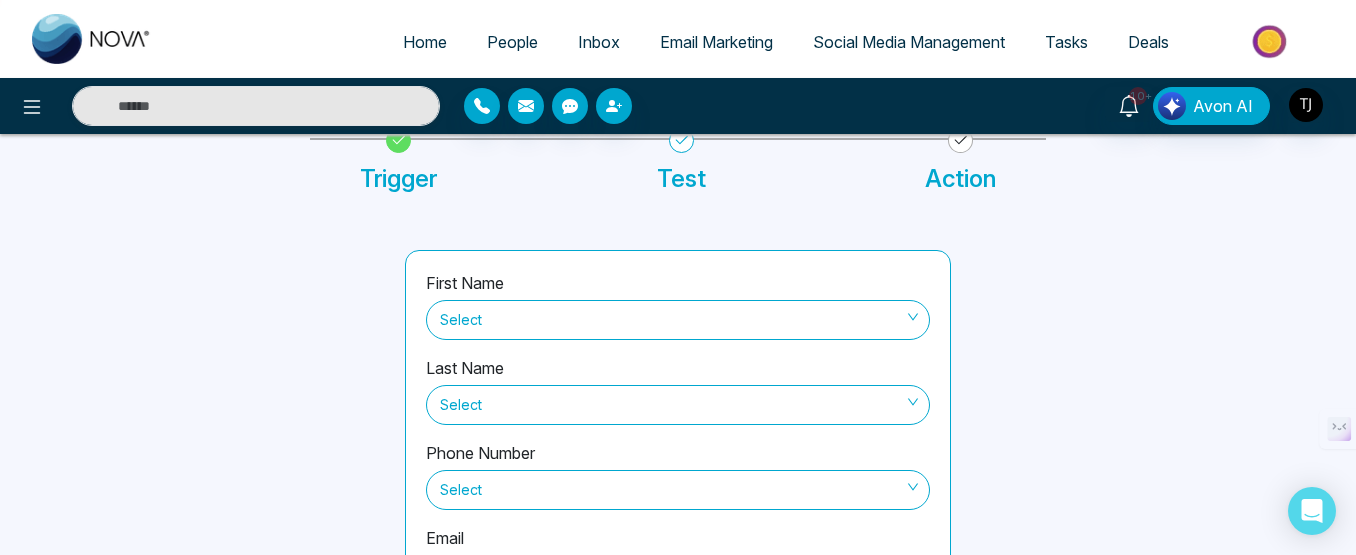 scroll, scrollTop: 300, scrollLeft: 0, axis: vertical 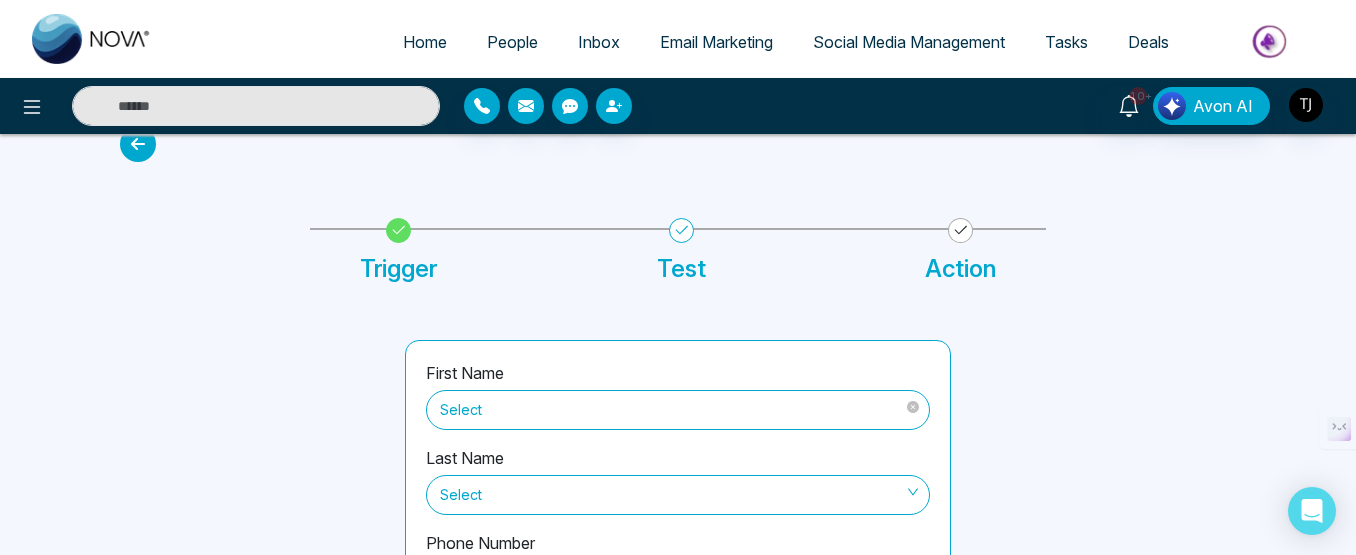 click on "Select" at bounding box center [678, 410] 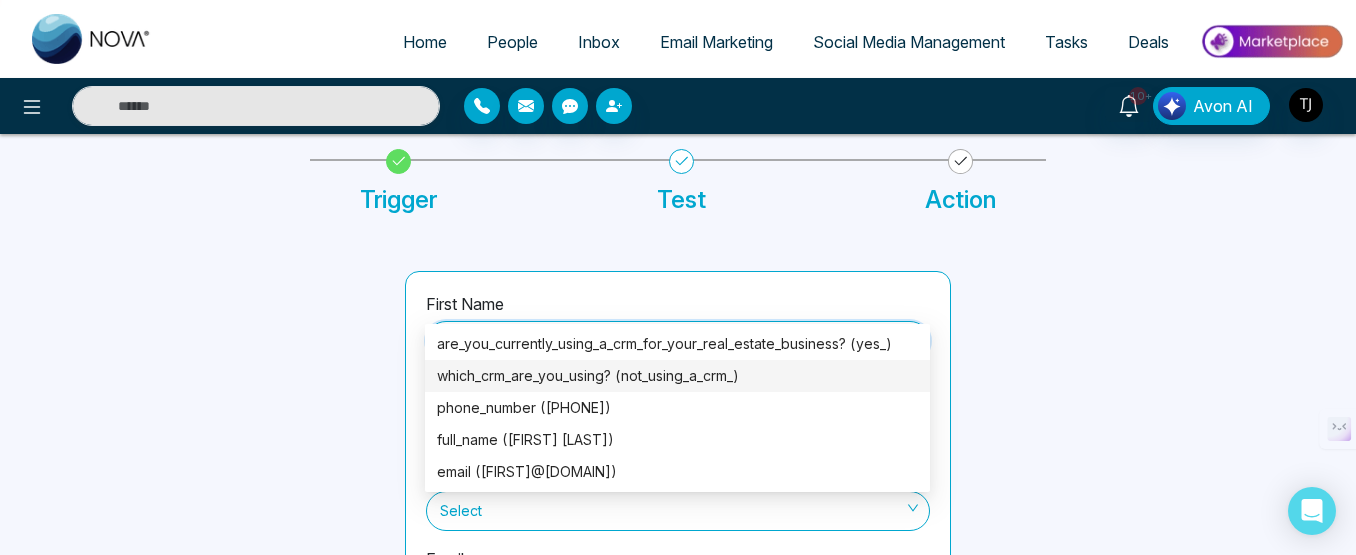 scroll, scrollTop: 172, scrollLeft: 0, axis: vertical 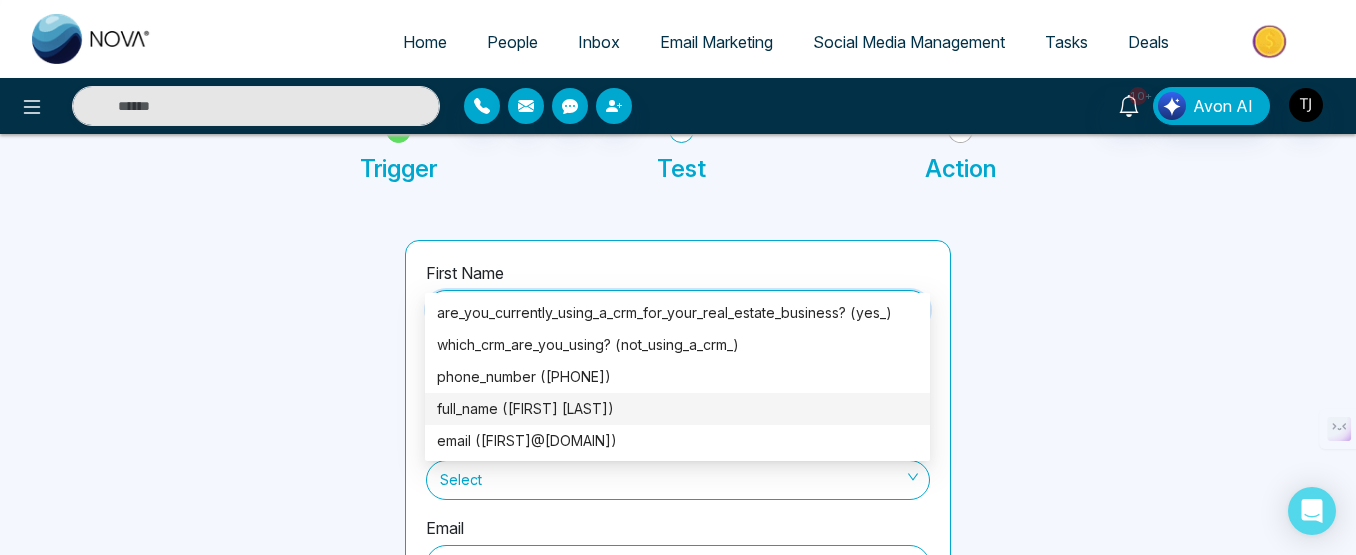 click on "full_name ([FIRST] [LAST])" at bounding box center [677, 409] 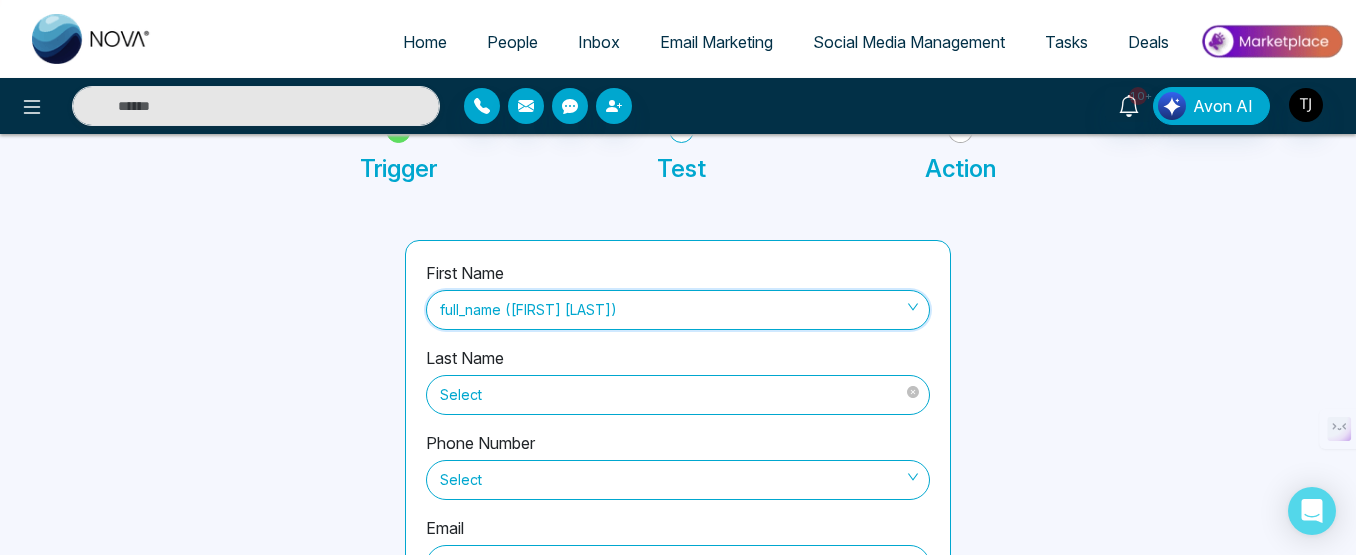 click on "Select" at bounding box center (678, 395) 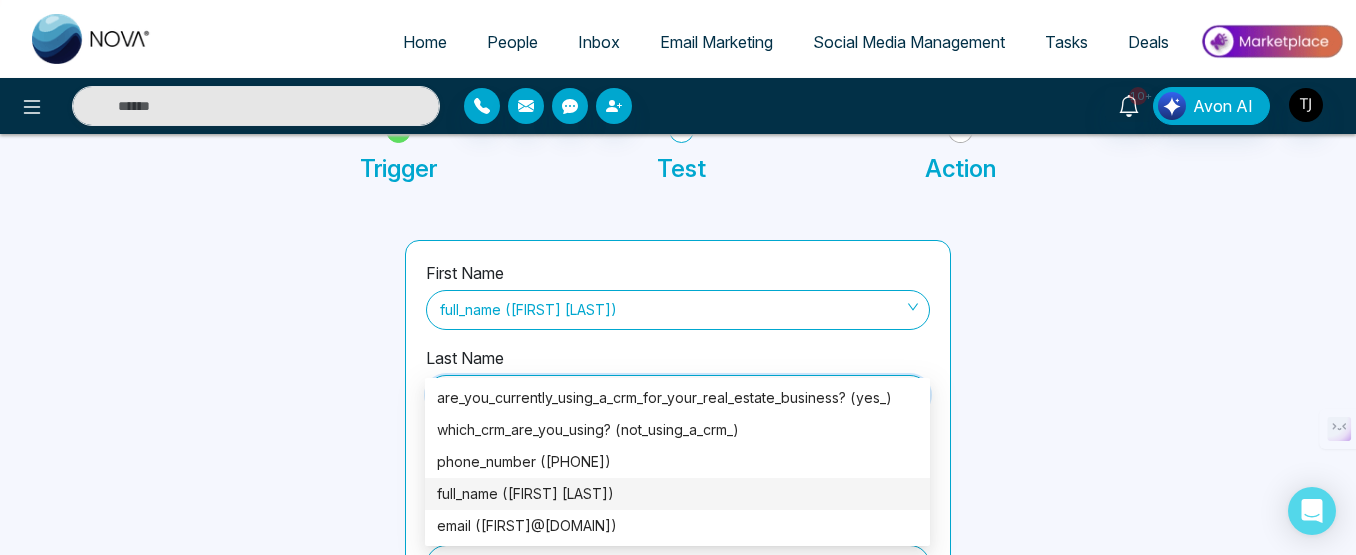 click on "full_name ([FIRST] [LAST])" at bounding box center (677, 494) 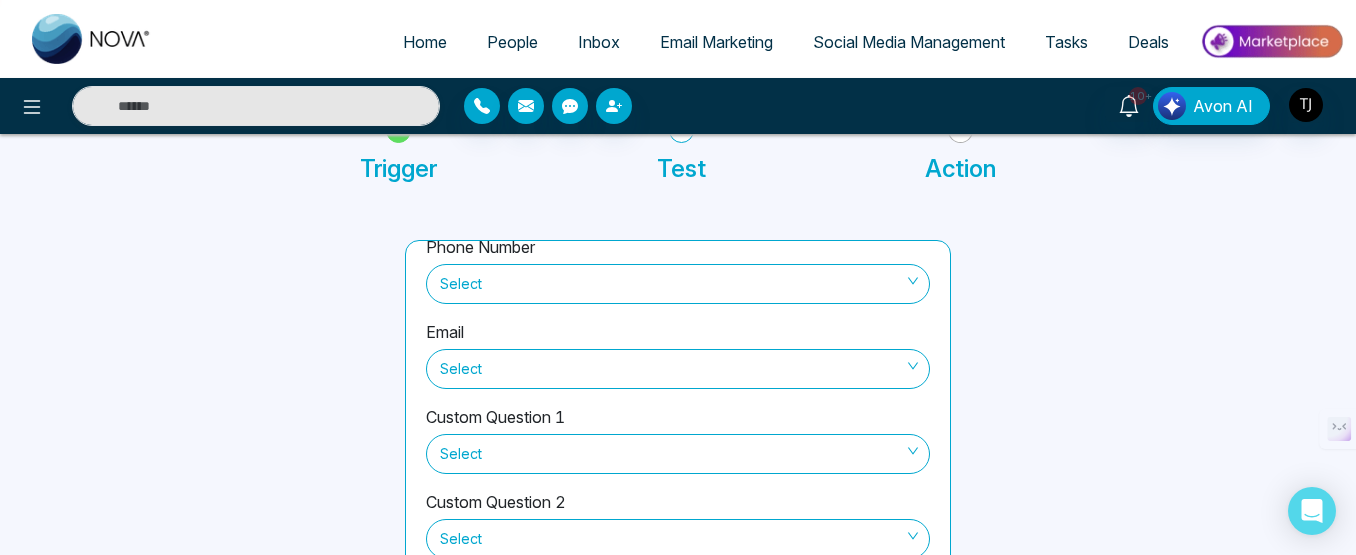 scroll, scrollTop: 200, scrollLeft: 0, axis: vertical 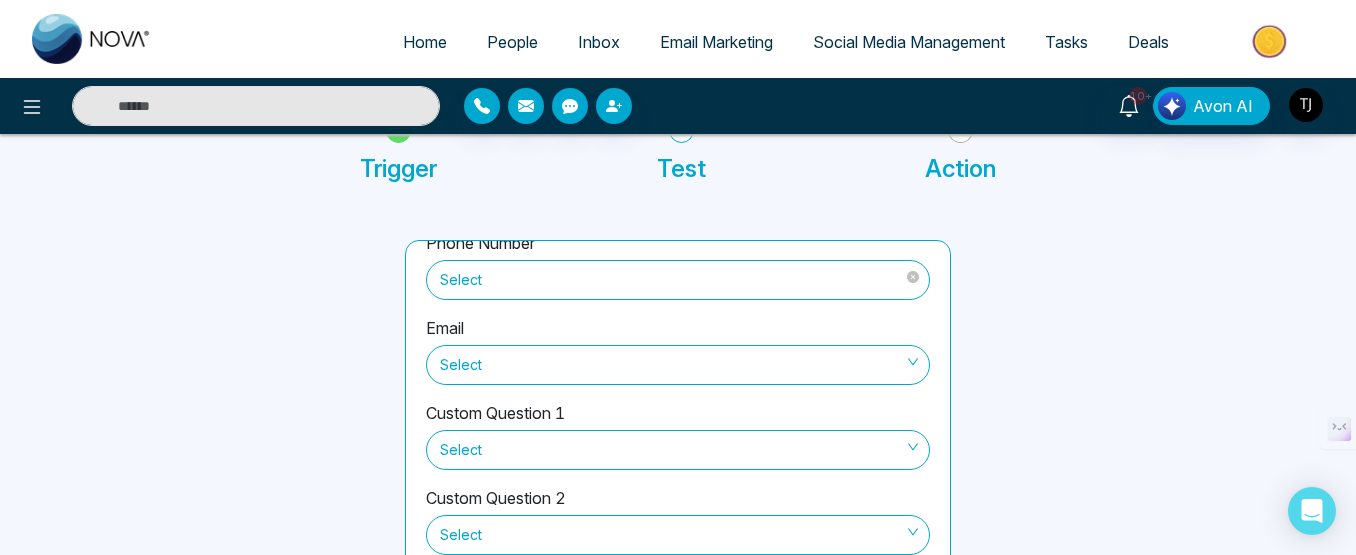 click on "Select" at bounding box center (678, 280) 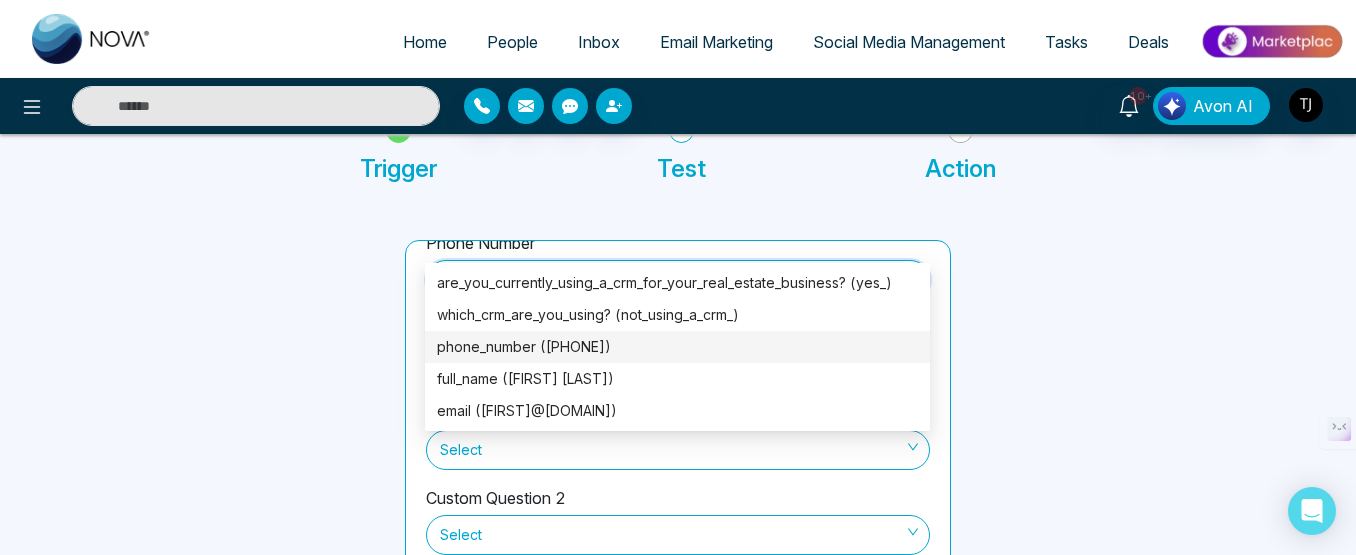 click on "phone_number ([PHONE])" at bounding box center (677, 347) 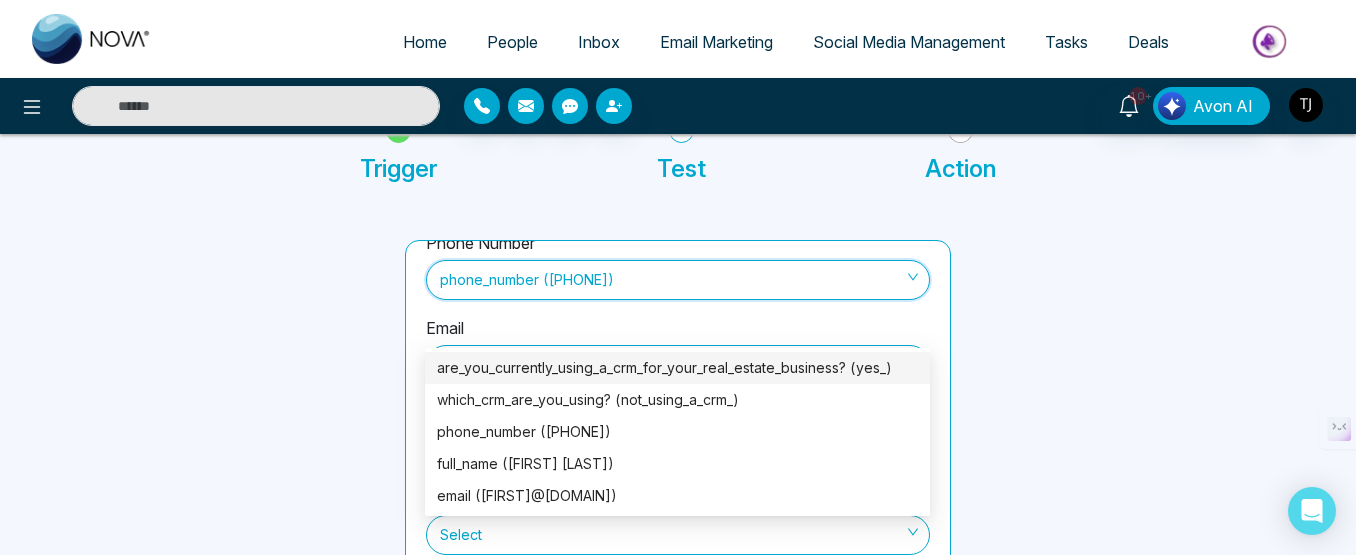 click on "Select" at bounding box center (678, 365) 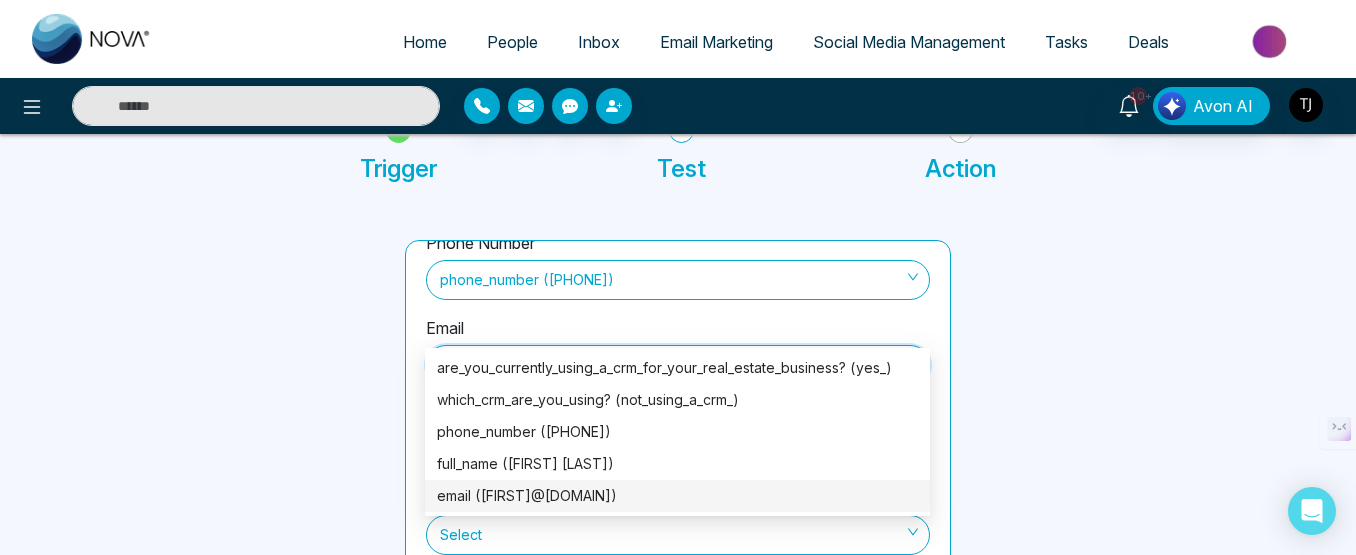click on "email ([FIRST]@[DOMAIN])" at bounding box center [677, 496] 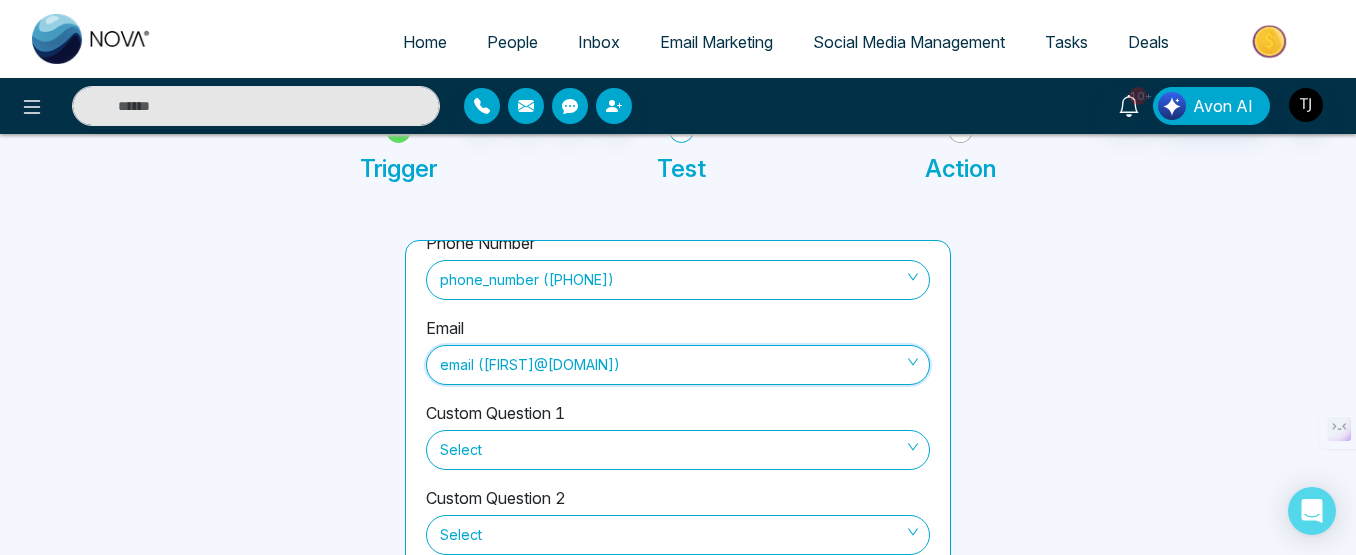 scroll, scrollTop: 220, scrollLeft: 0, axis: vertical 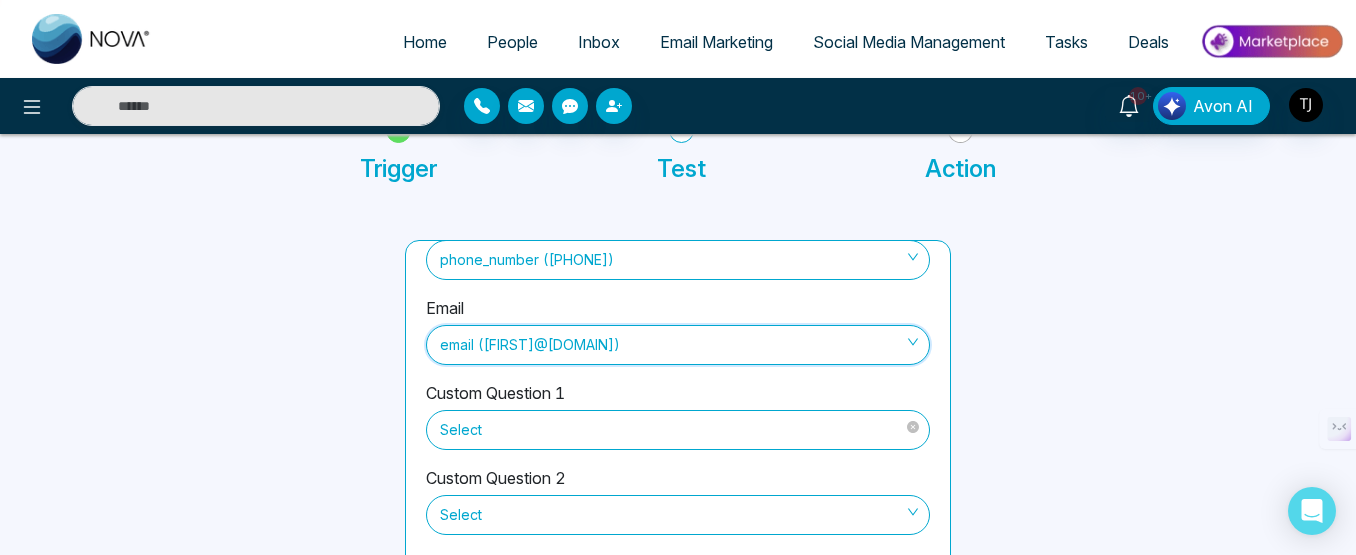 click on "Select" at bounding box center (678, 430) 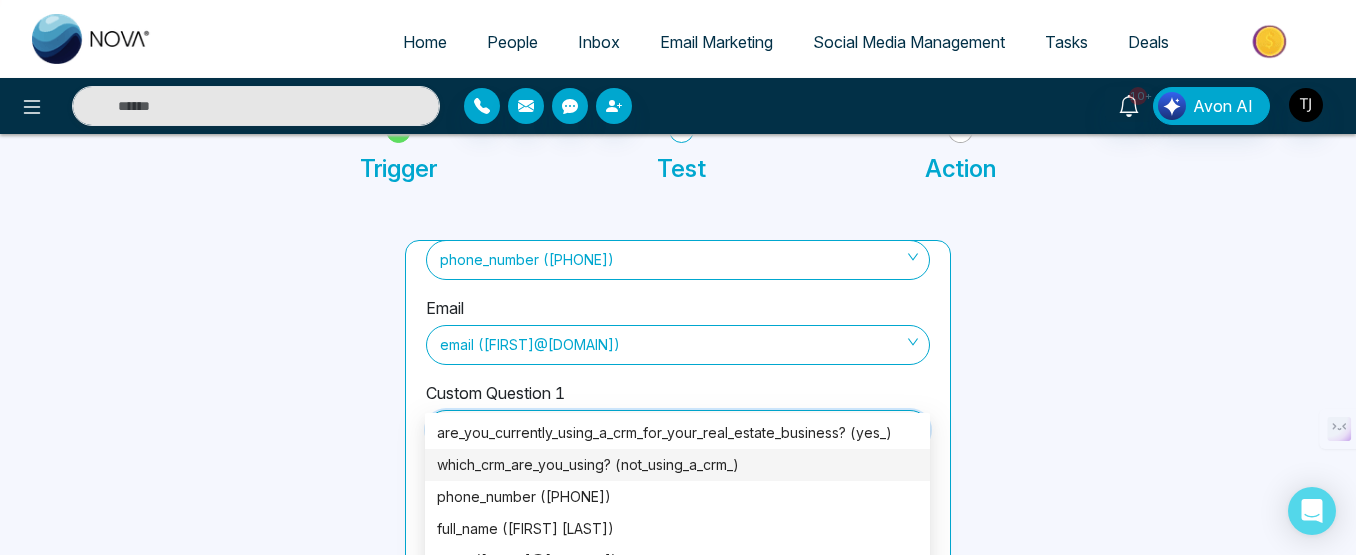 click on "which_crm_are_you_using? (not_using_a_crm_)" at bounding box center [677, 465] 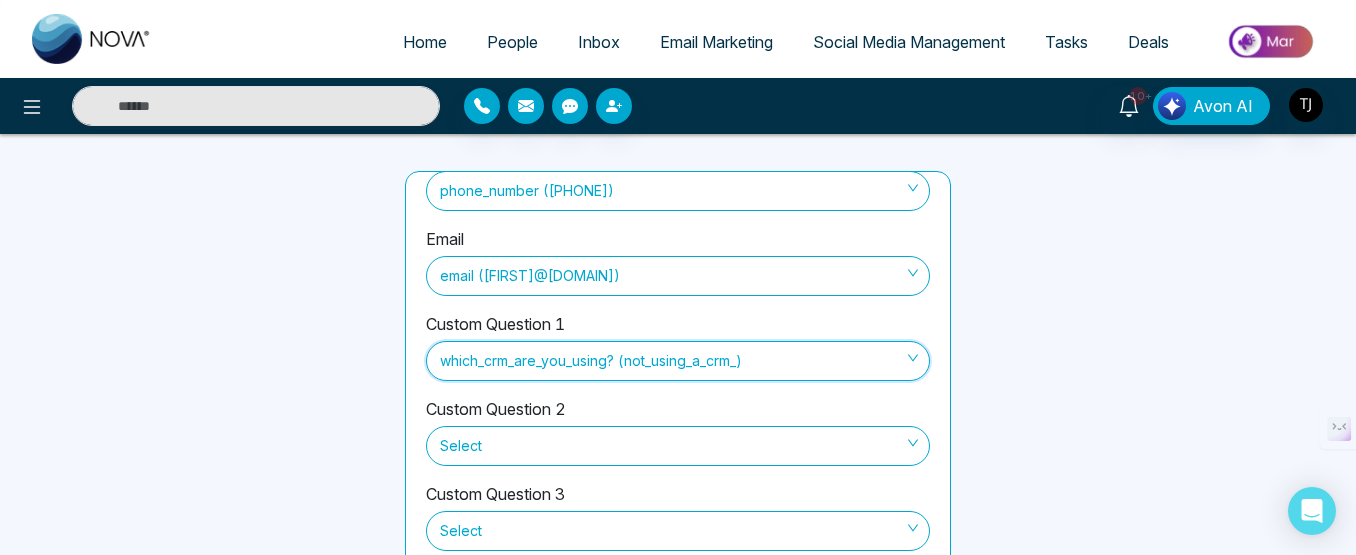 scroll, scrollTop: 272, scrollLeft: 0, axis: vertical 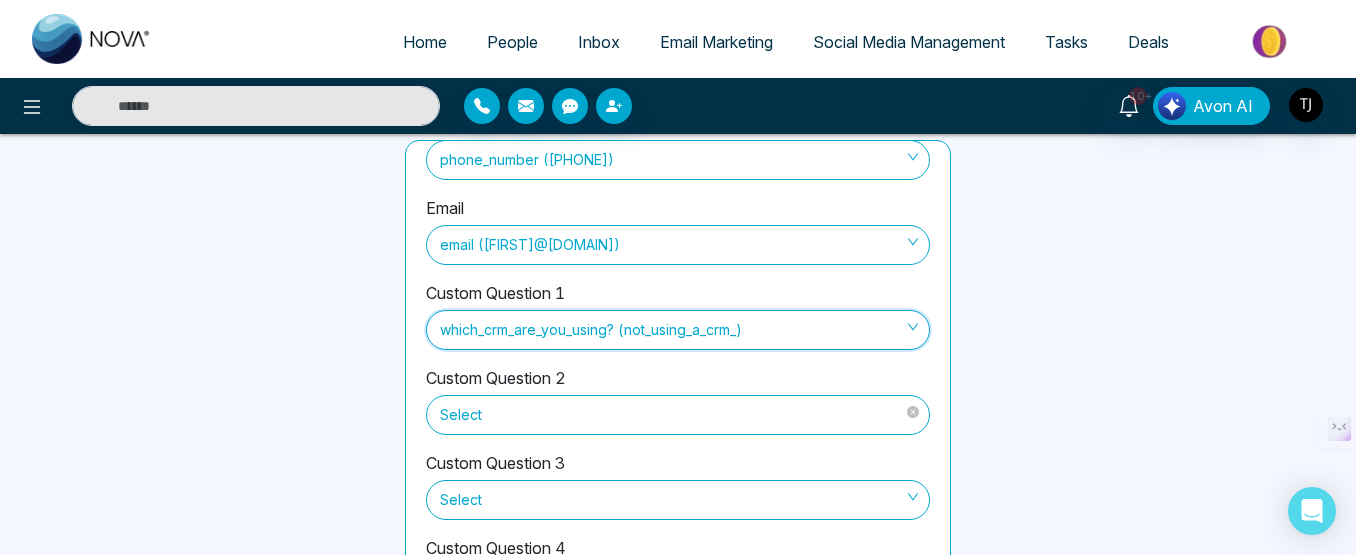 click on "Select" at bounding box center [678, 415] 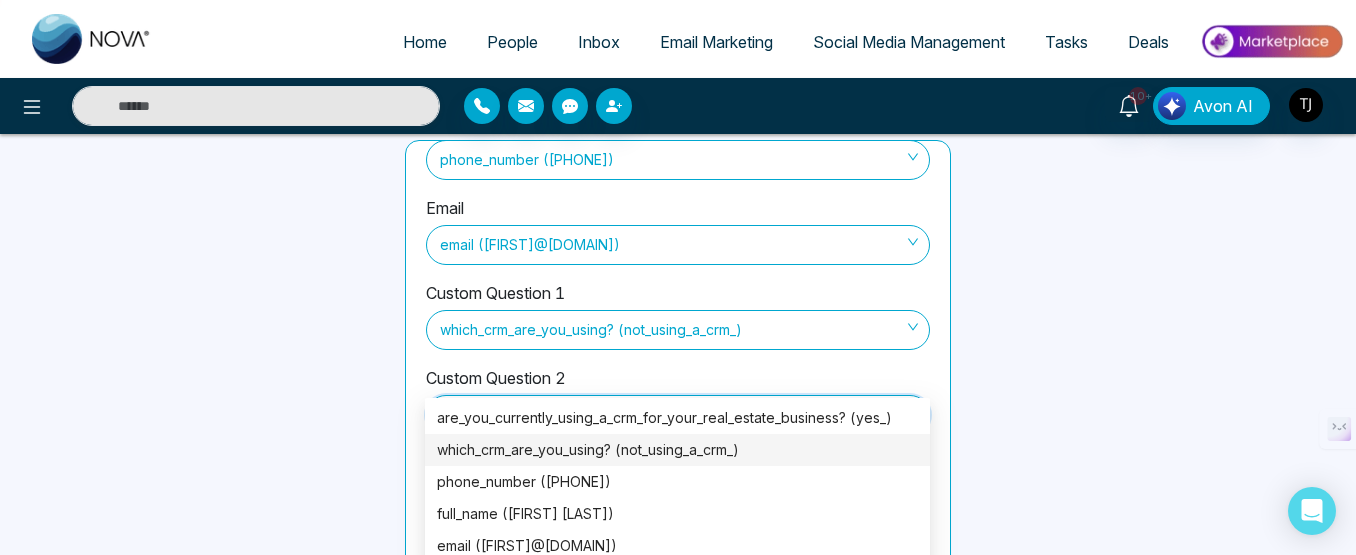click on "which_crm_are_you_using? (not_using_a_crm_)" at bounding box center [677, 450] 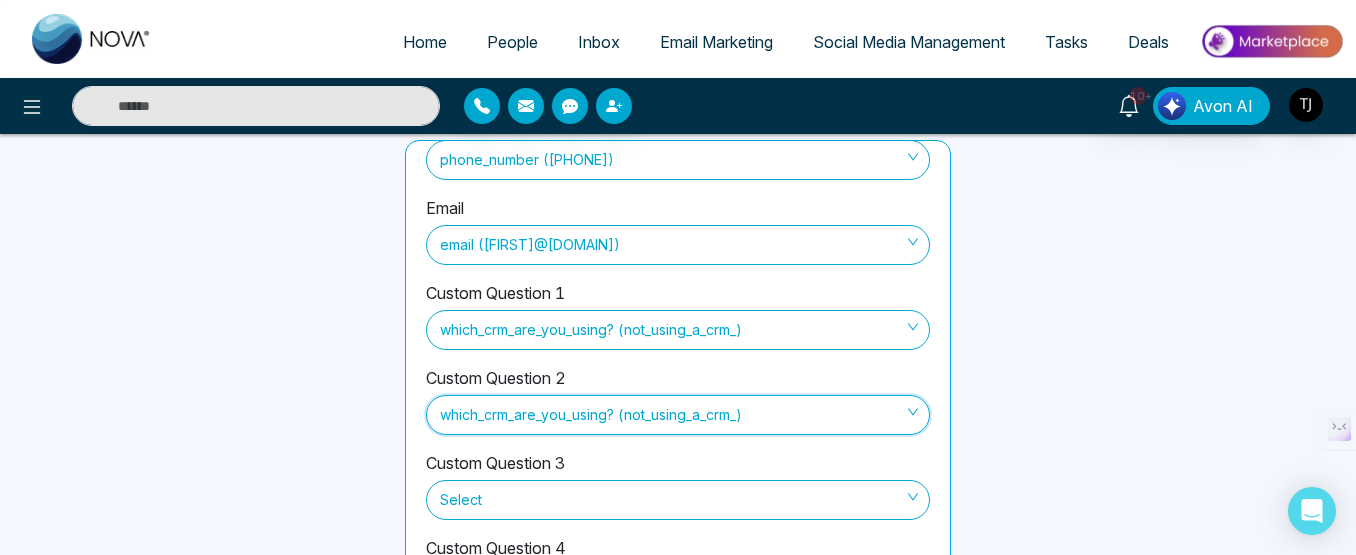 scroll, scrollTop: 372, scrollLeft: 0, axis: vertical 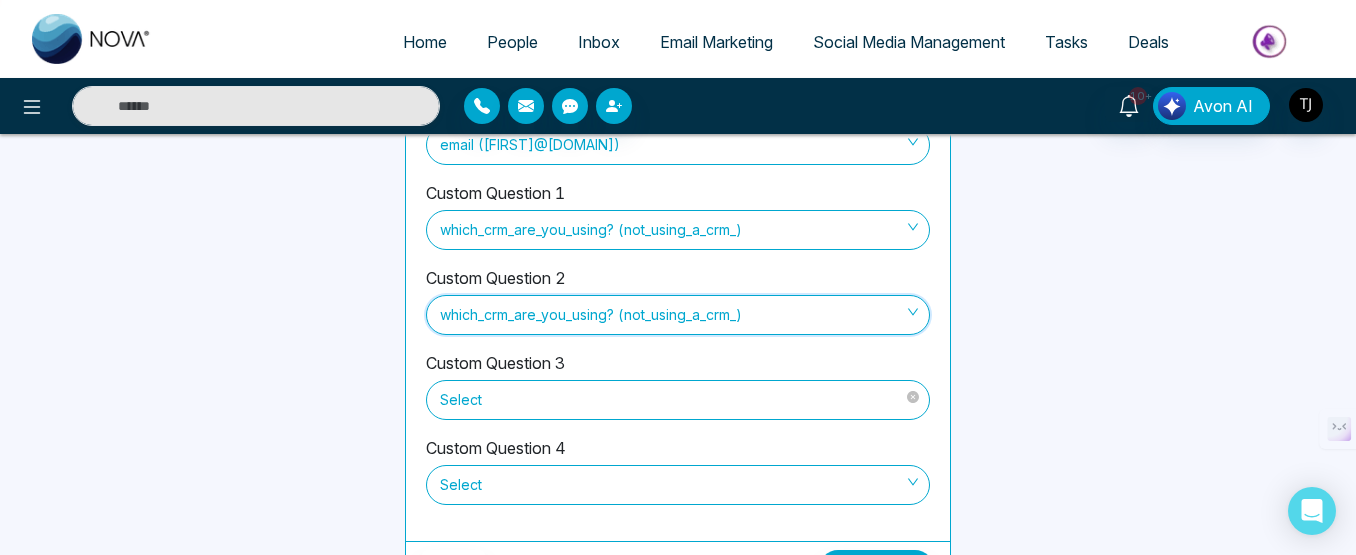 click on "Select" at bounding box center (678, 400) 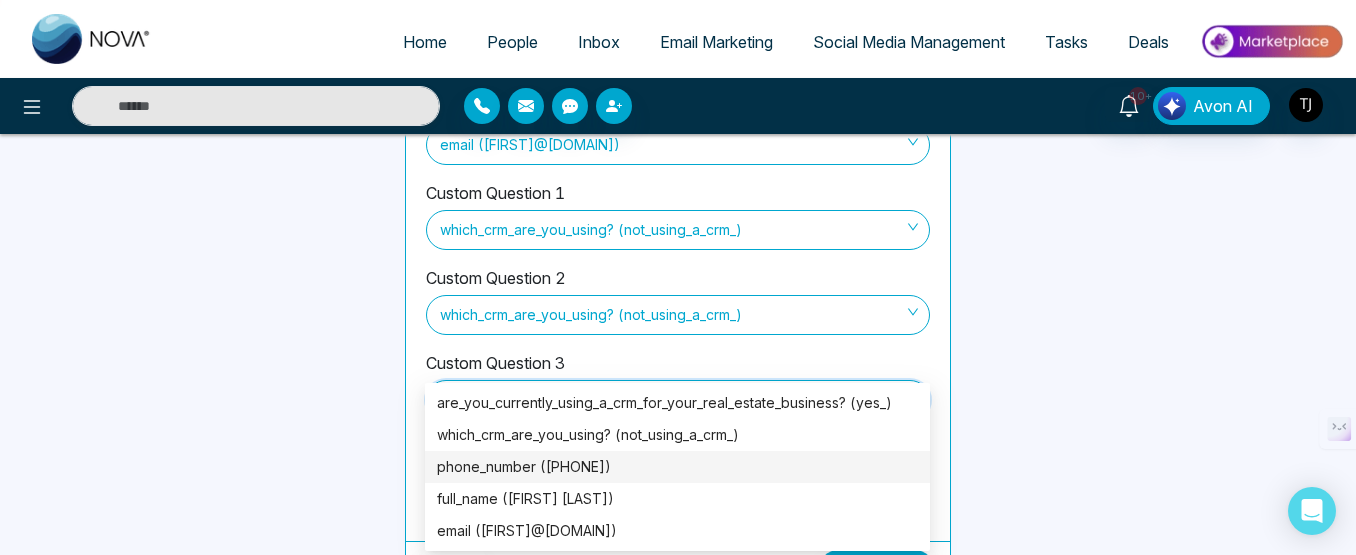 click on "phone_number ([PHONE])" at bounding box center [677, 467] 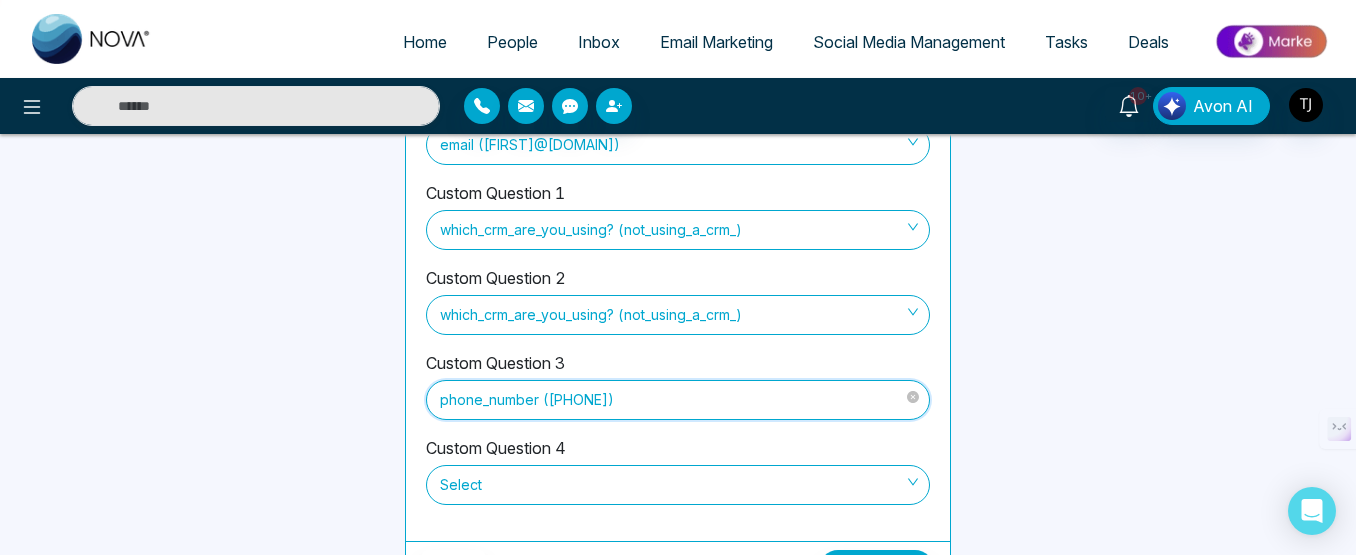 click on "phone_number ([PHONE])" at bounding box center [678, 400] 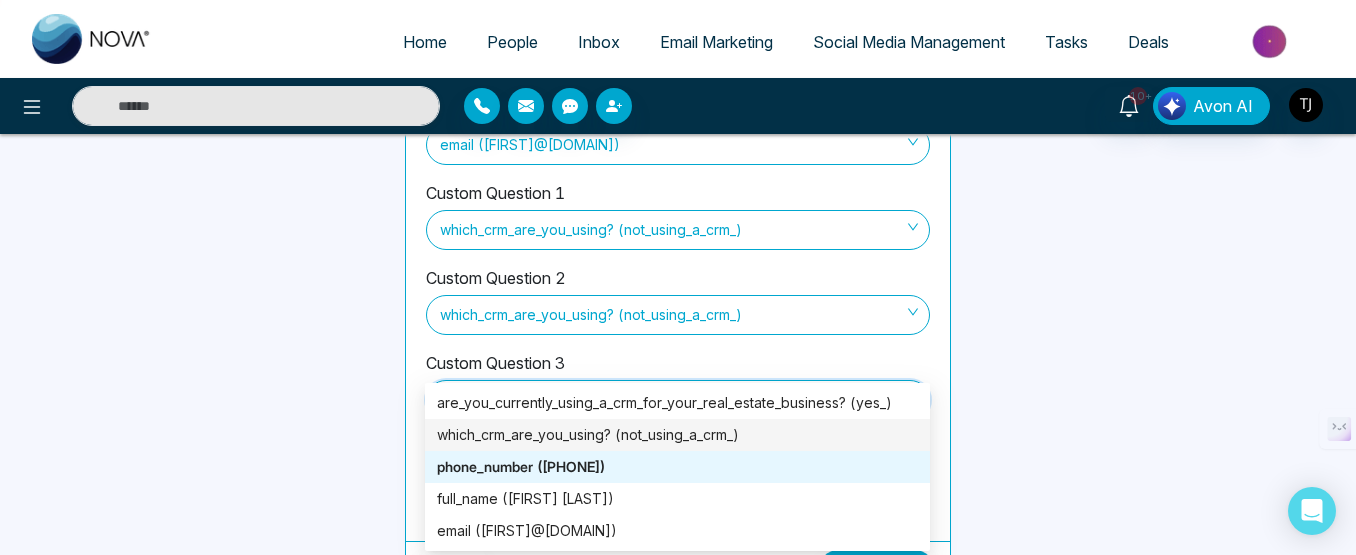 click on "which_crm_are_you_using? (not_using_a_crm_)" at bounding box center [677, 435] 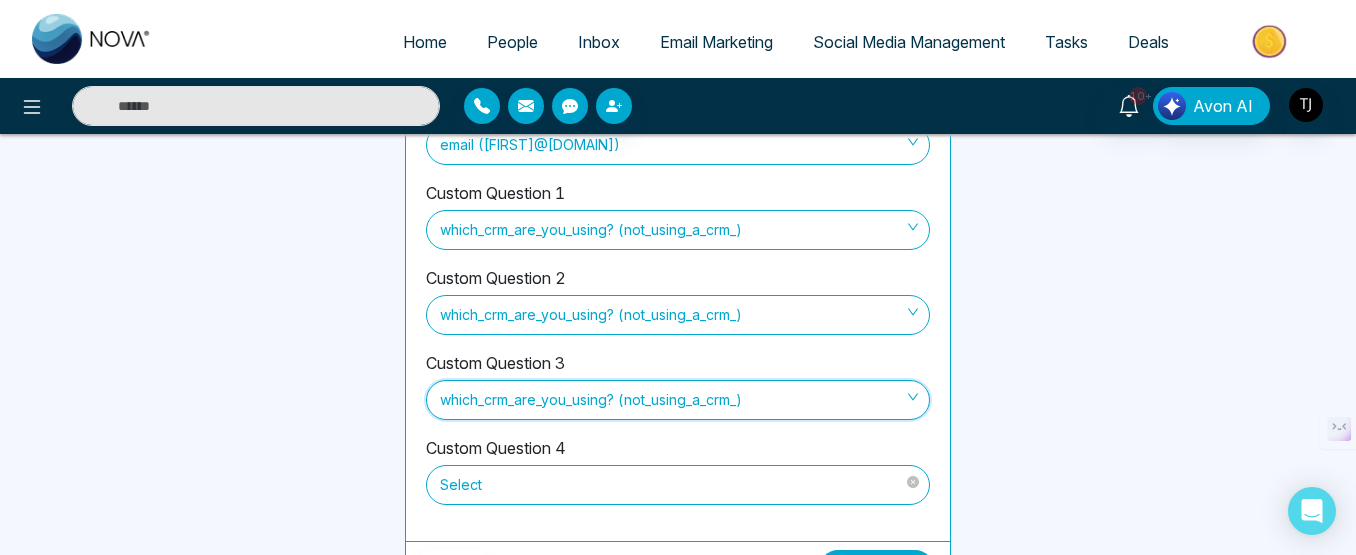 click on "Select" at bounding box center [678, 485] 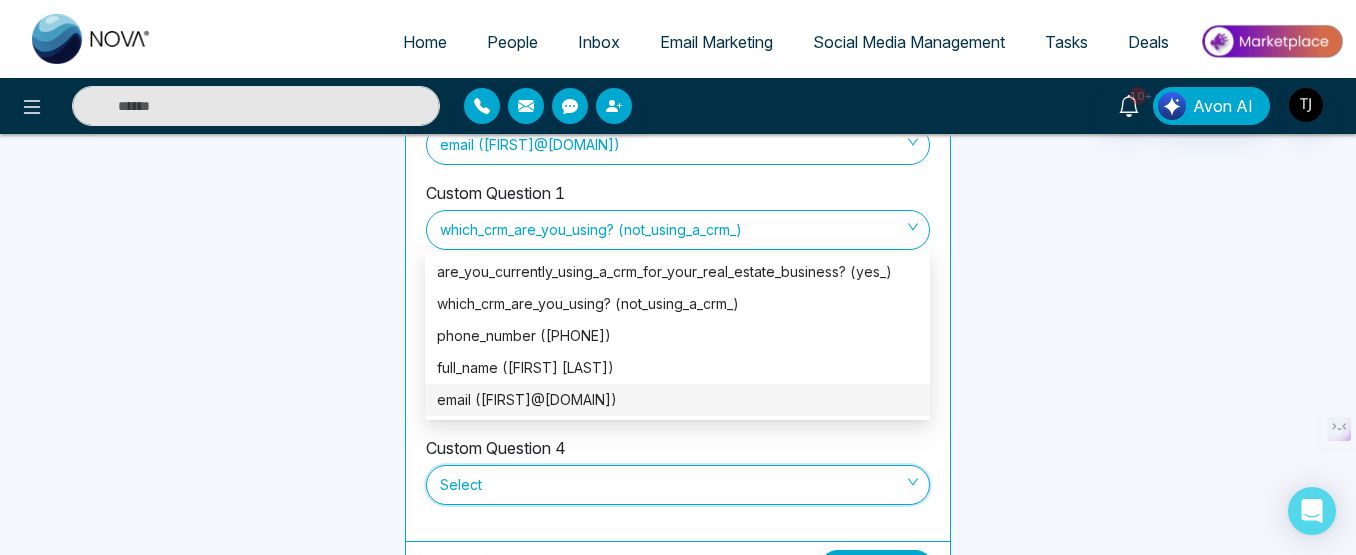 click on "email ([FIRST]@[DOMAIN])" at bounding box center (677, 400) 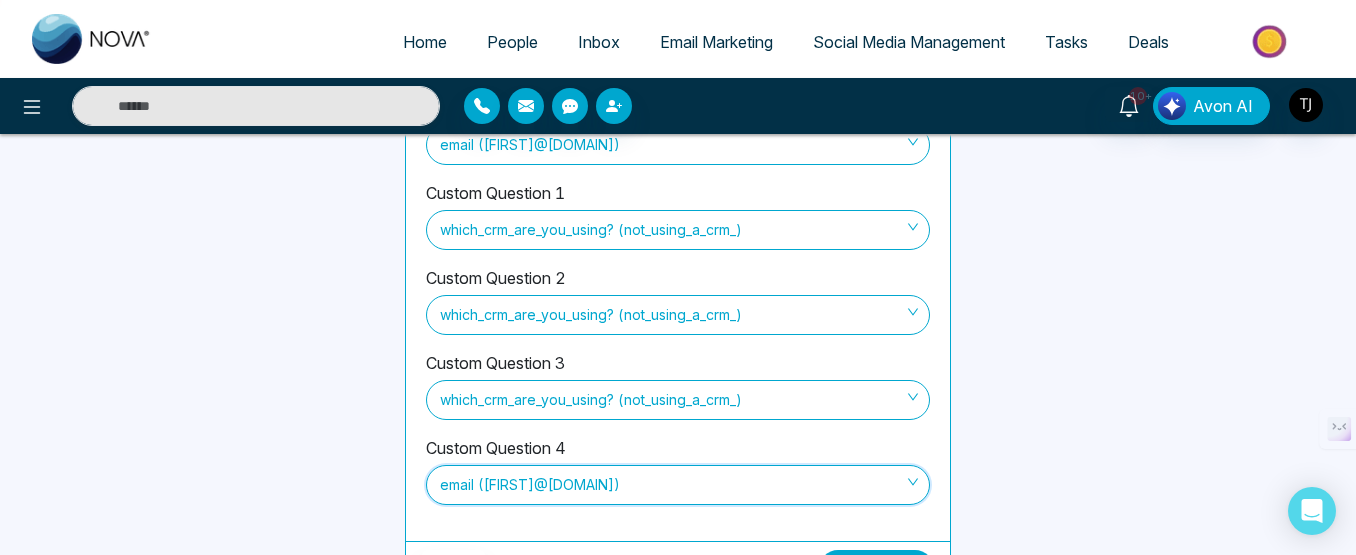 click on "Continue" at bounding box center (876, 569) 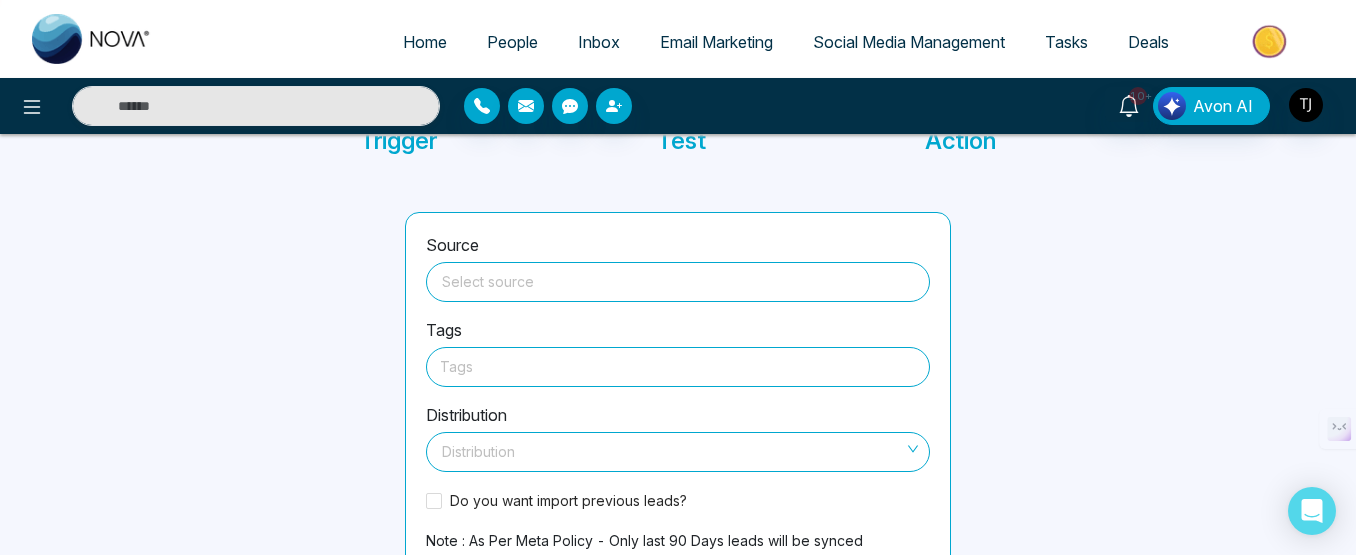 scroll, scrollTop: 230, scrollLeft: 0, axis: vertical 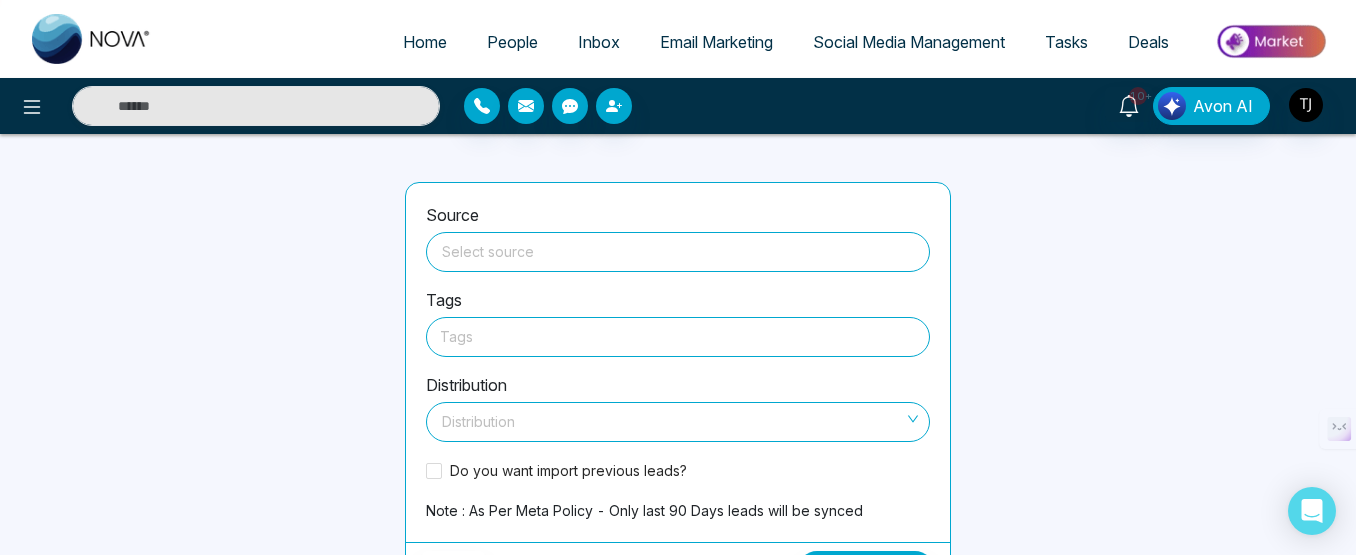 click at bounding box center [671, 418] 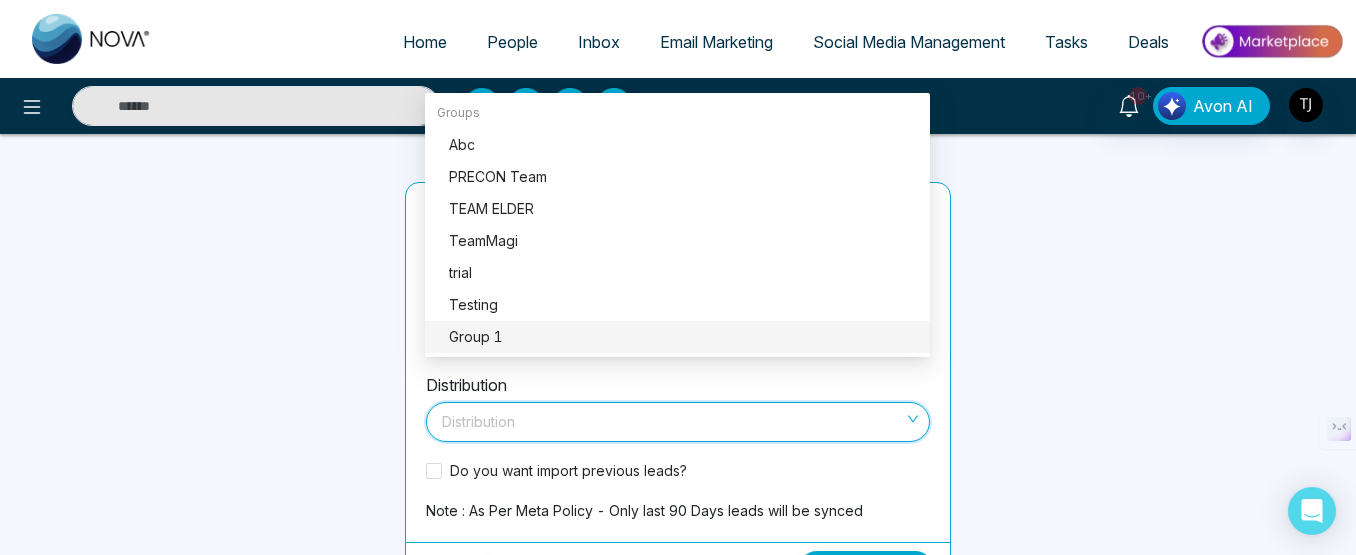 click at bounding box center (250, 390) 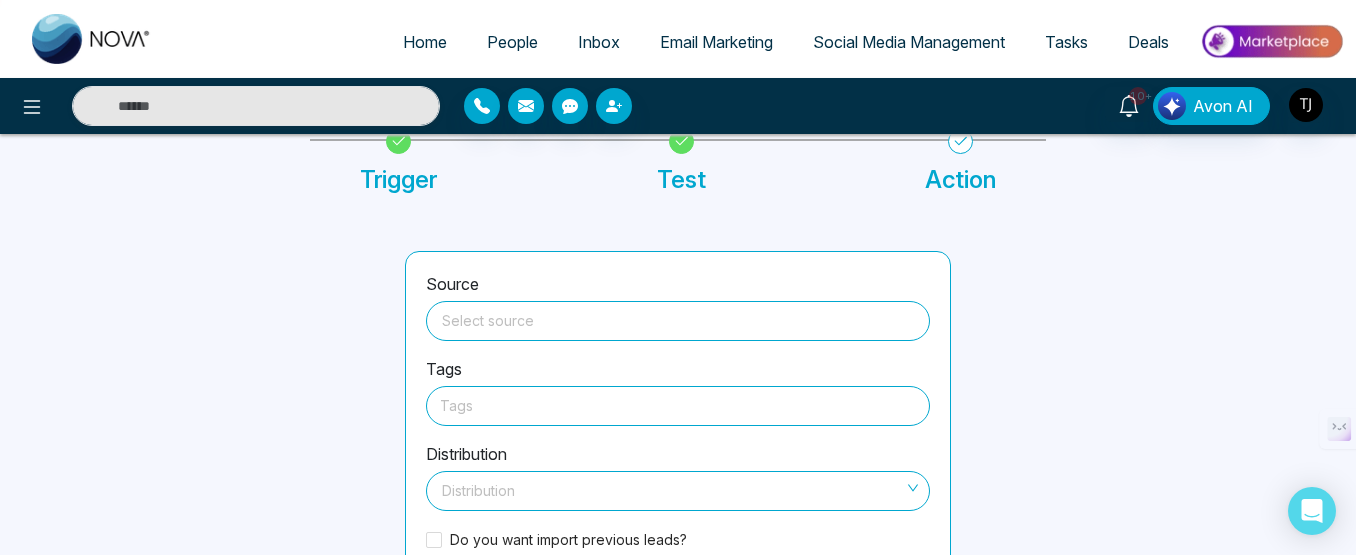 scroll, scrollTop: 130, scrollLeft: 0, axis: vertical 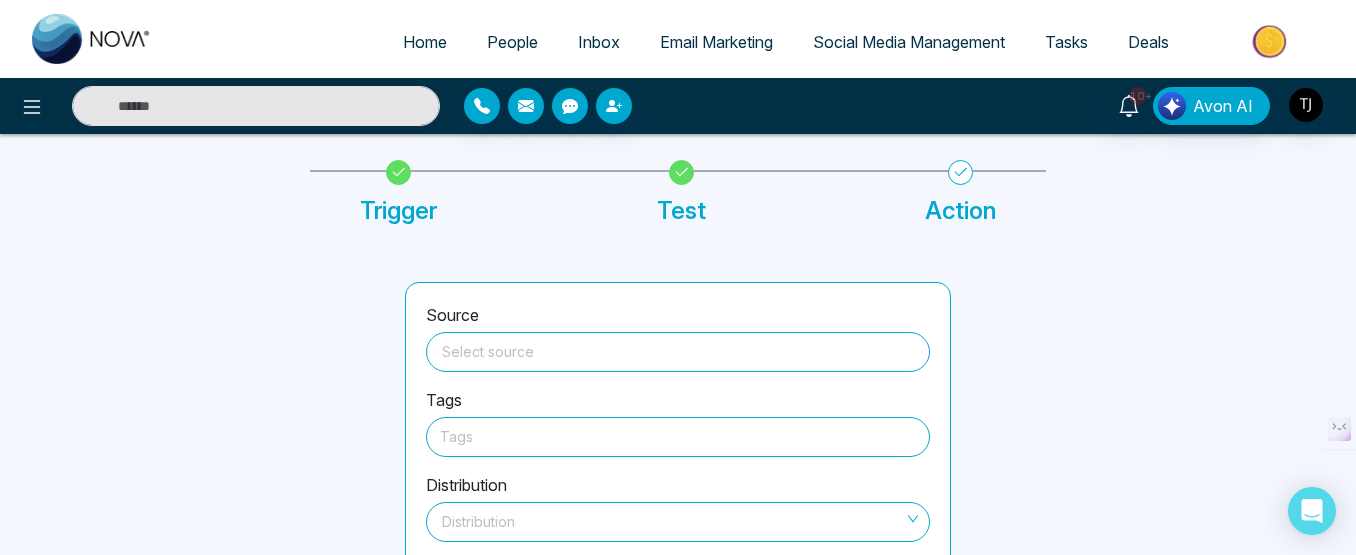 click at bounding box center [678, 436] 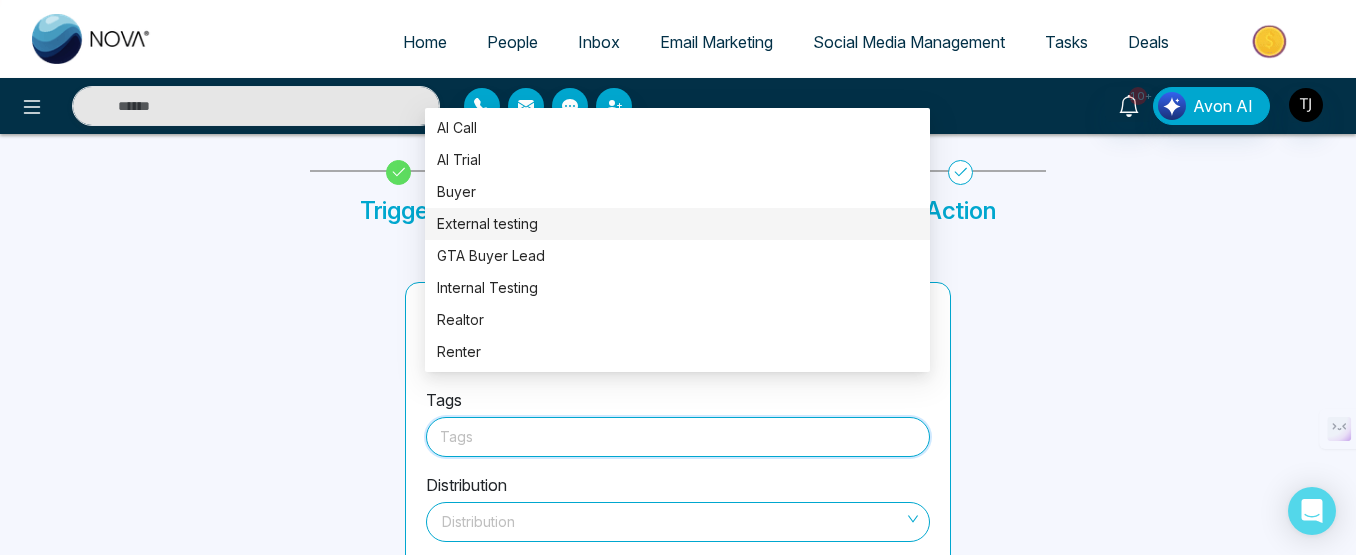 click at bounding box center [250, 490] 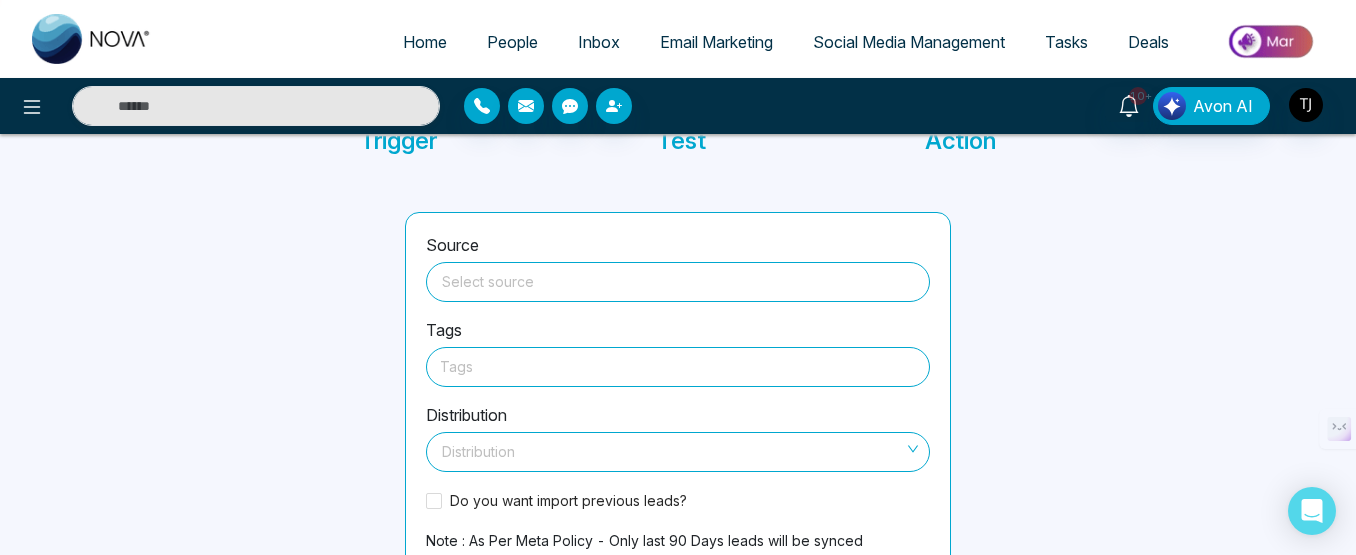 scroll, scrollTop: 230, scrollLeft: 0, axis: vertical 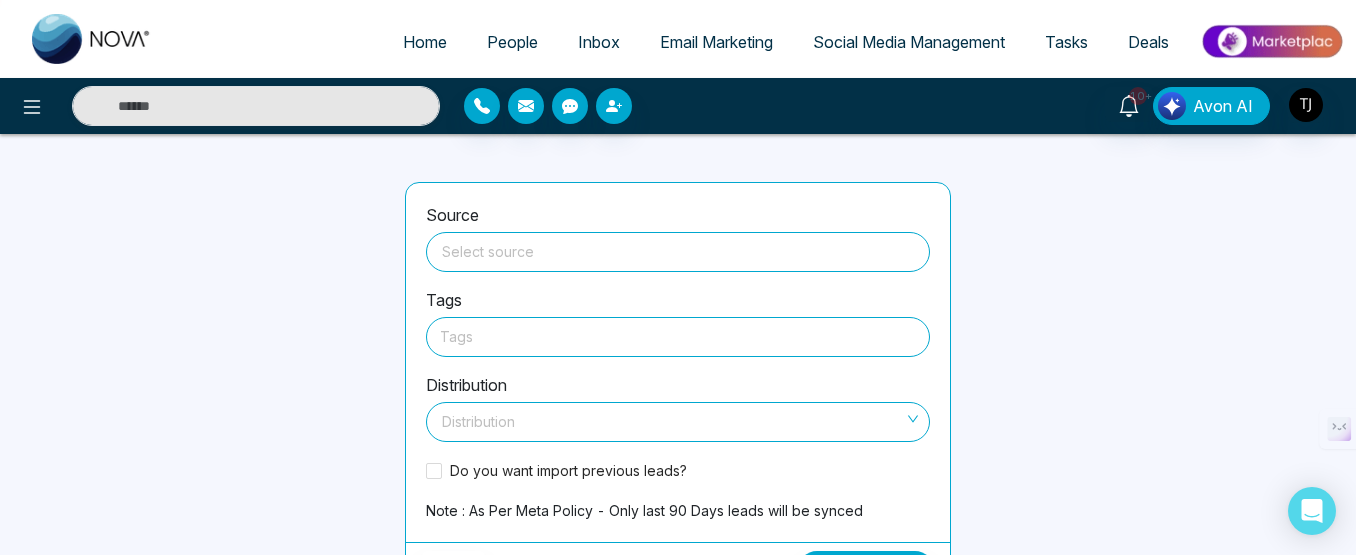 click at bounding box center [671, 418] 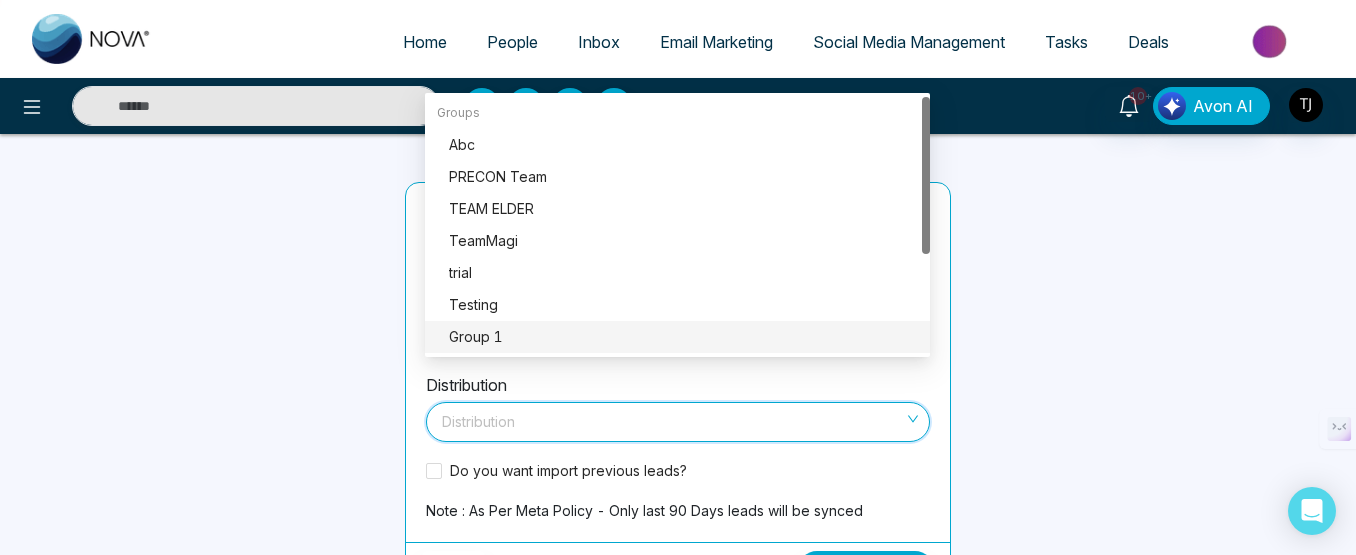 click at bounding box center [250, 390] 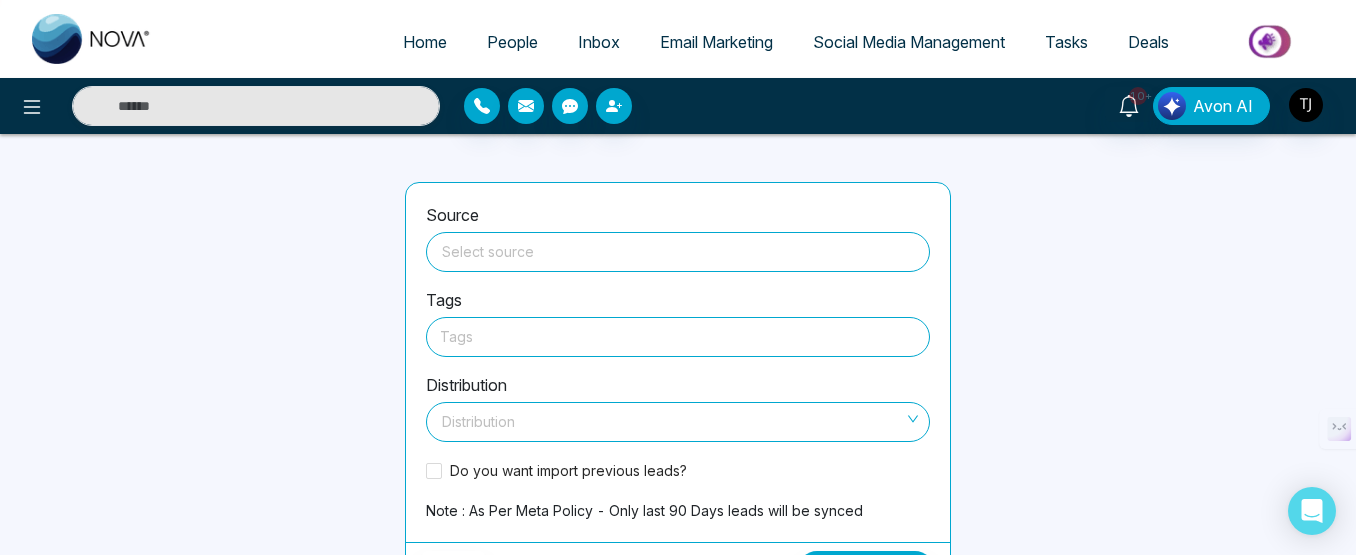 click at bounding box center (678, 248) 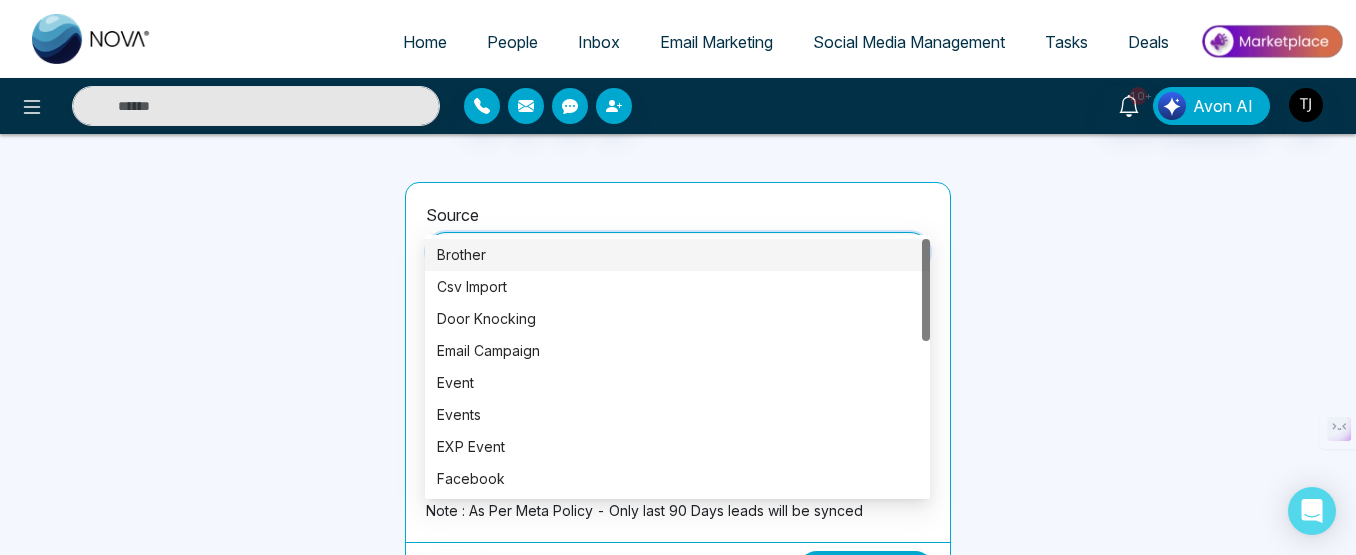 click at bounding box center (250, 390) 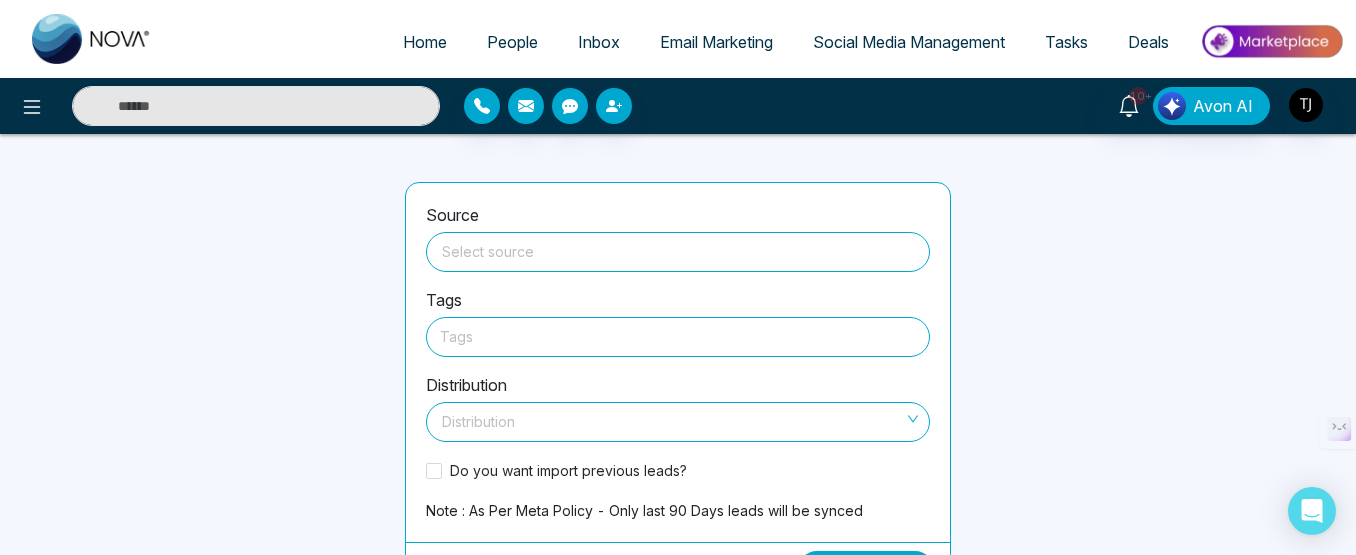 click at bounding box center [678, 336] 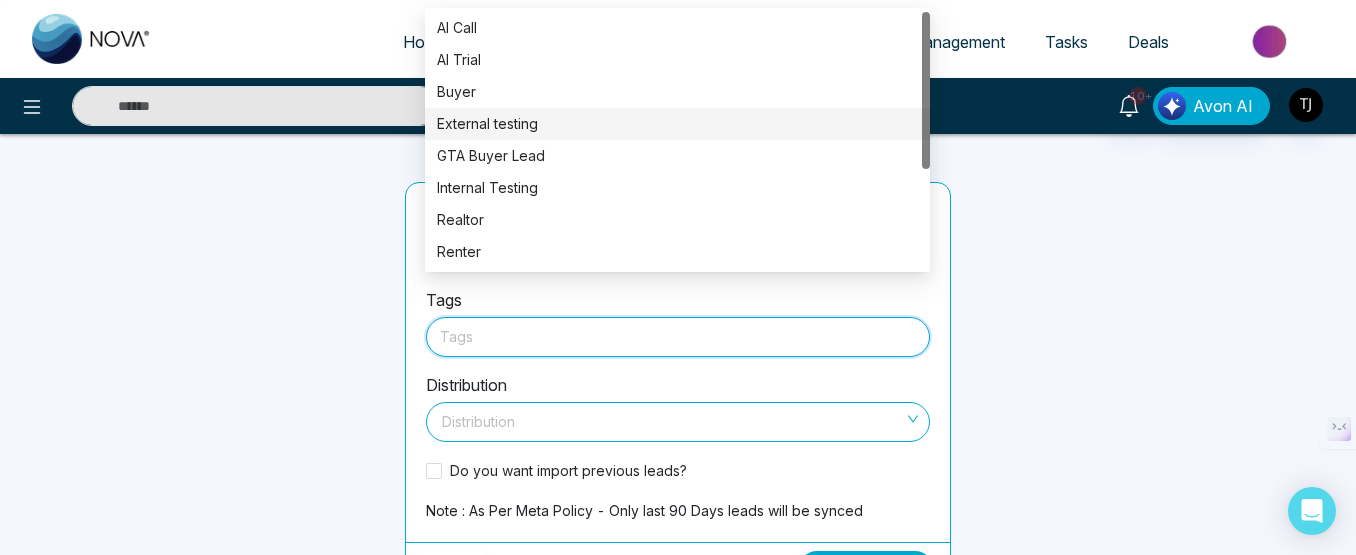 click at bounding box center (250, 390) 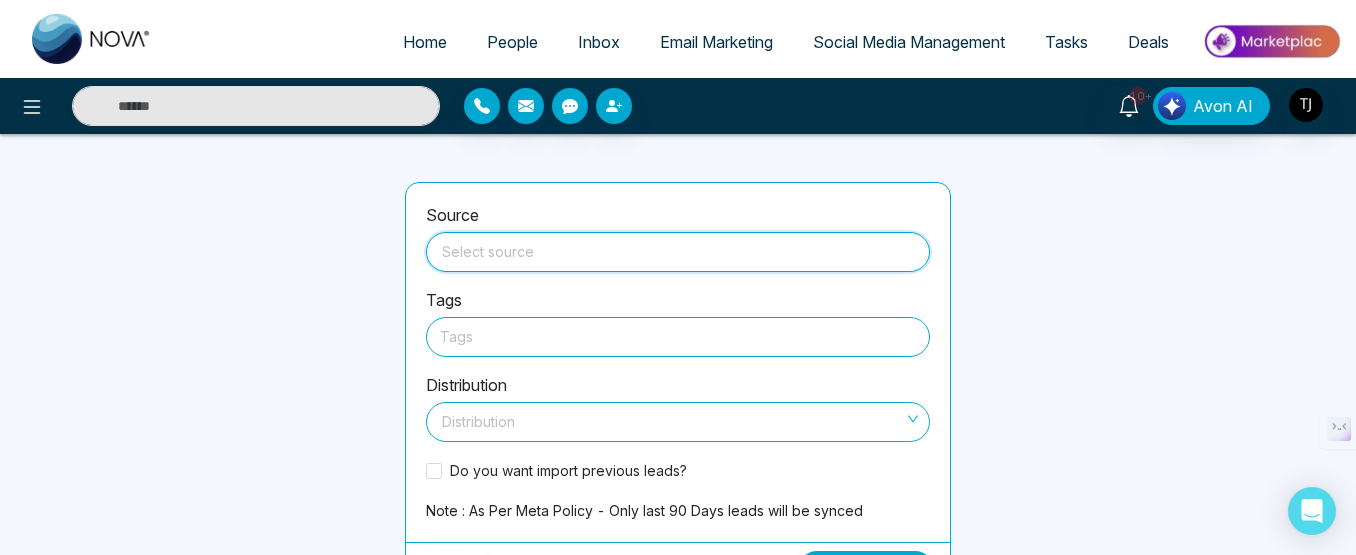 click at bounding box center [678, 248] 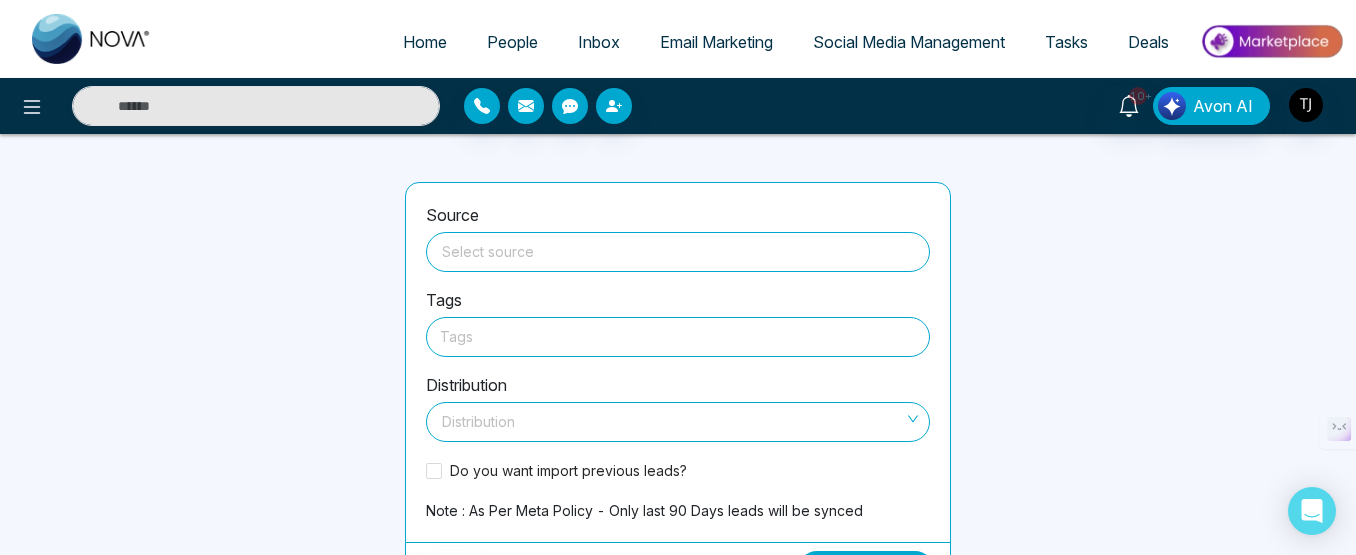click at bounding box center [250, 390] 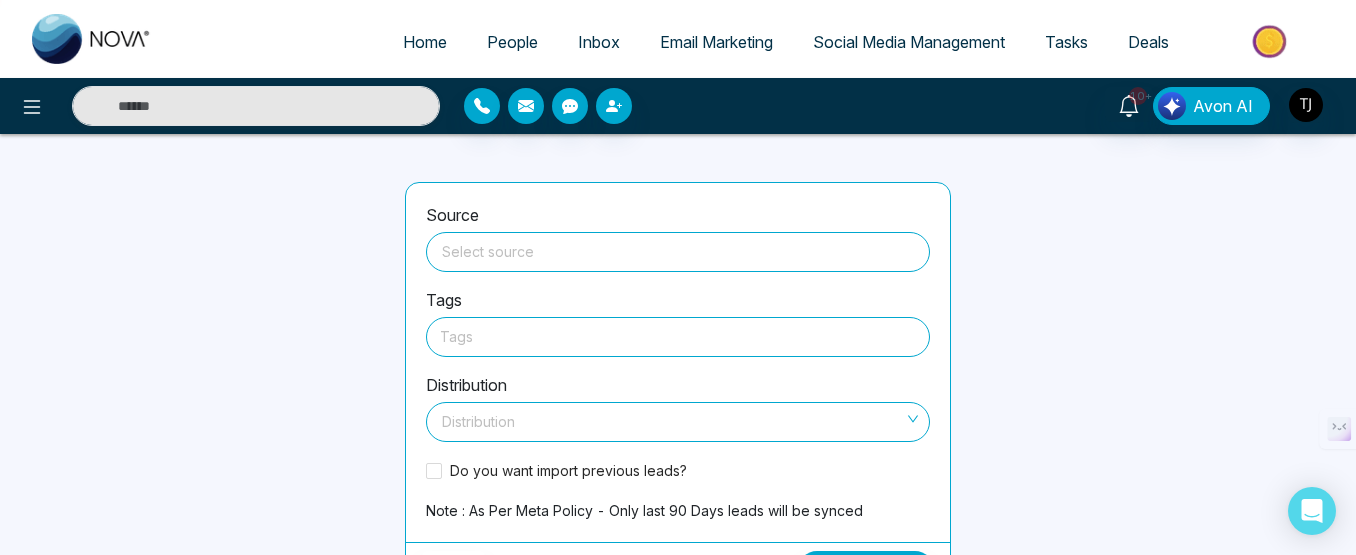 click at bounding box center (678, 248) 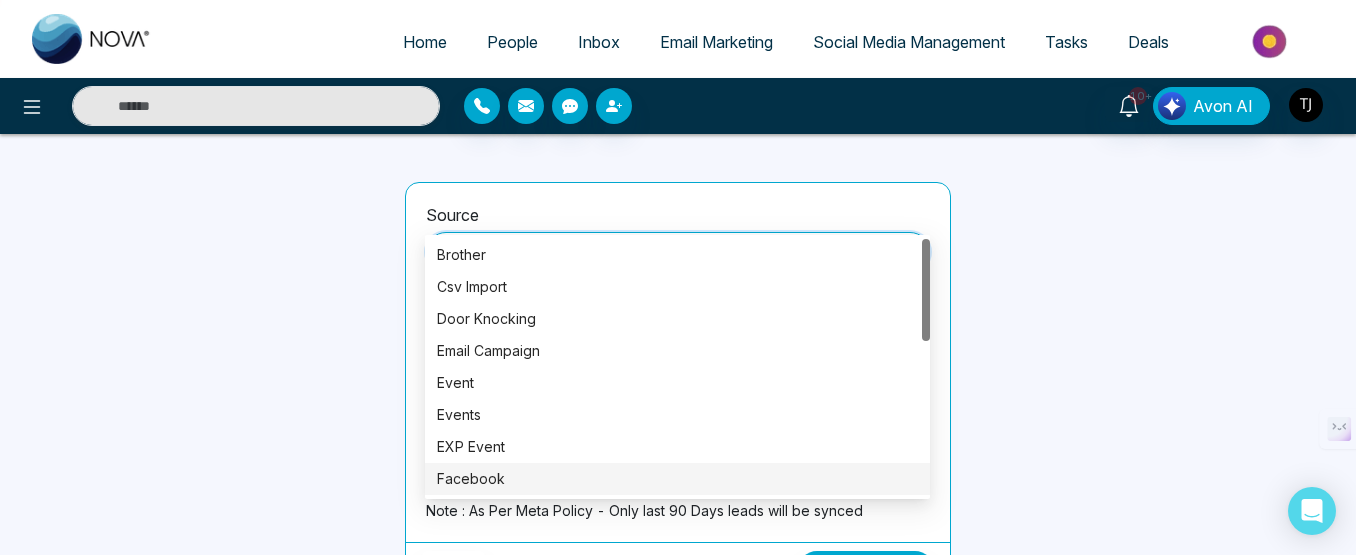 click on "Facebook" at bounding box center (677, 479) 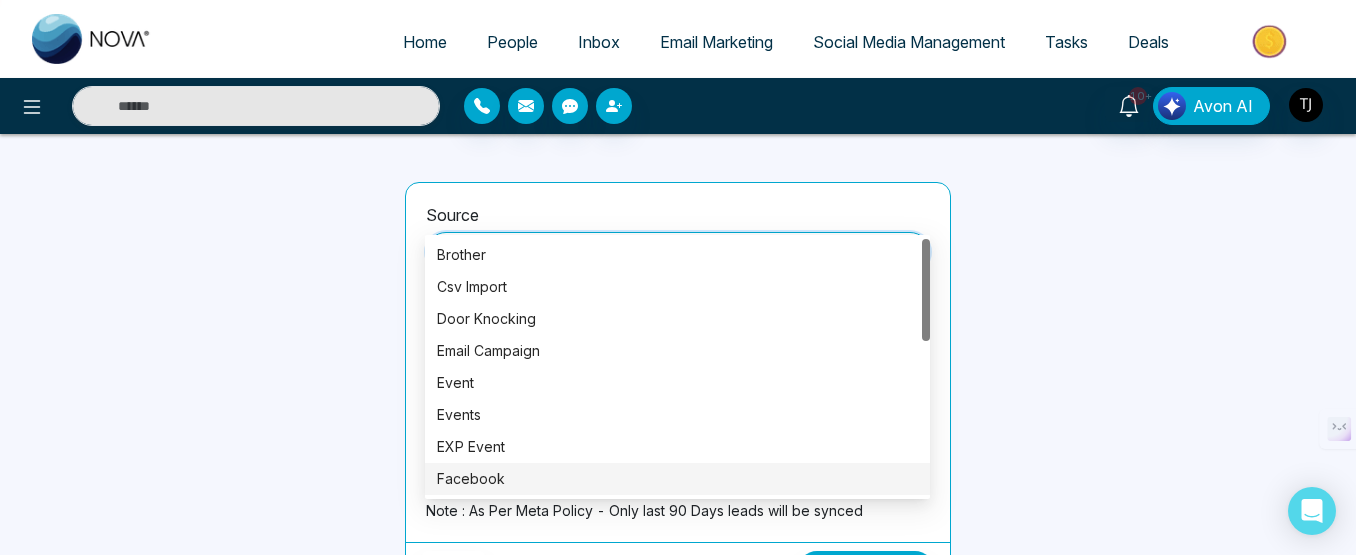 type on "********" 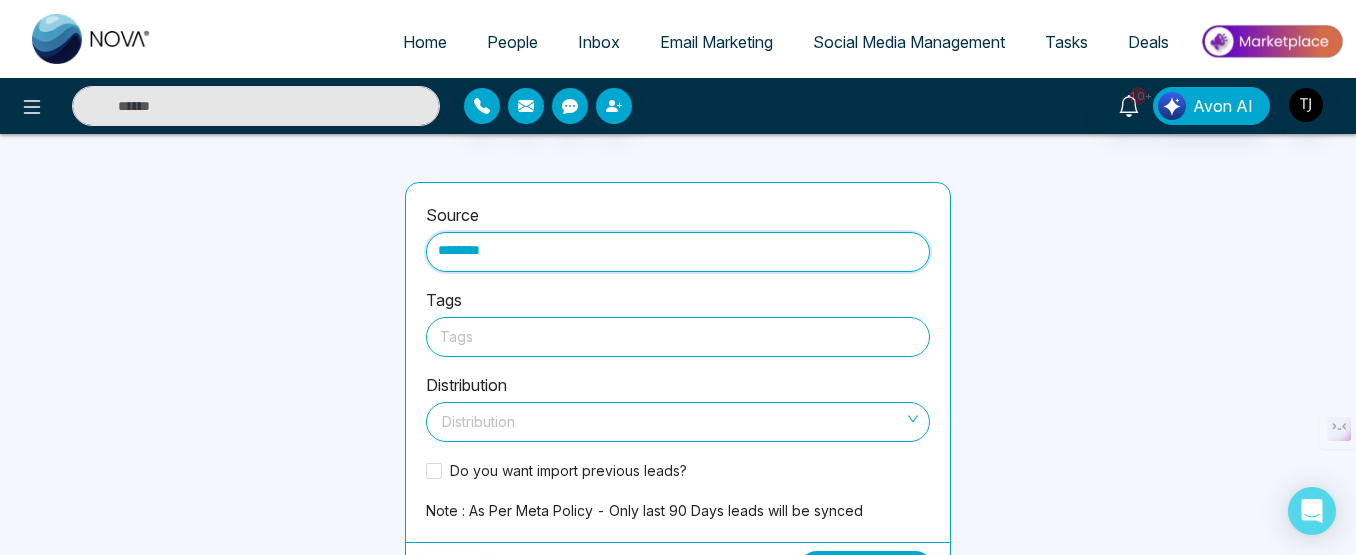 click on "********" at bounding box center (678, 248) 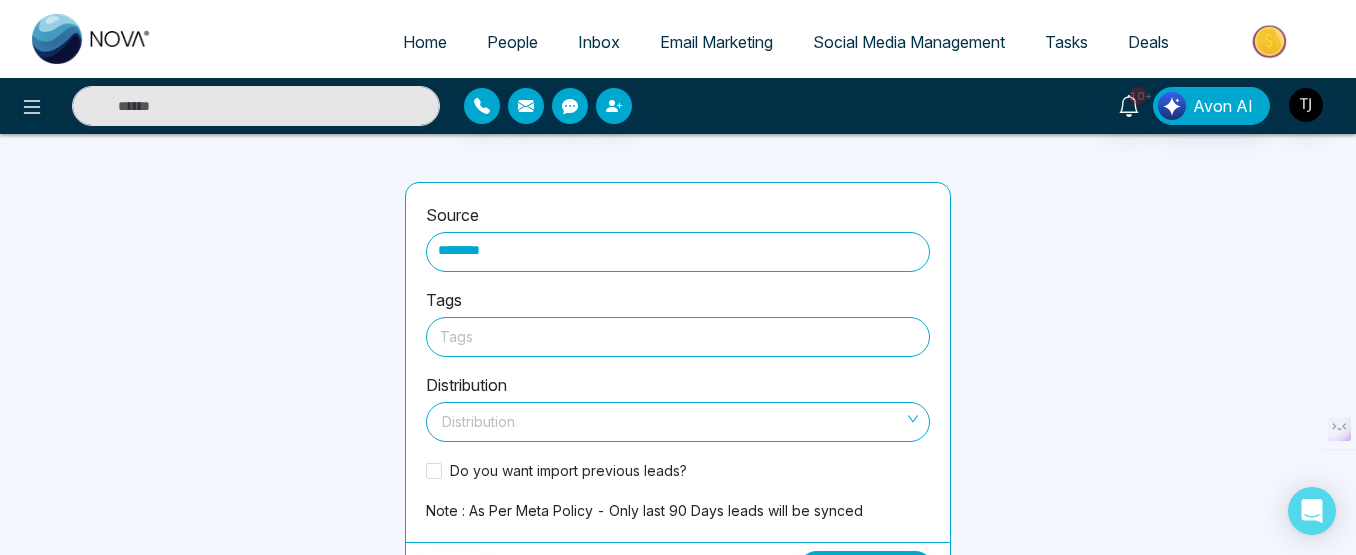 click at bounding box center (250, 390) 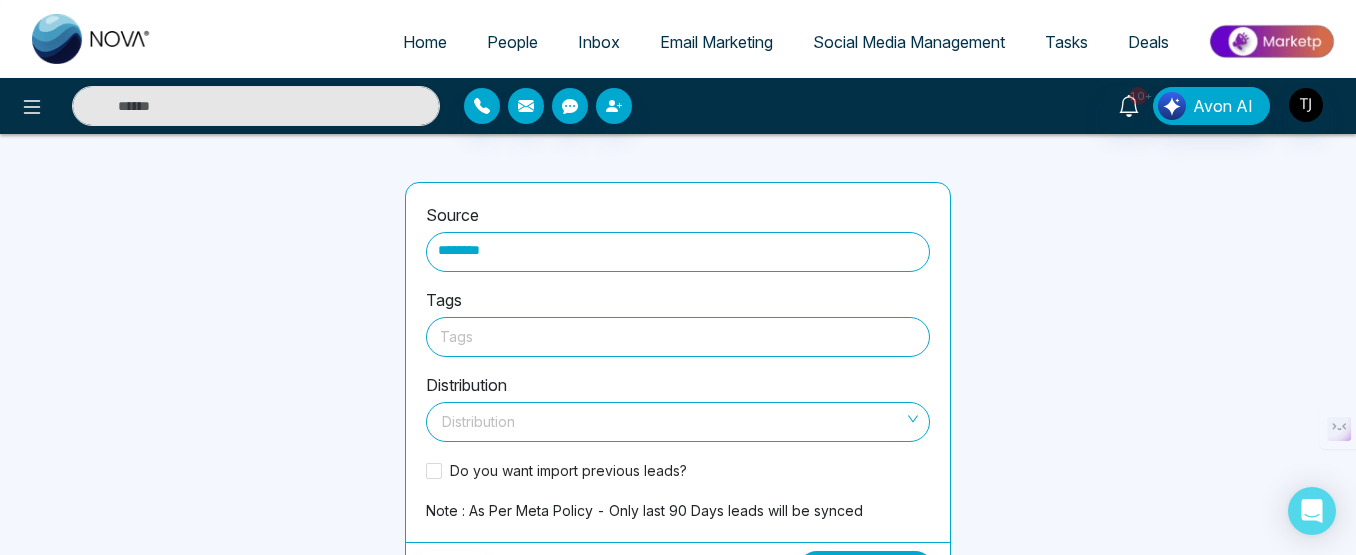 click on "********" at bounding box center [678, 248] 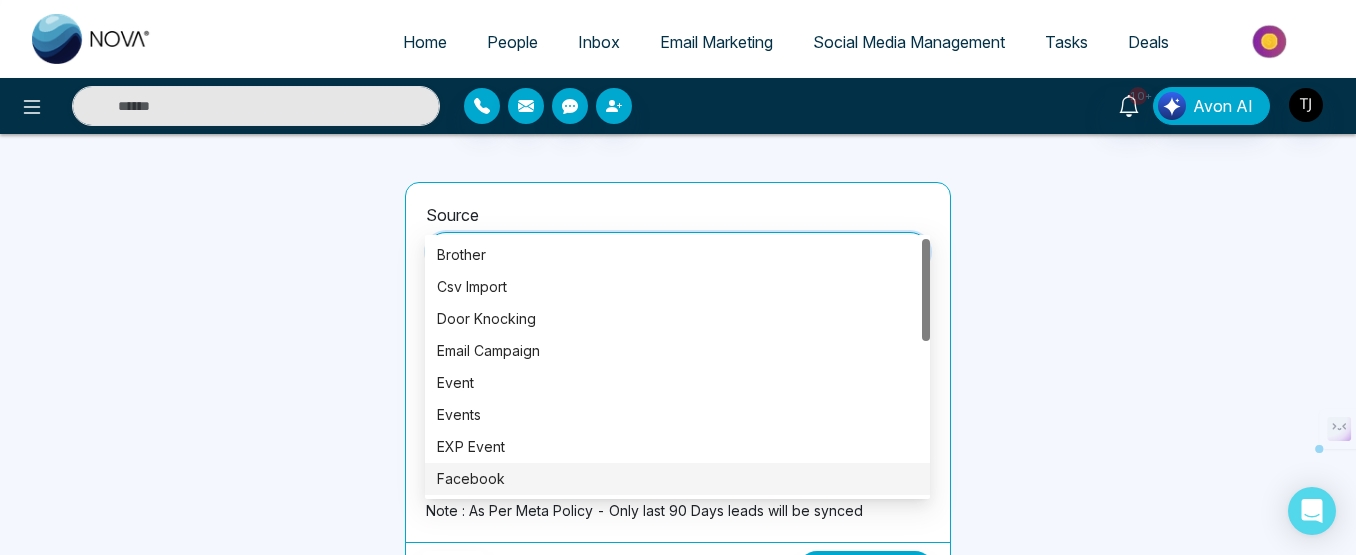 drag, startPoint x: 552, startPoint y: 207, endPoint x: 421, endPoint y: 208, distance: 131.00381 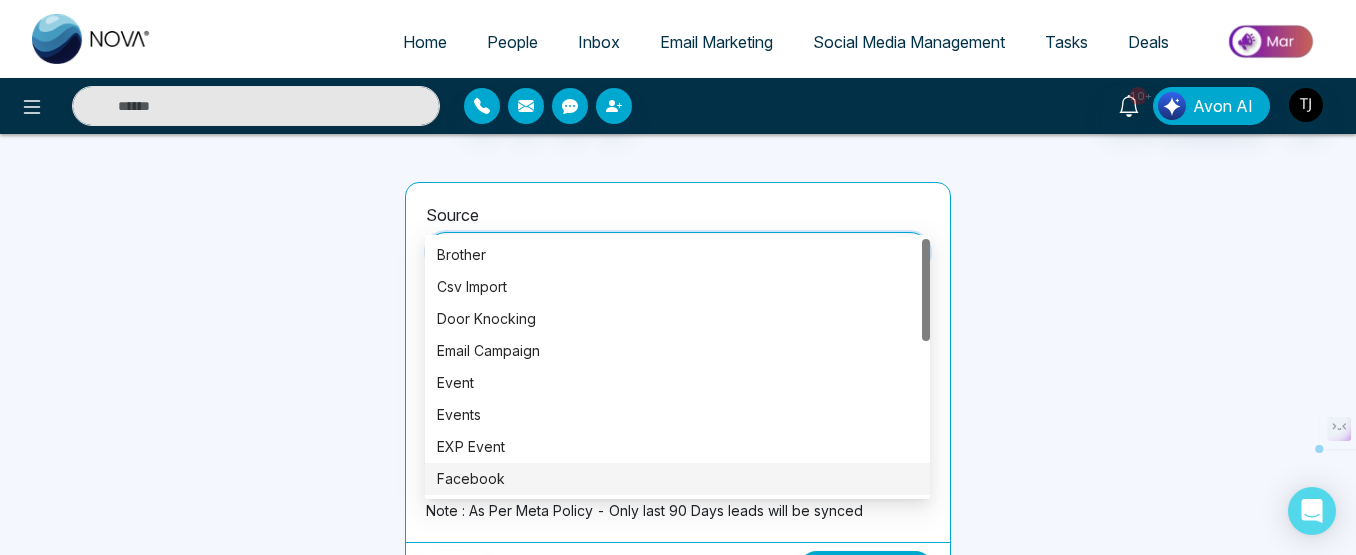 click on "Source ******** Tags   Tags Distribution Distribution  Do you want import previous leads? Note : As Per Meta Policy - Only last 90 Days leads will be synced" at bounding box center [678, 362] 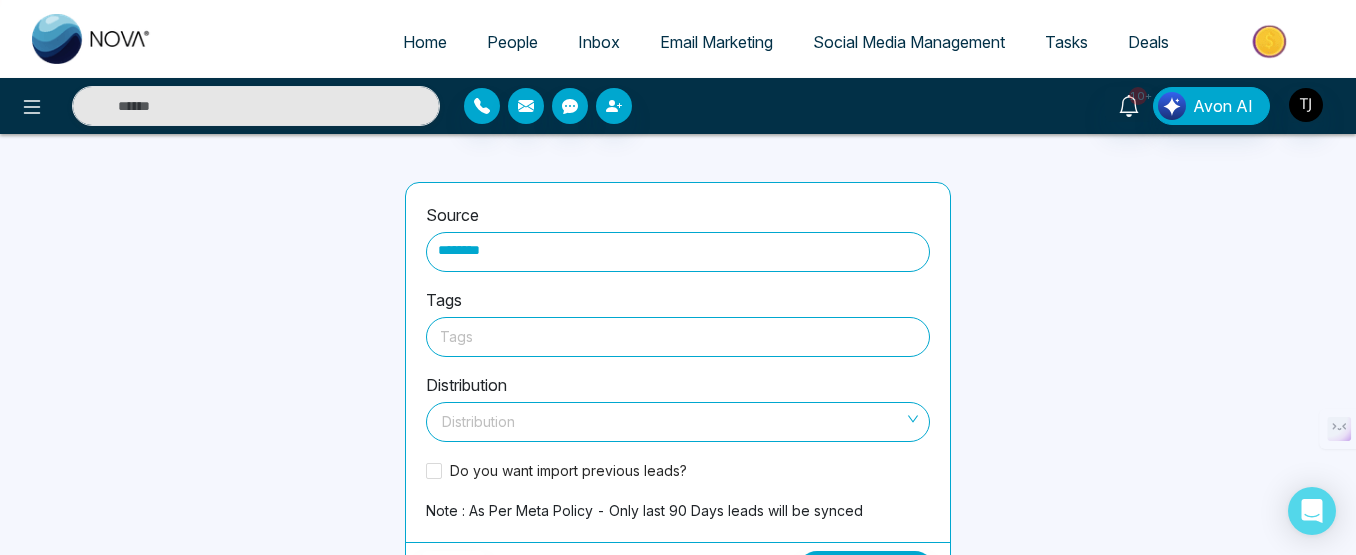 click at bounding box center [250, 390] 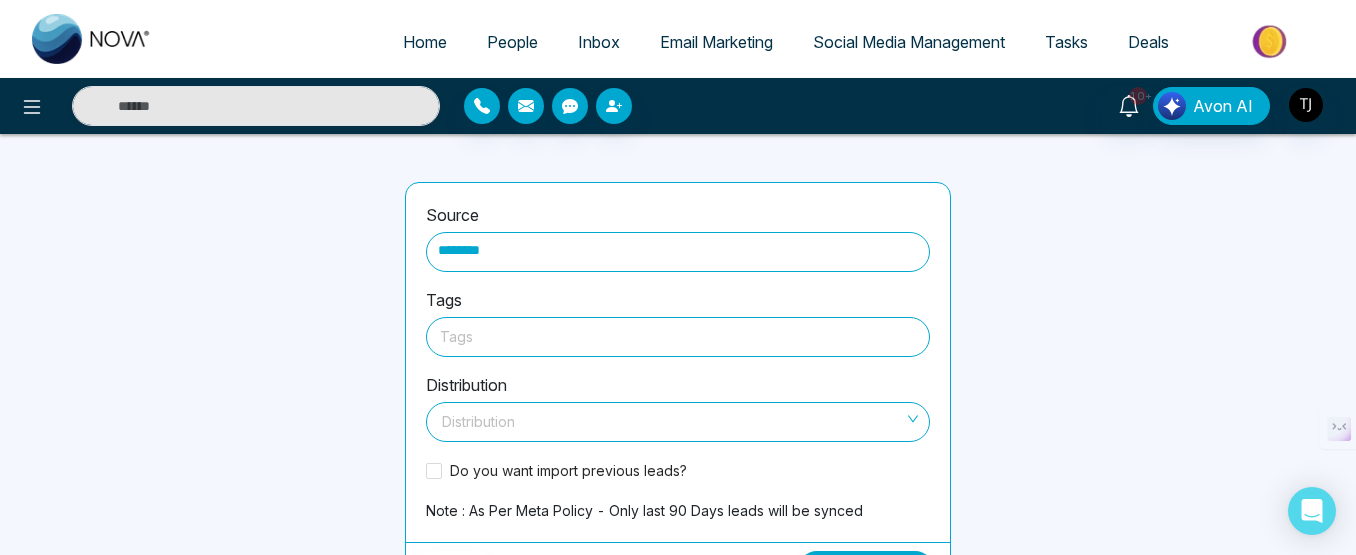 click on "********" at bounding box center (678, 248) 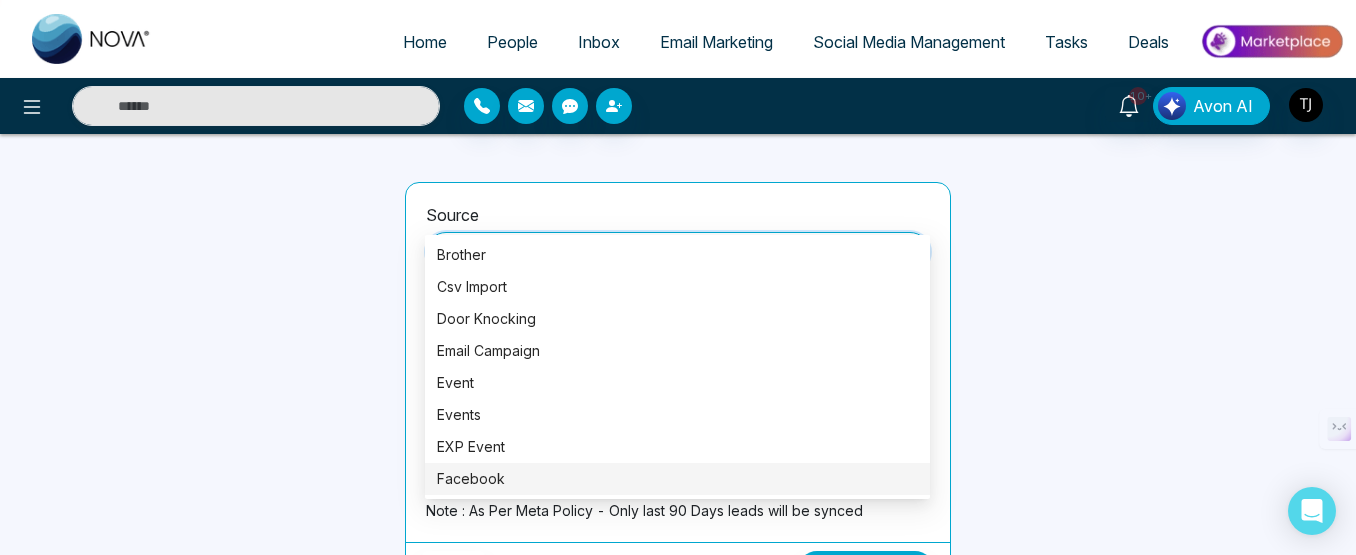 click at bounding box center [250, 390] 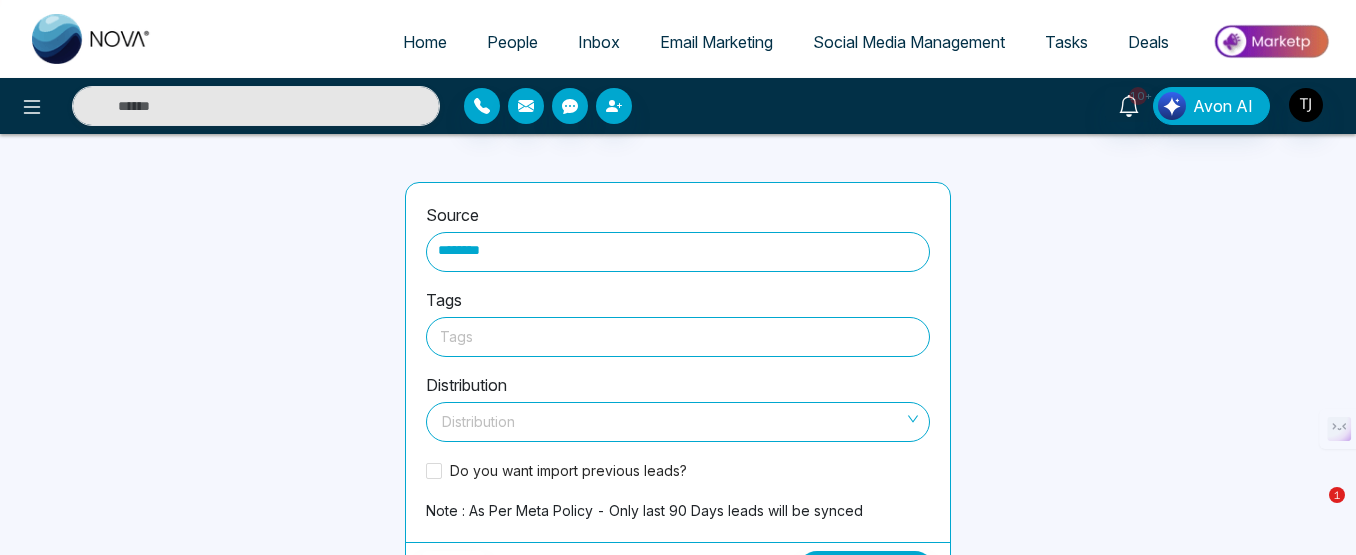 click at bounding box center (678, 336) 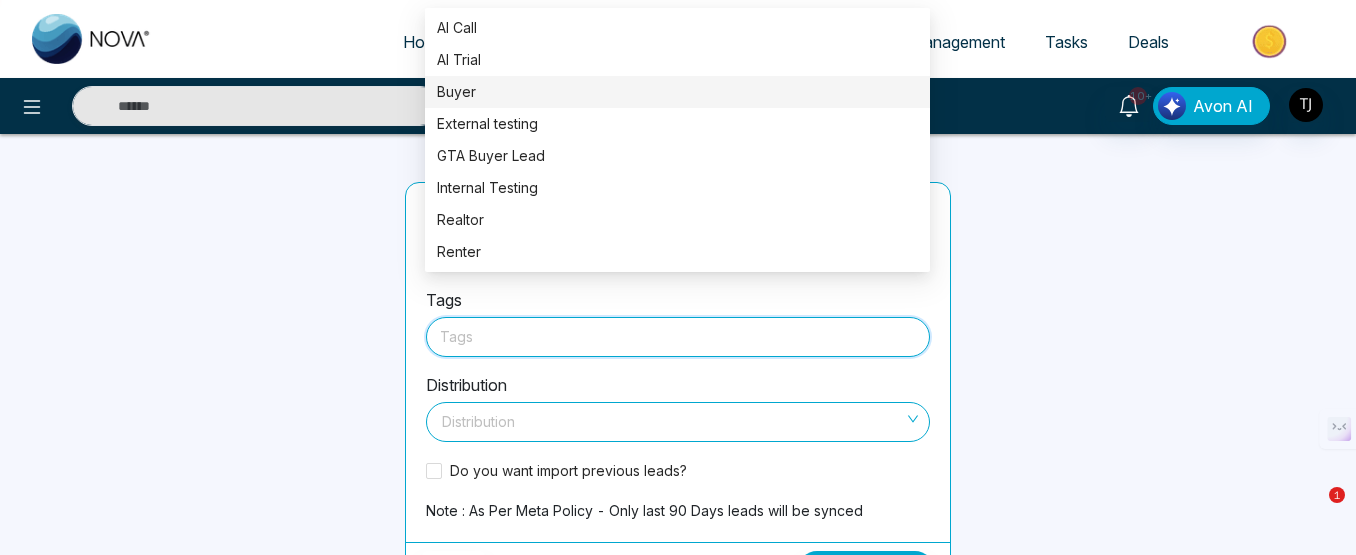 click on "Buyer" at bounding box center (677, 92) 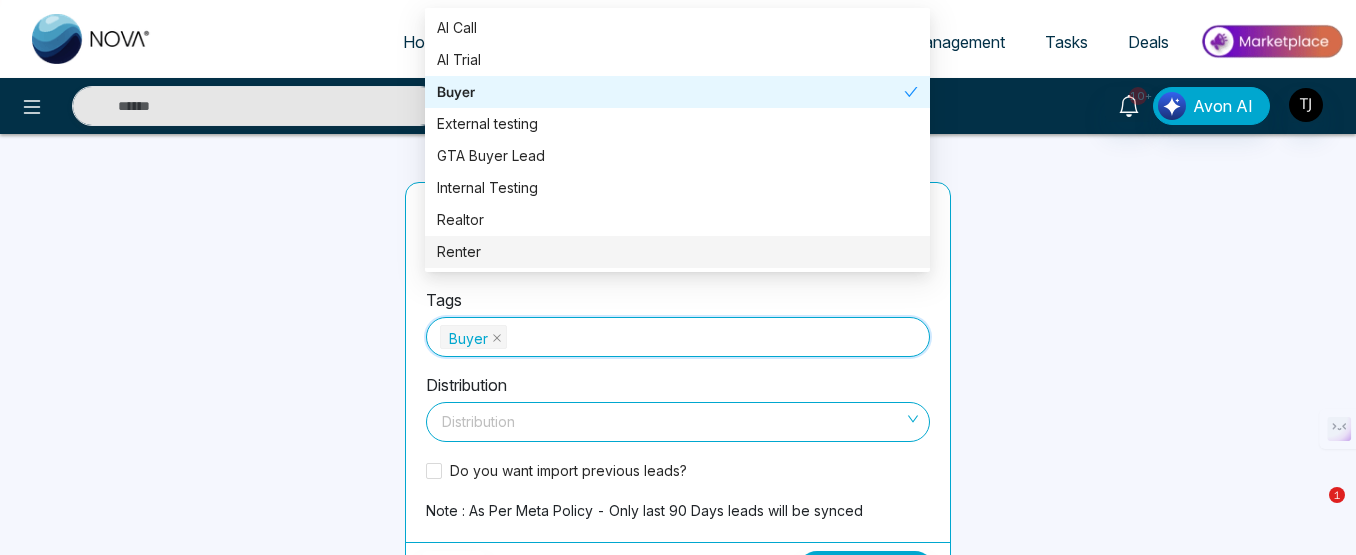 click on "Buyer" at bounding box center [678, 337] 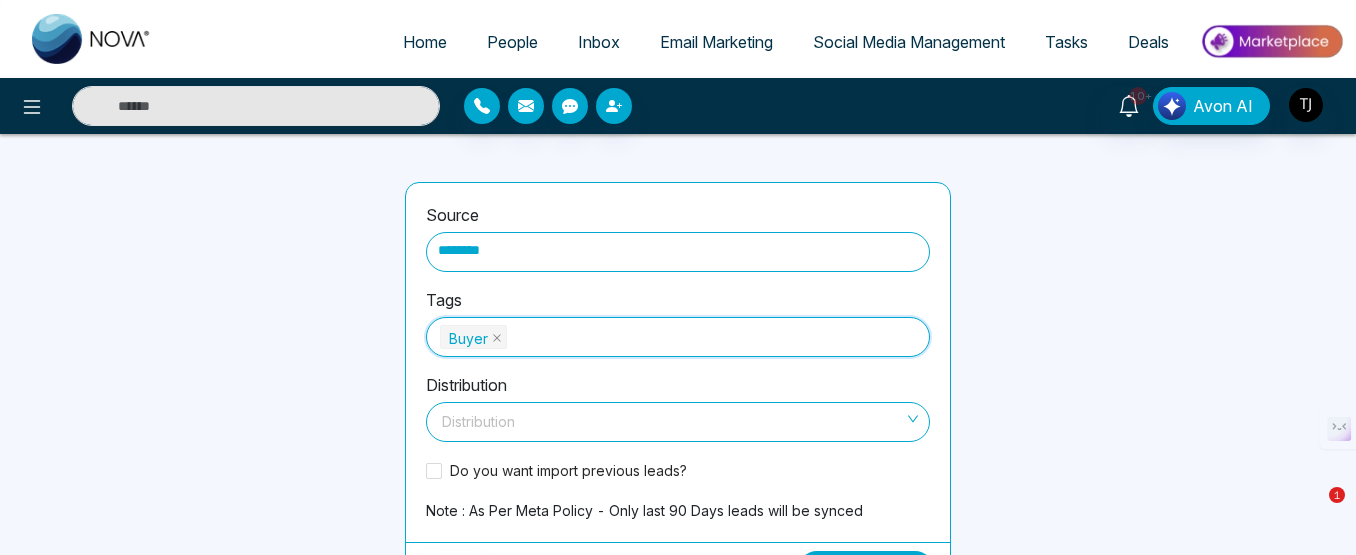 click at bounding box center (671, 418) 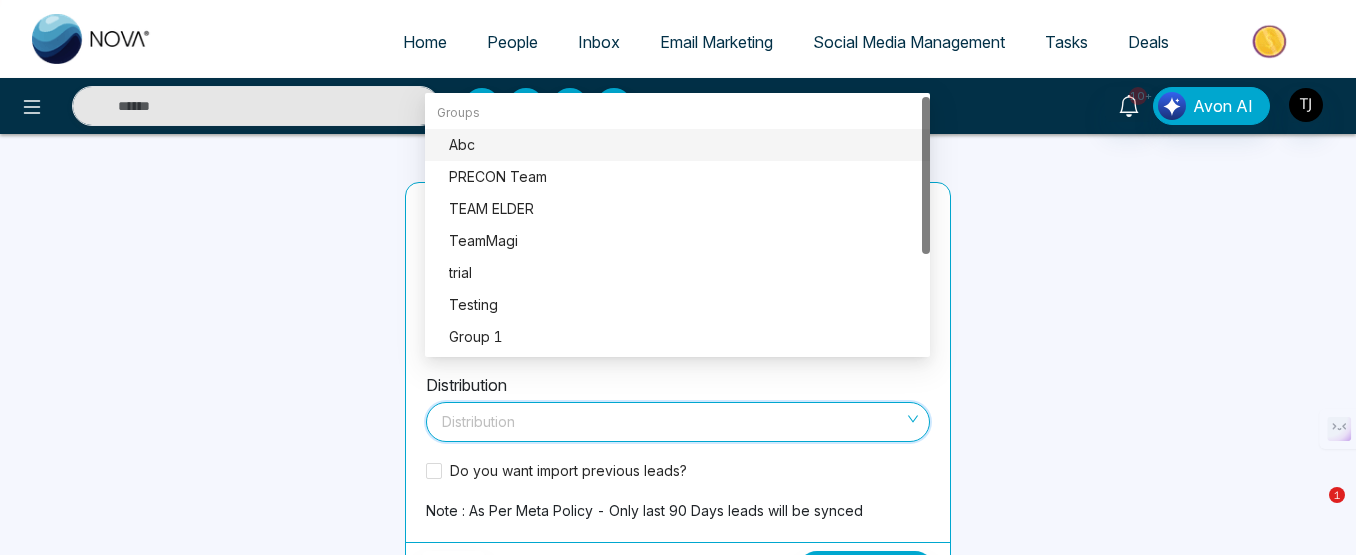click on "Abc" at bounding box center (683, 145) 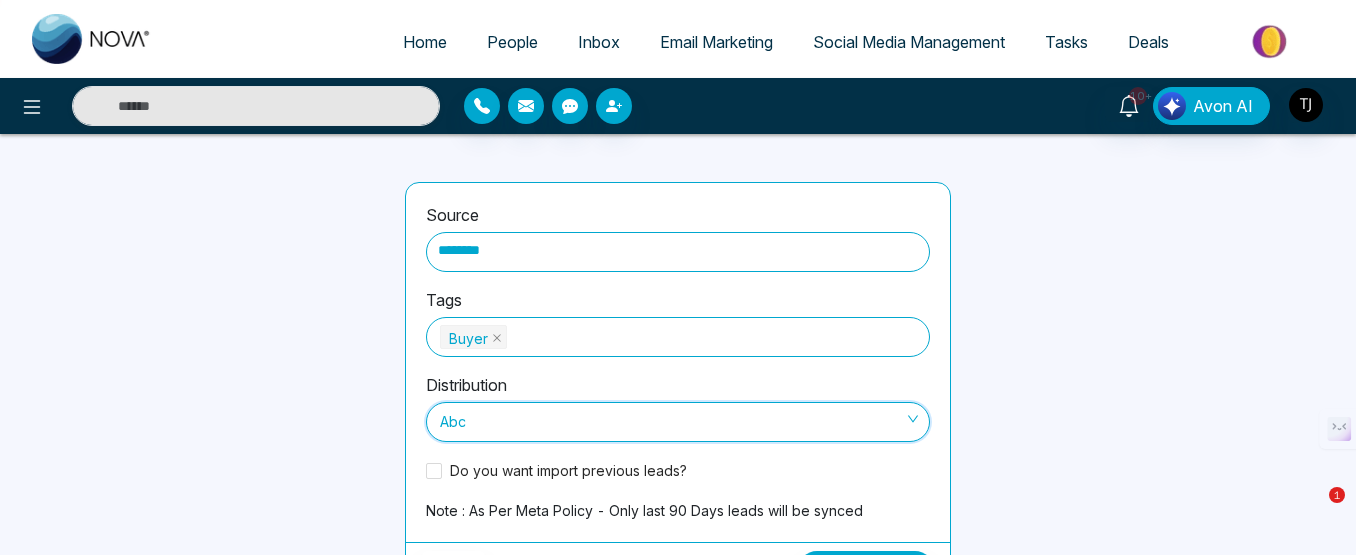 click on "Abc" at bounding box center [678, 422] 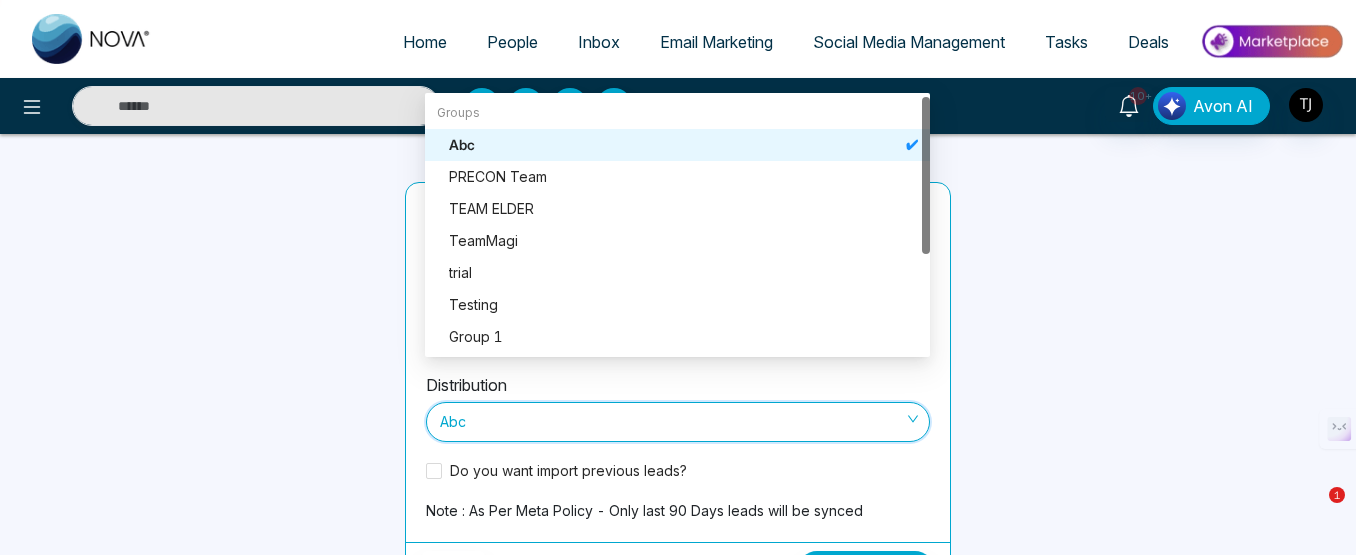 click on "Abc" at bounding box center (678, 422) 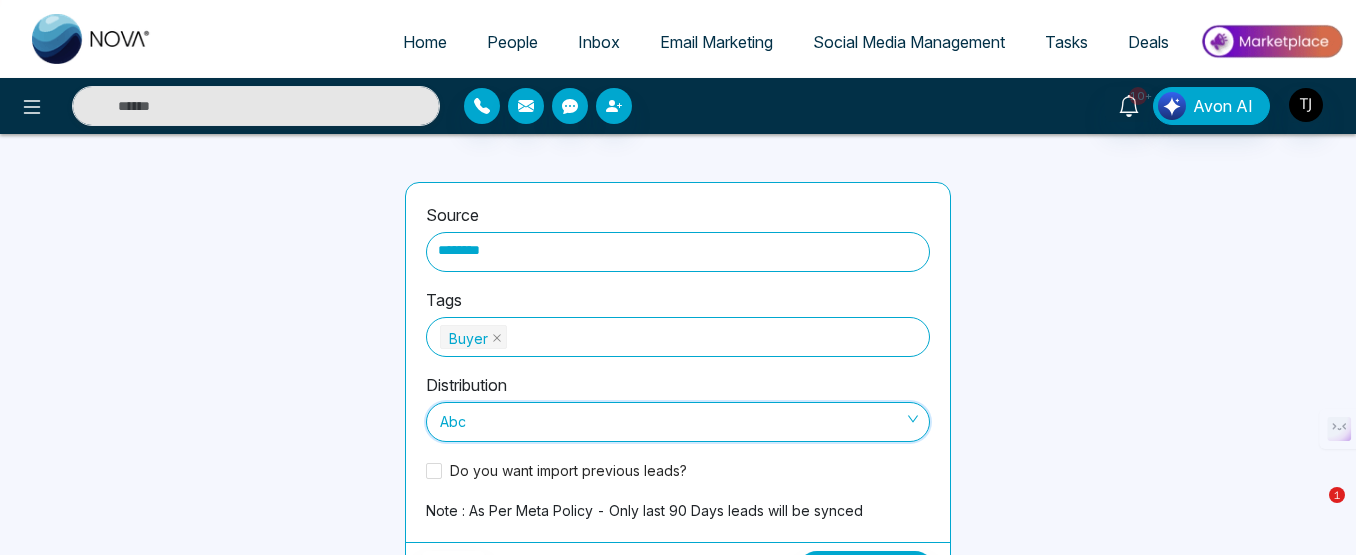 click on "Abc" at bounding box center (678, 422) 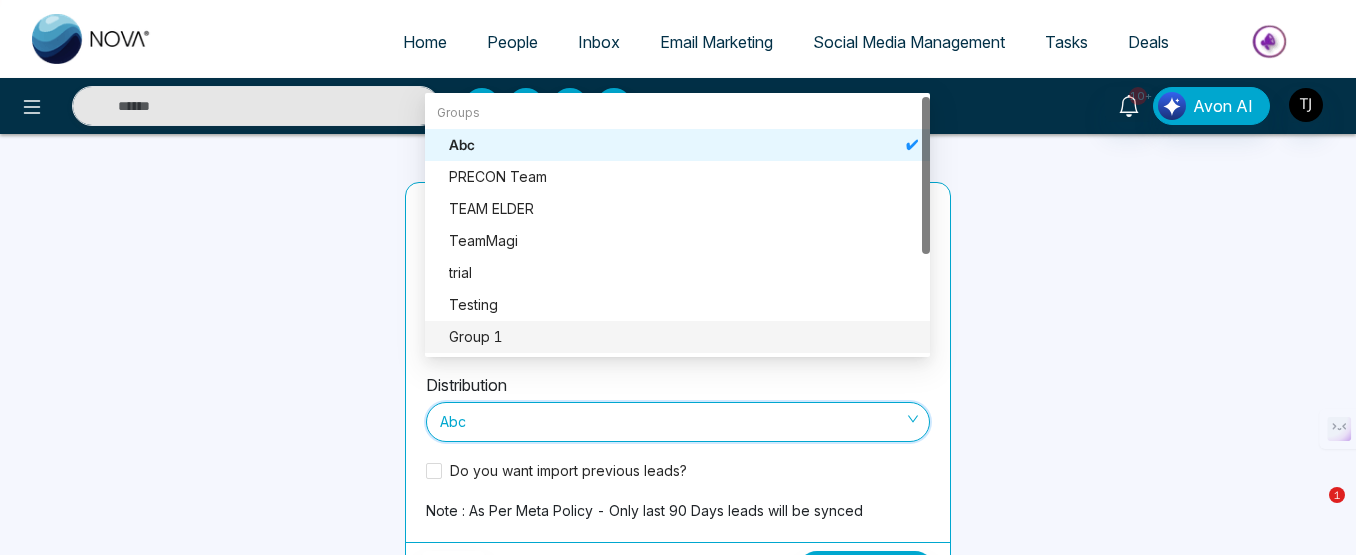 click on "Abc" at bounding box center [678, 422] 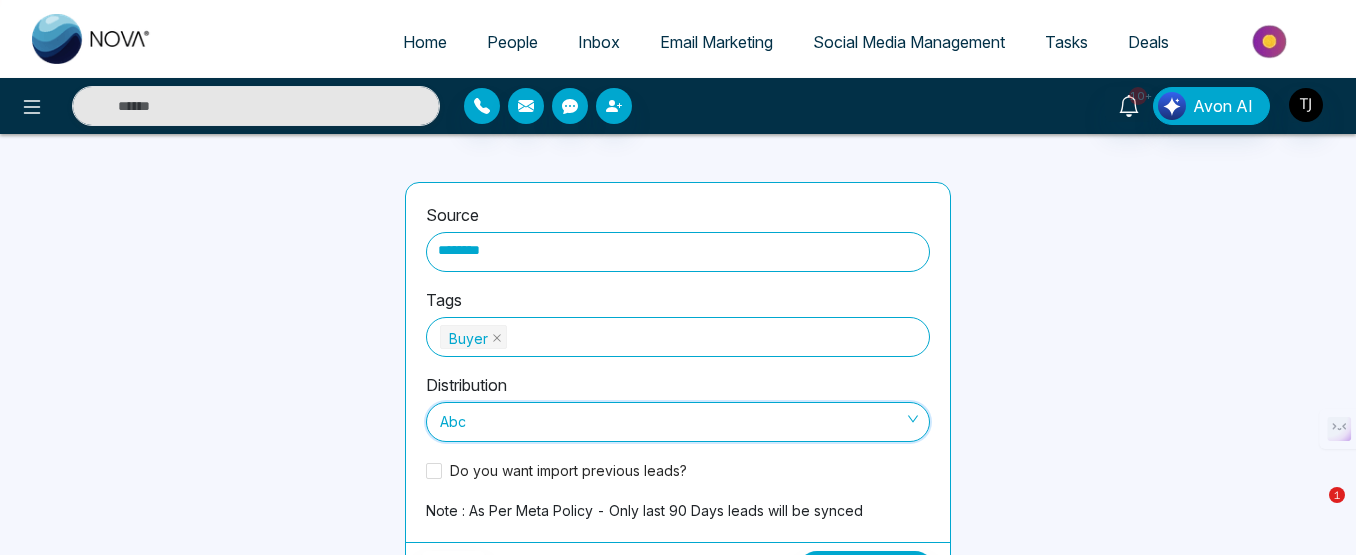 click on "Abc" at bounding box center (678, 422) 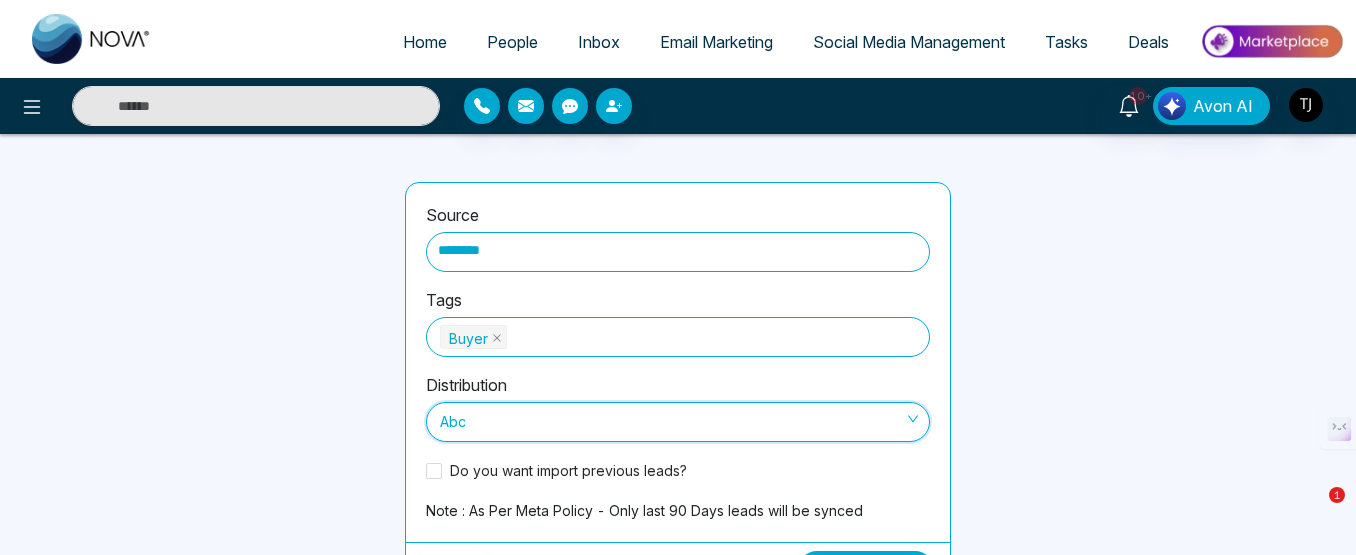 click on "Abc" at bounding box center (678, 422) 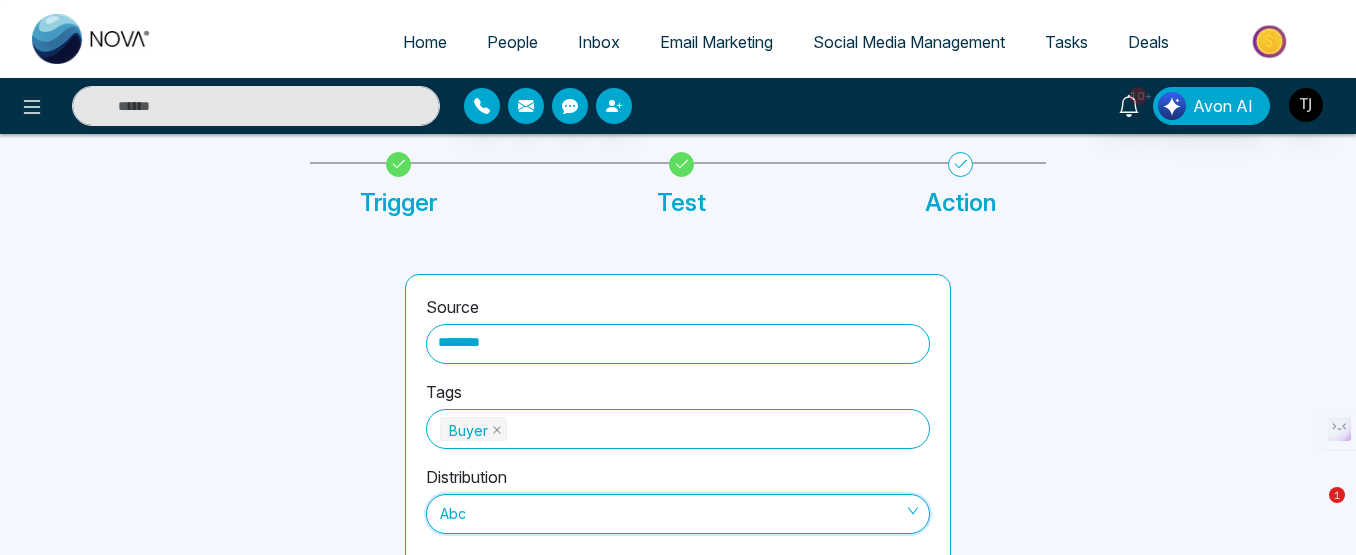 scroll, scrollTop: 230, scrollLeft: 0, axis: vertical 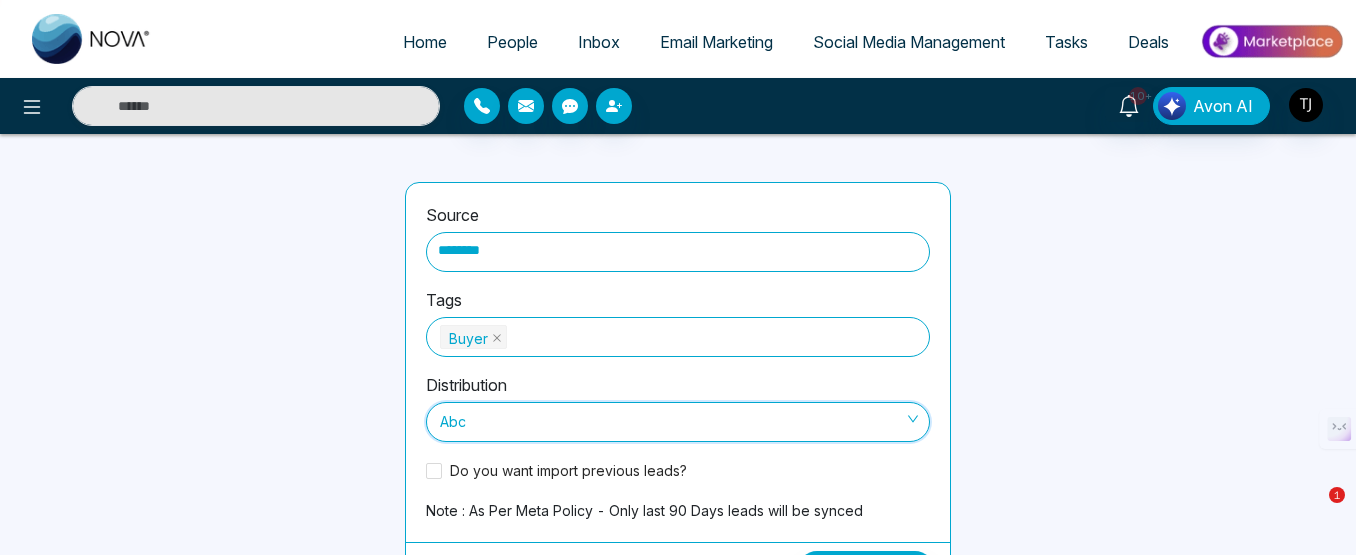 click on "Back" at bounding box center (453, 570) 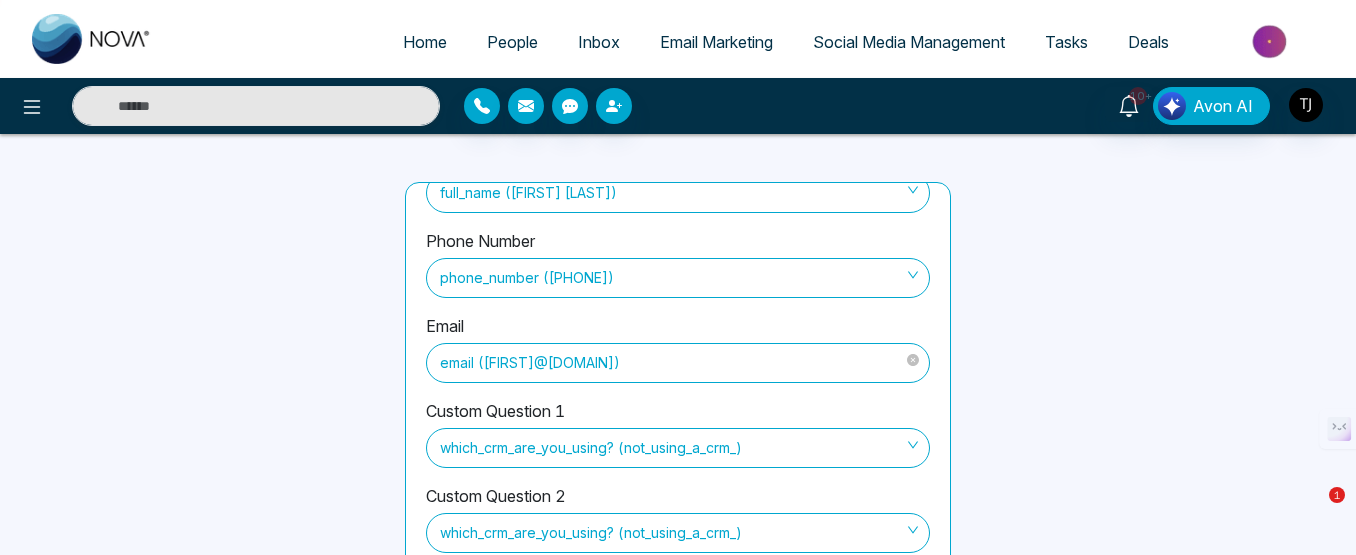 scroll, scrollTop: 220, scrollLeft: 0, axis: vertical 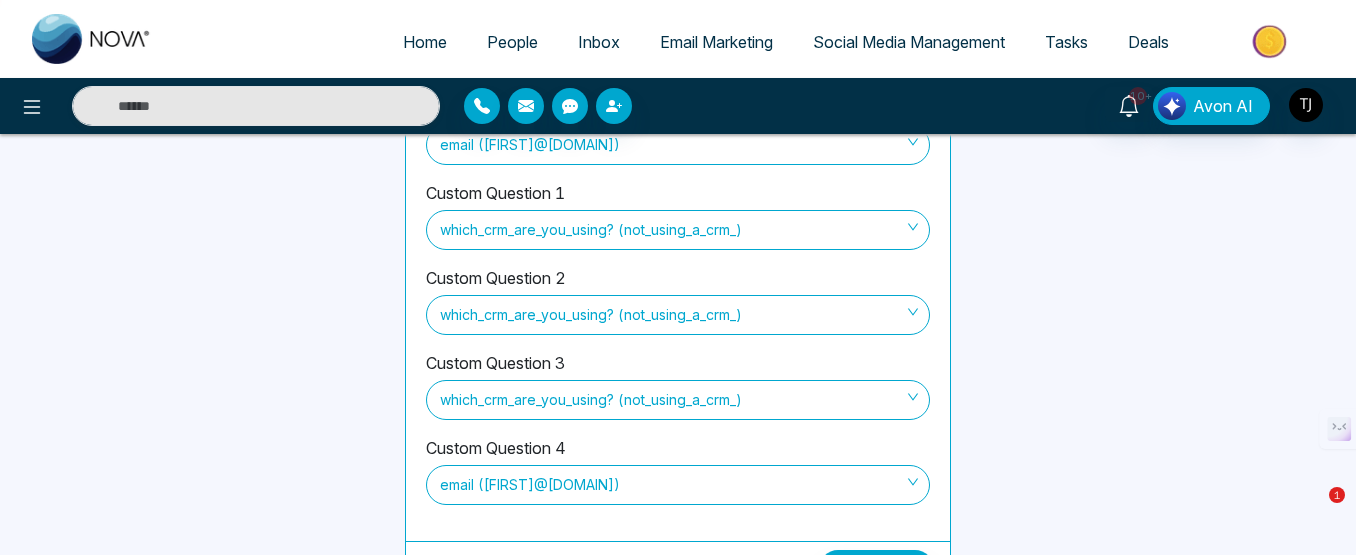 click on "Back" at bounding box center [453, 569] 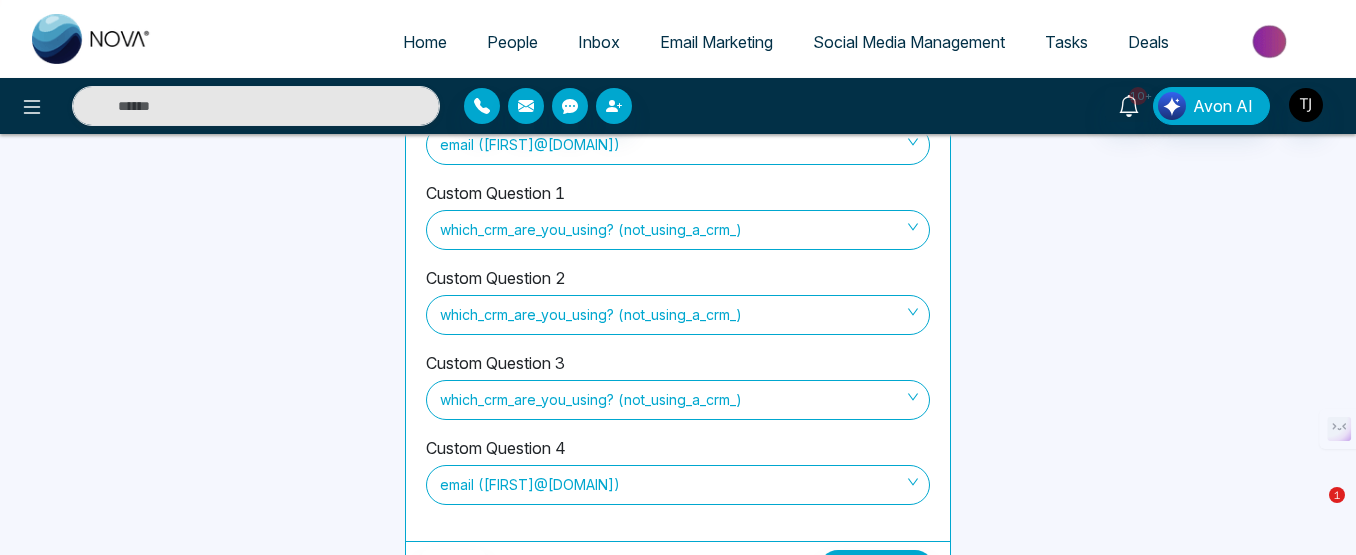 scroll, scrollTop: 253, scrollLeft: 0, axis: vertical 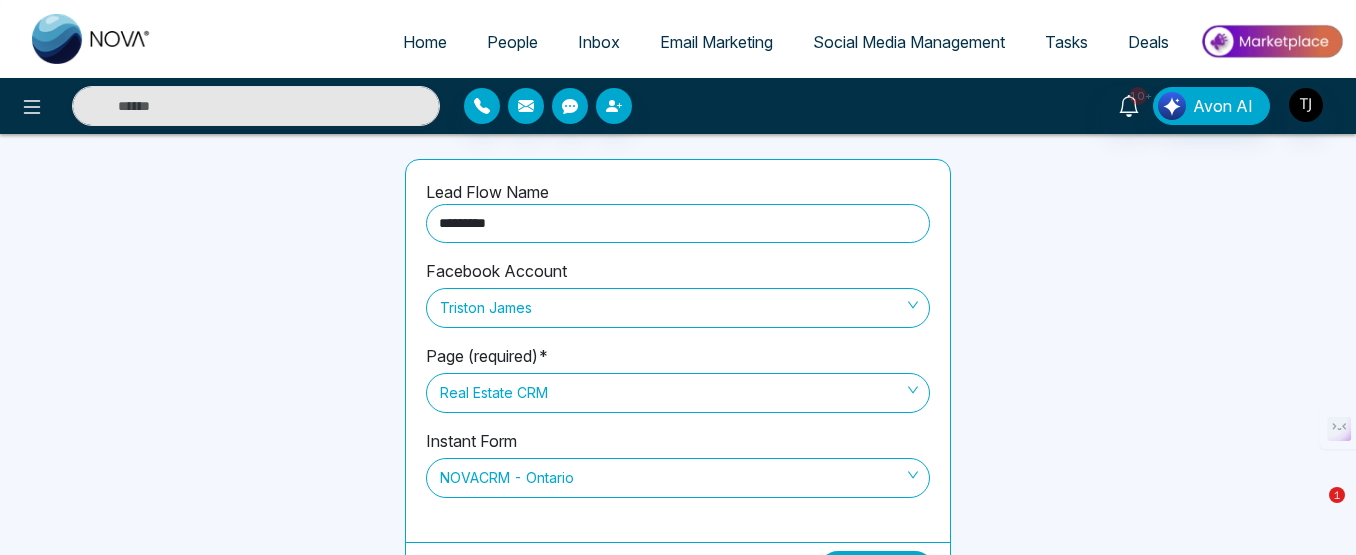 click on "Back" at bounding box center [453, 570] 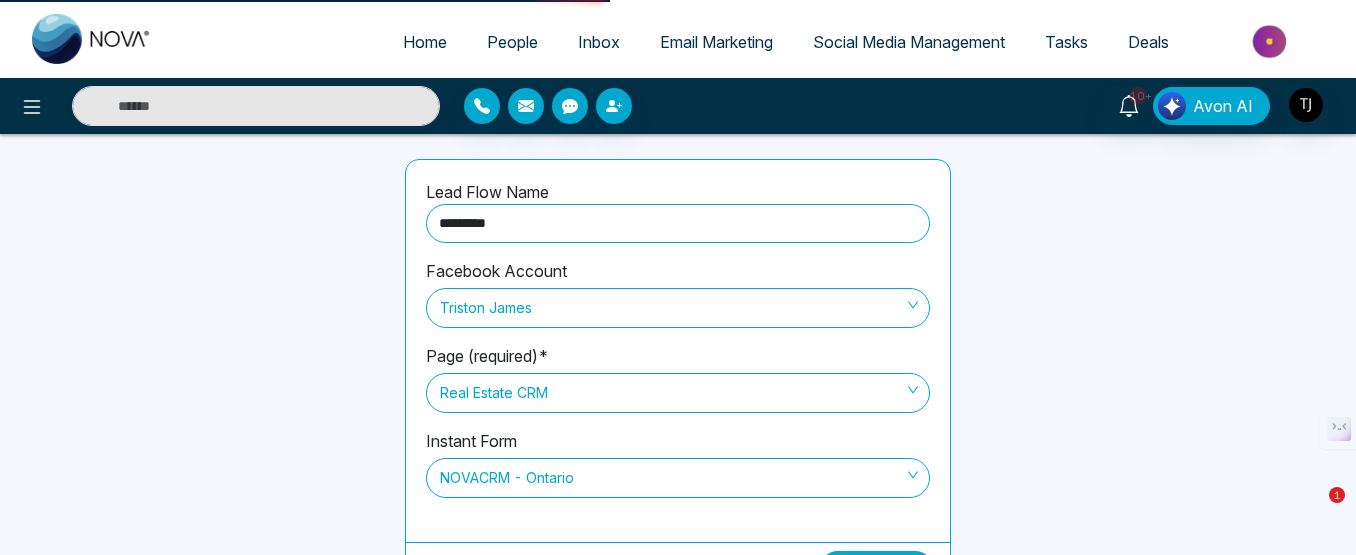 scroll, scrollTop: 0, scrollLeft: 0, axis: both 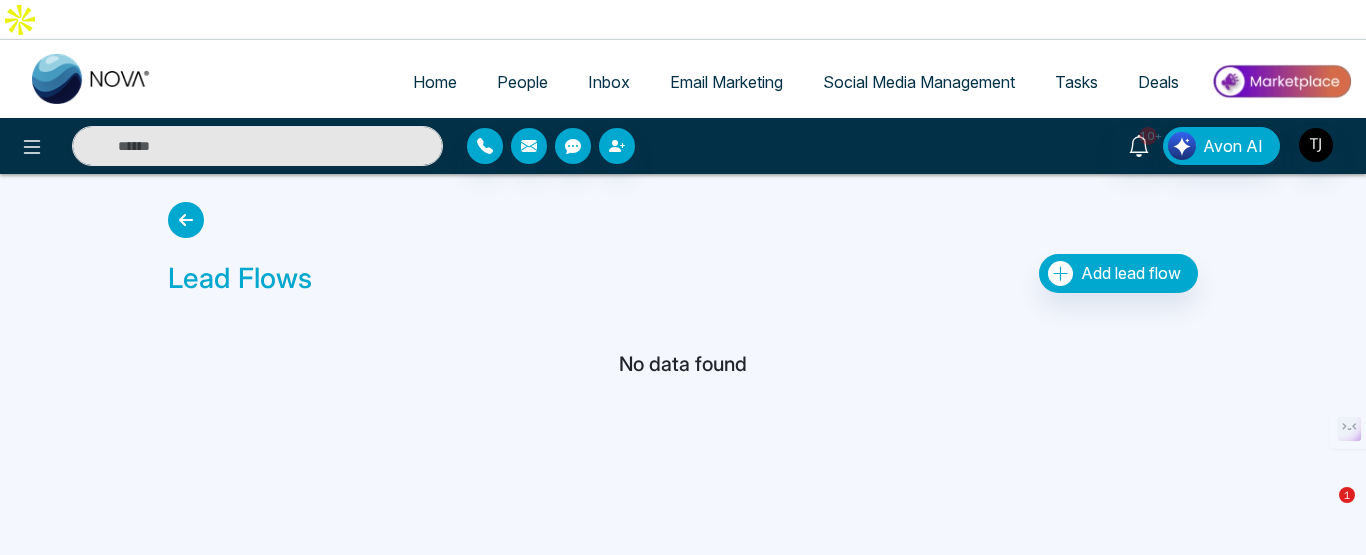 click at bounding box center (186, 220) 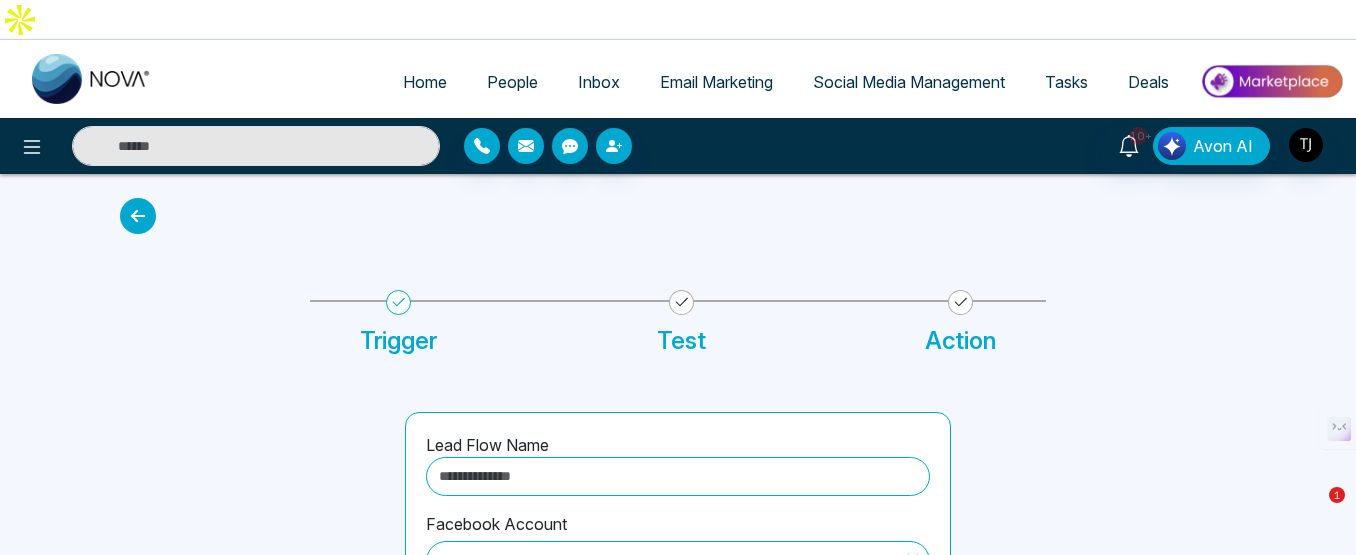 click at bounding box center [138, 216] 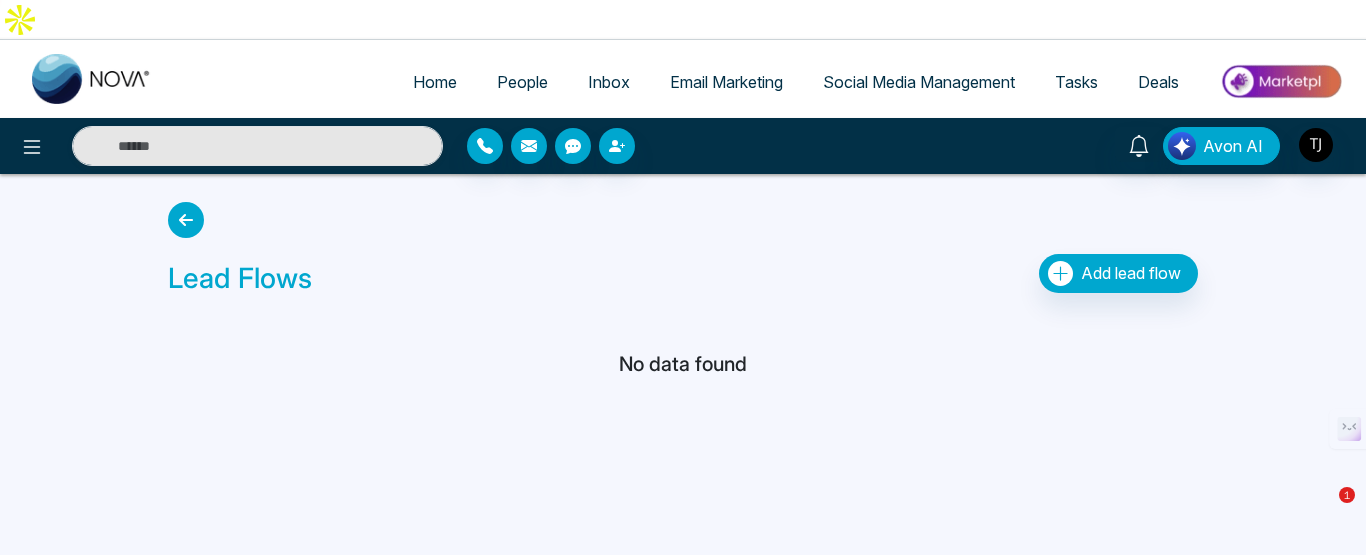 click on "Lead Flows   Add lead flow No data found" at bounding box center [683, 289] 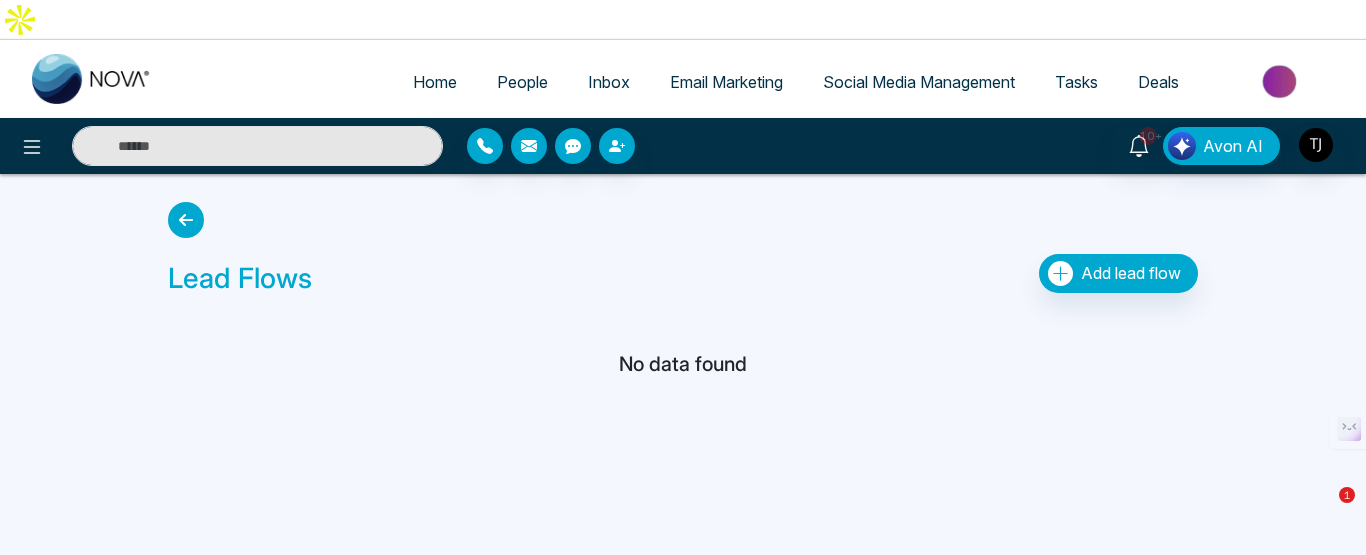 click at bounding box center [186, 220] 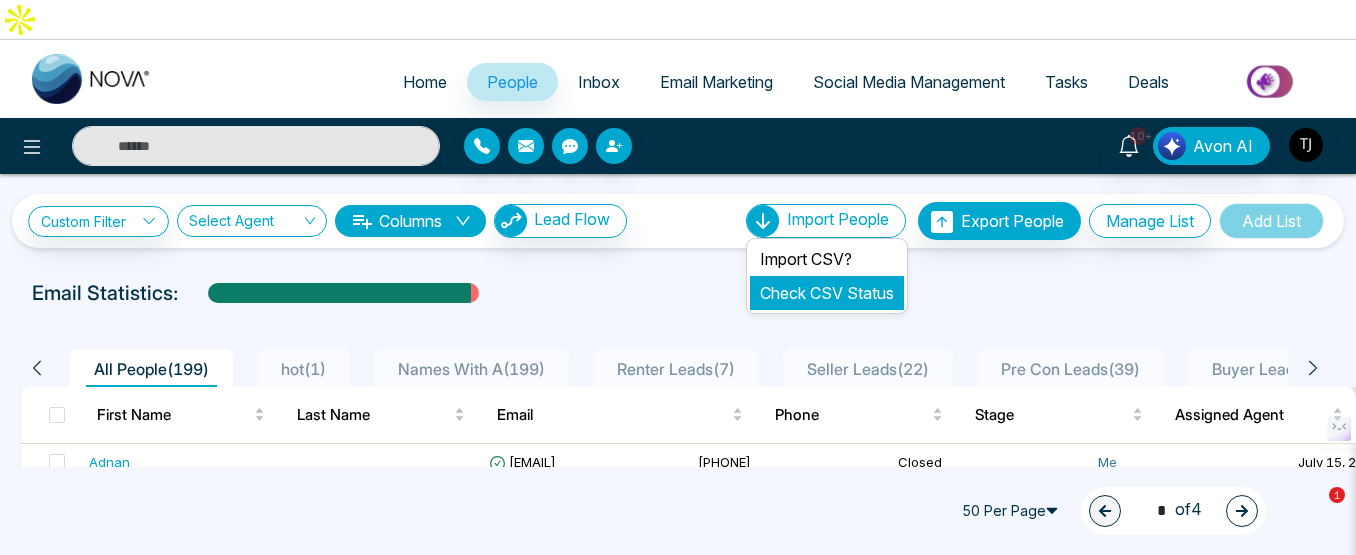 click on "Check CSV Status" at bounding box center (827, 293) 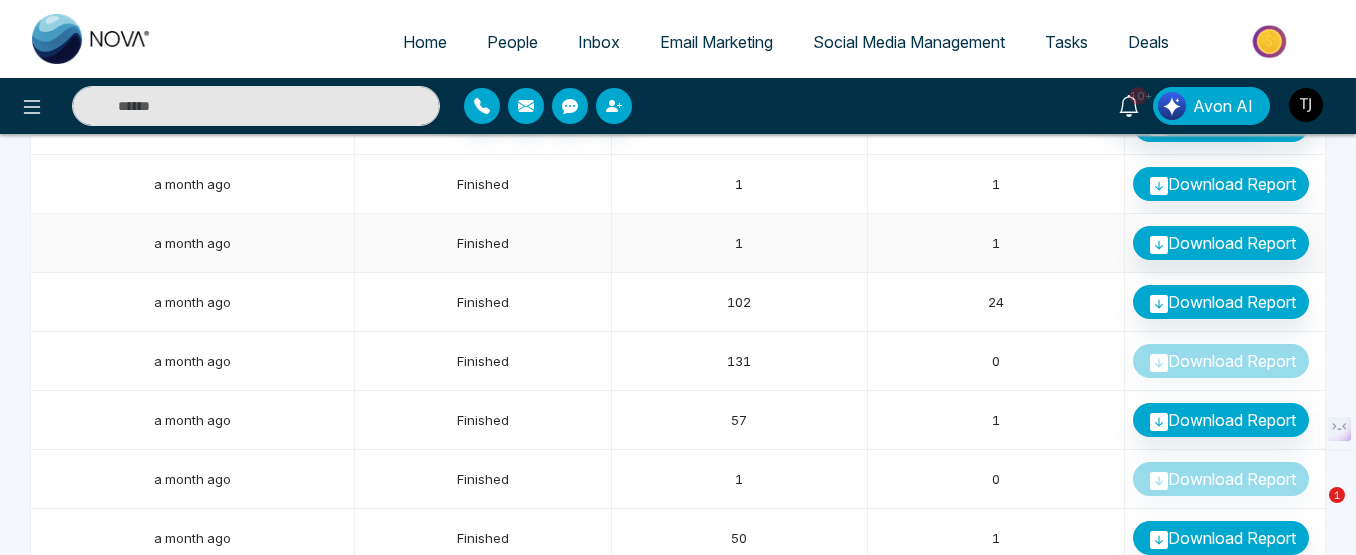 scroll, scrollTop: 600, scrollLeft: 0, axis: vertical 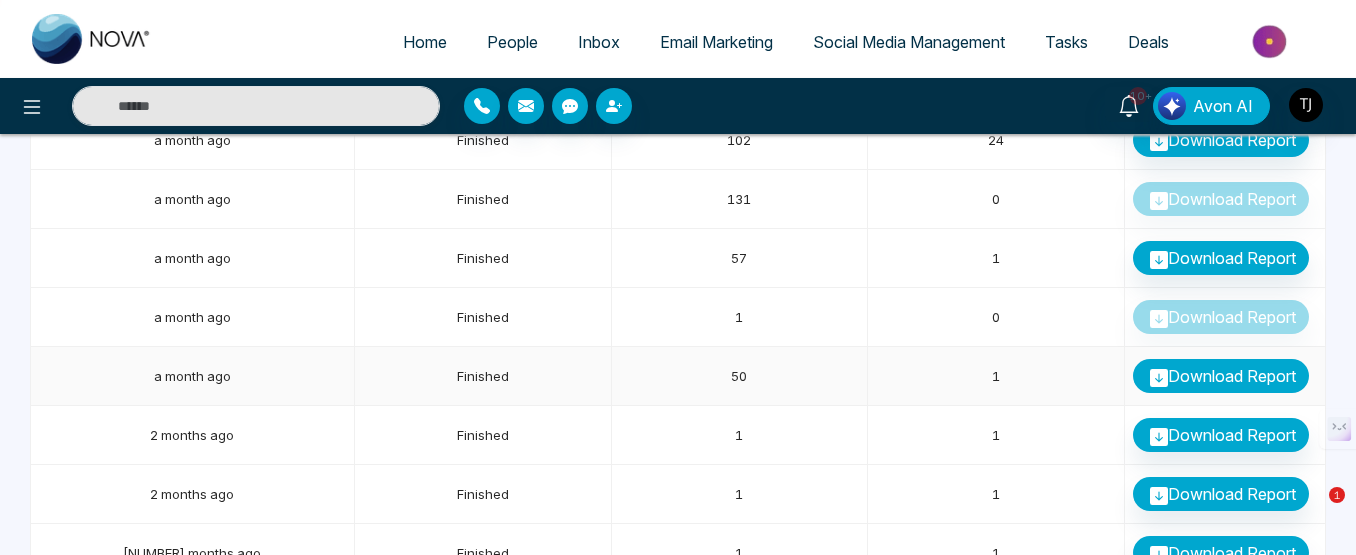 click on "Download Report" at bounding box center (1221, 376) 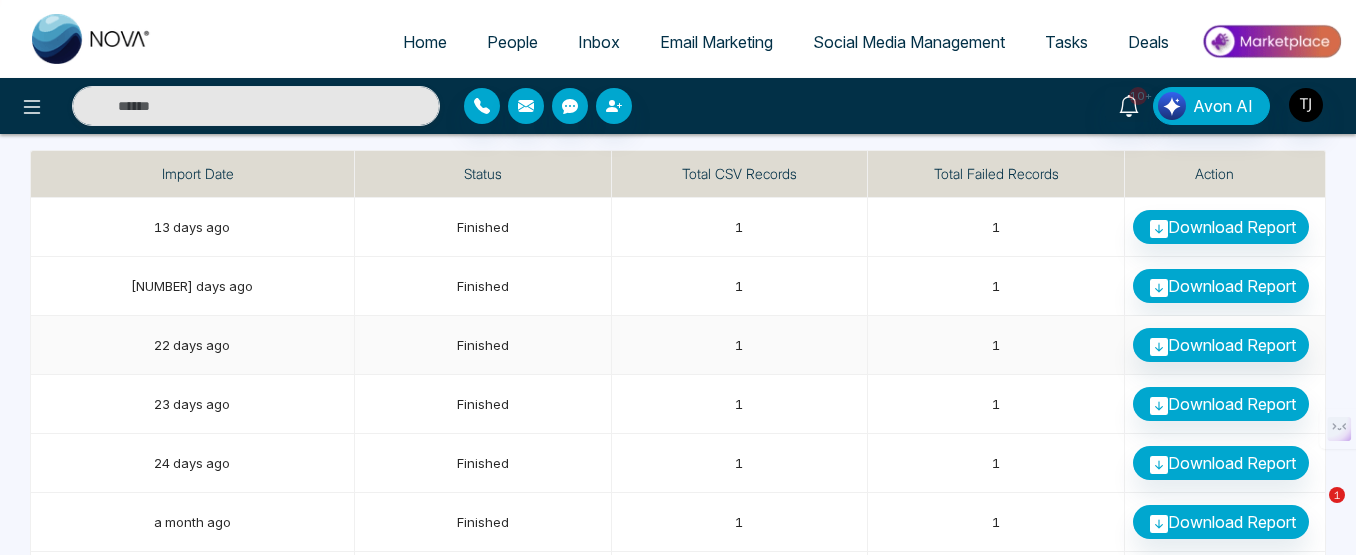 scroll, scrollTop: 0, scrollLeft: 0, axis: both 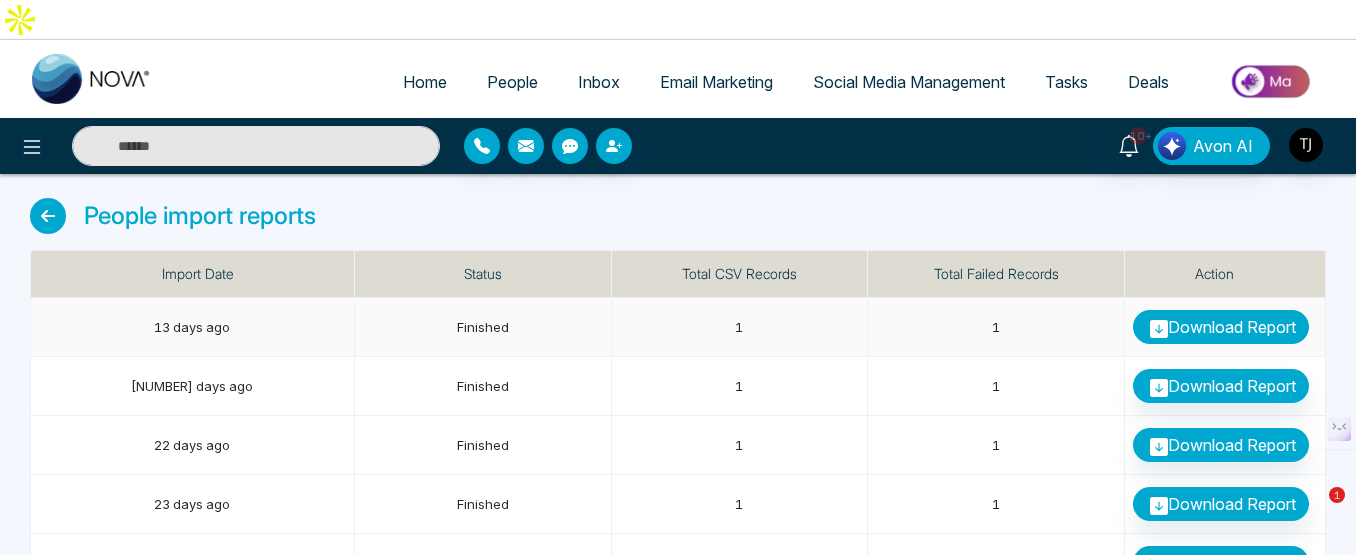 click on "Download Report" at bounding box center [1221, 327] 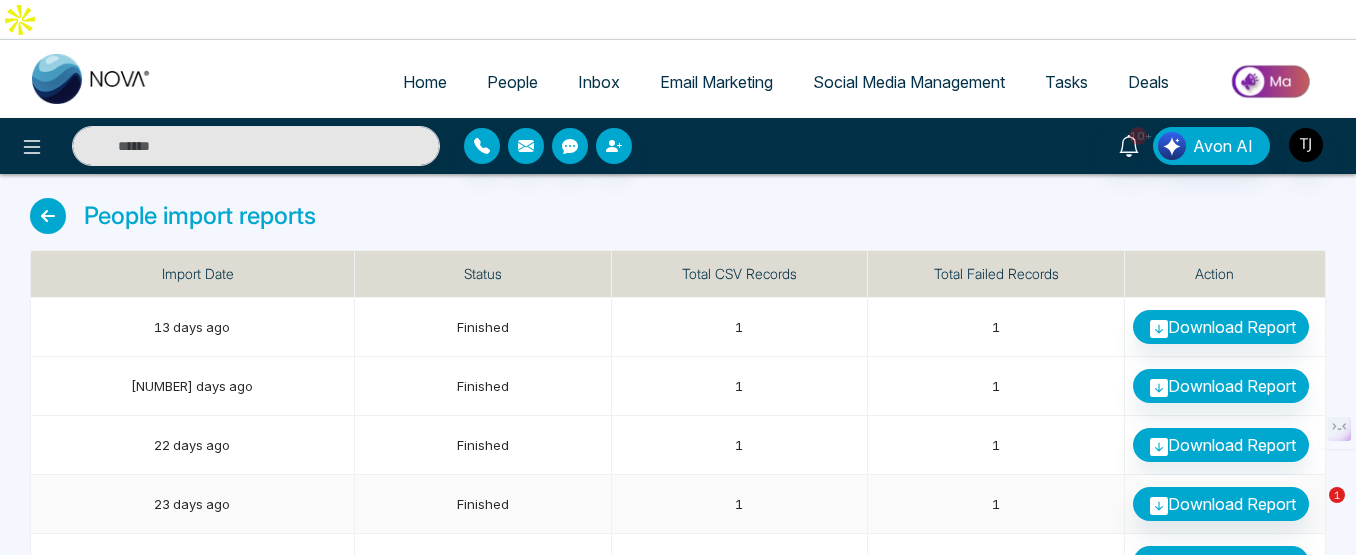 click on "23 days ago" at bounding box center [193, 504] 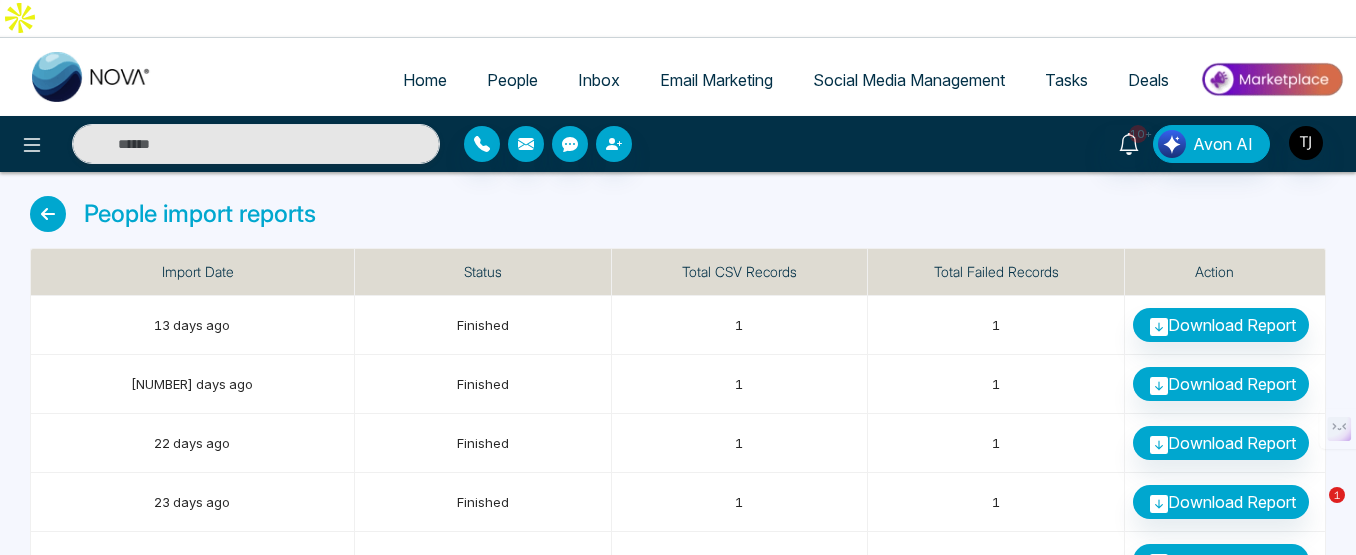 scroll, scrollTop: 0, scrollLeft: 0, axis: both 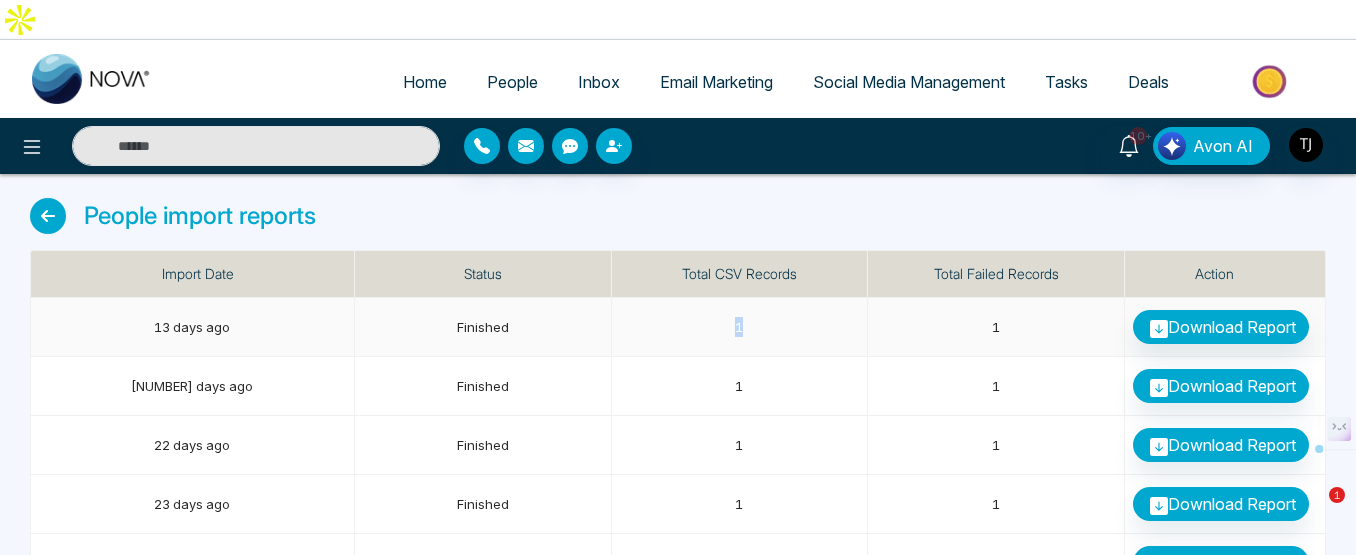 drag, startPoint x: 786, startPoint y: 278, endPoint x: 683, endPoint y: 276, distance: 103.01942 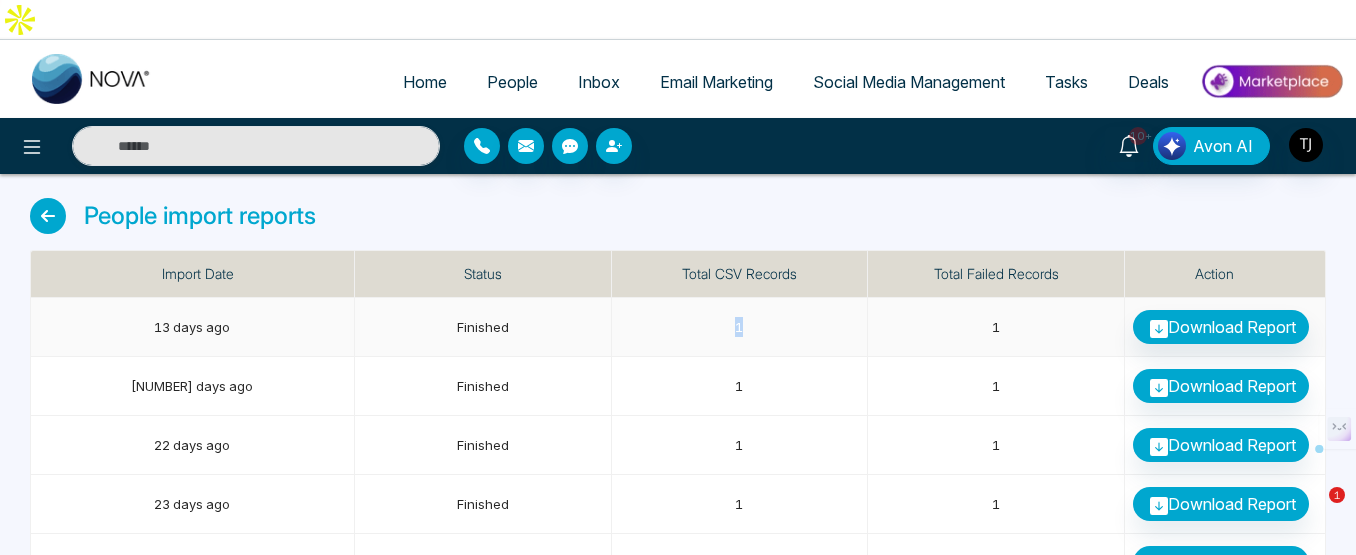 click on "1" at bounding box center [740, 327] 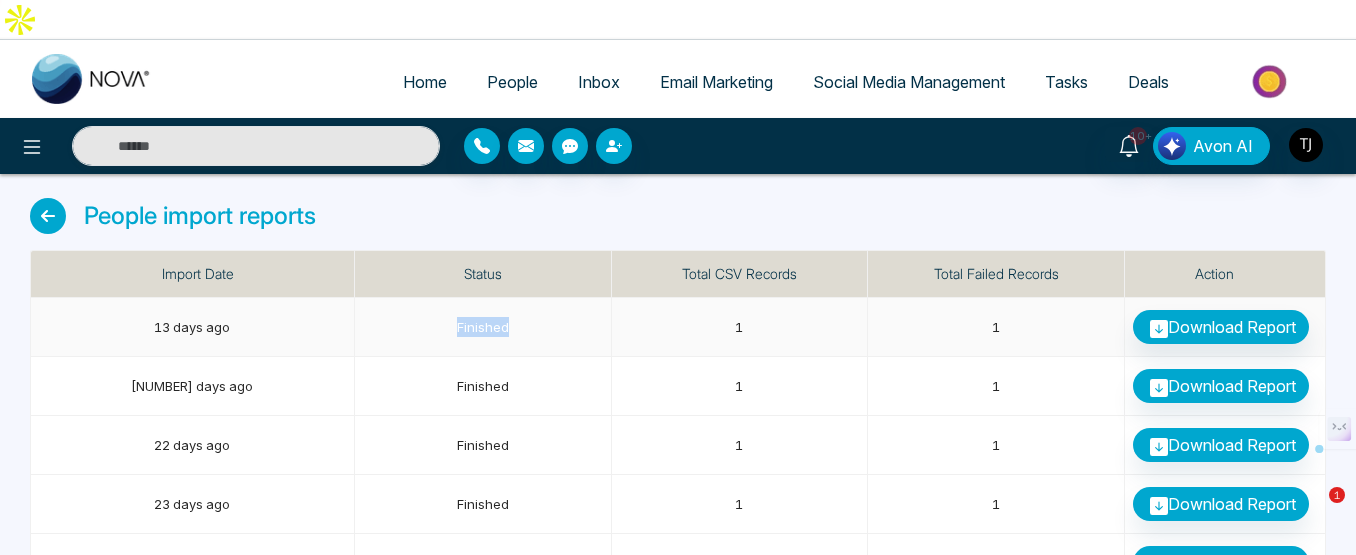 drag, startPoint x: 533, startPoint y: 289, endPoint x: 447, endPoint y: 296, distance: 86.28442 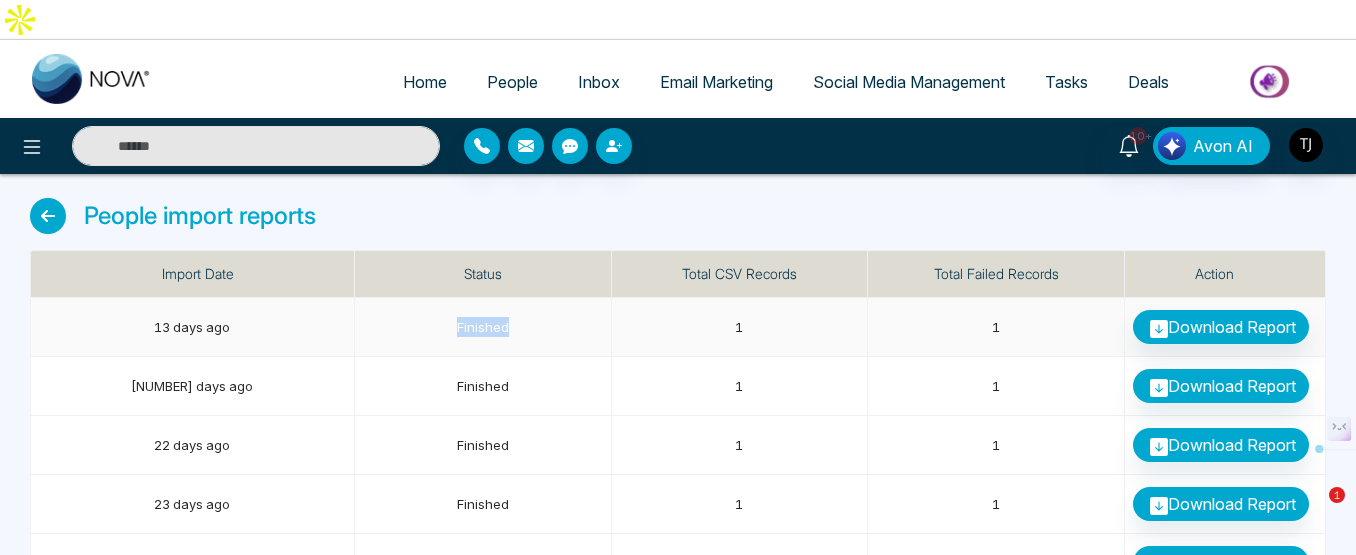 click on "Finished" at bounding box center [483, 327] 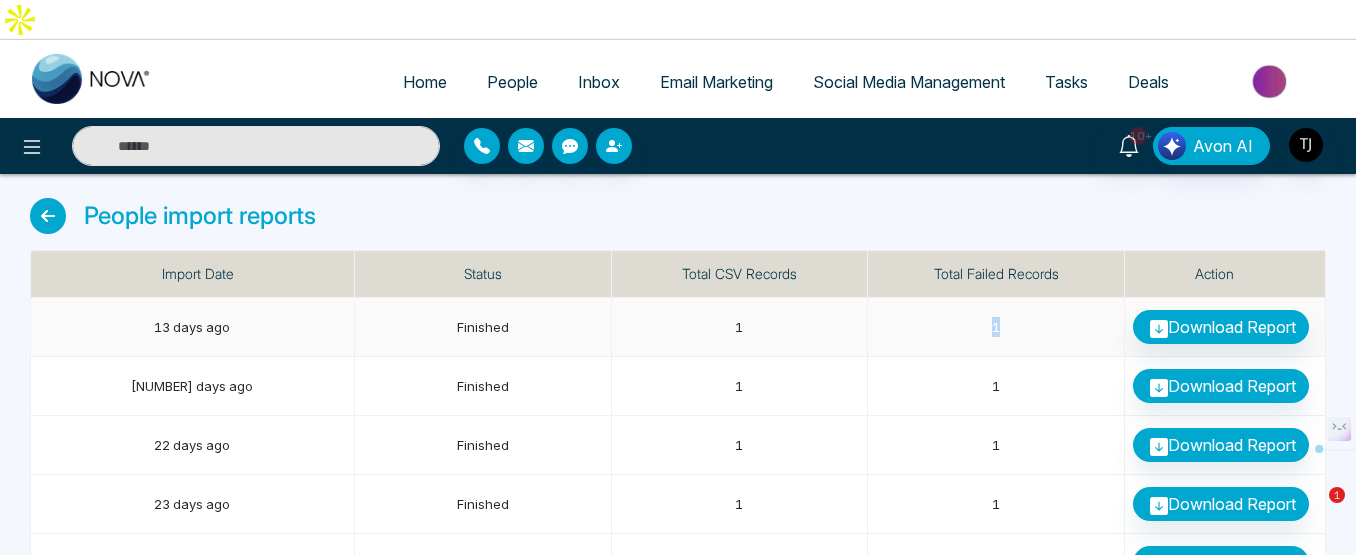 drag, startPoint x: 1013, startPoint y: 282, endPoint x: 973, endPoint y: 286, distance: 40.1995 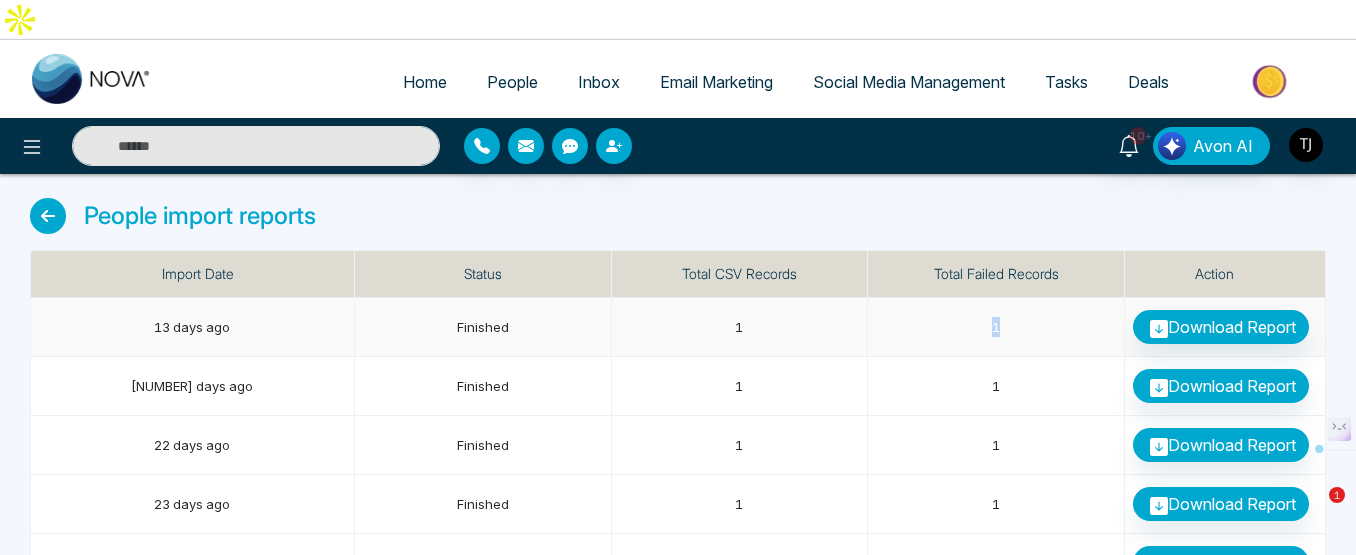 click on "1" at bounding box center [996, 327] 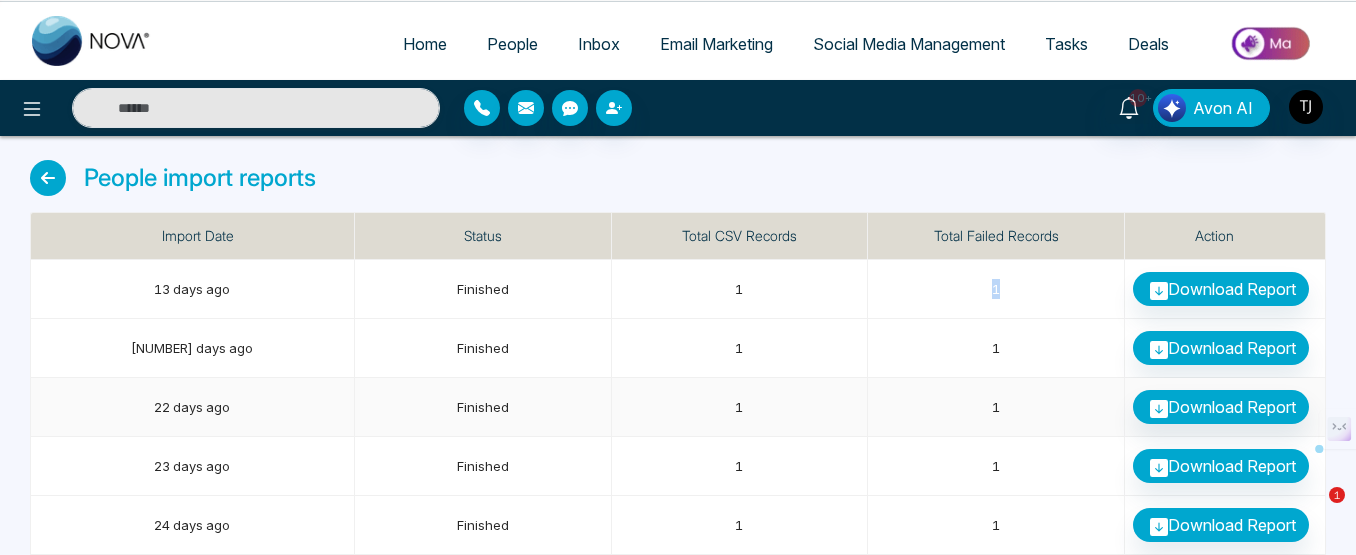 scroll, scrollTop: 0, scrollLeft: 0, axis: both 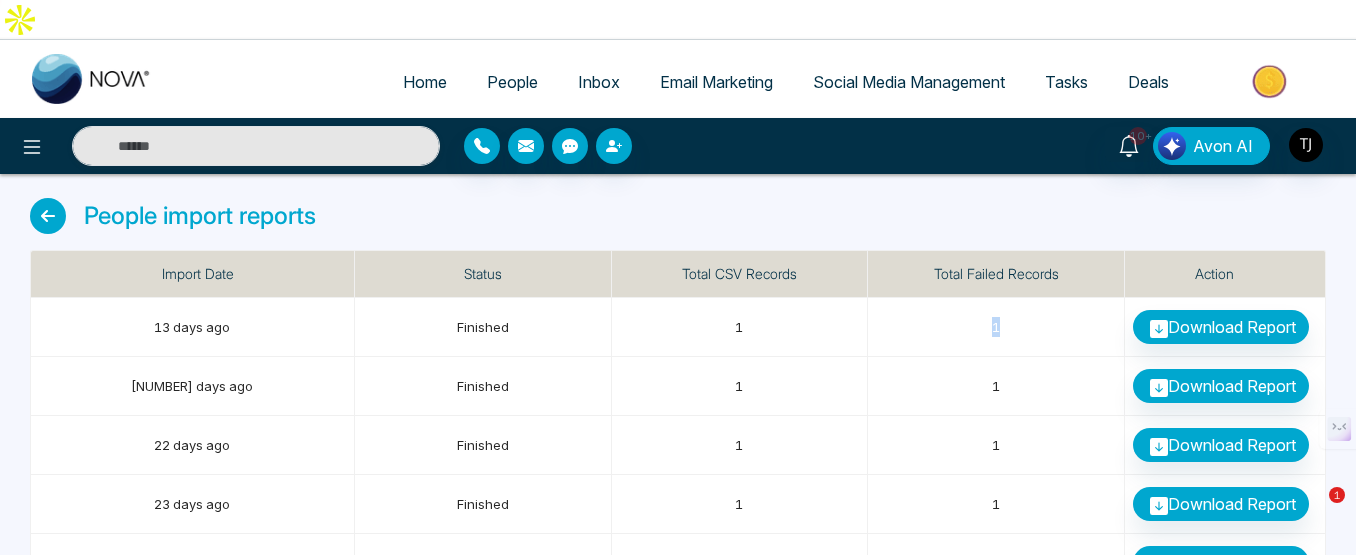 click at bounding box center [48, 216] 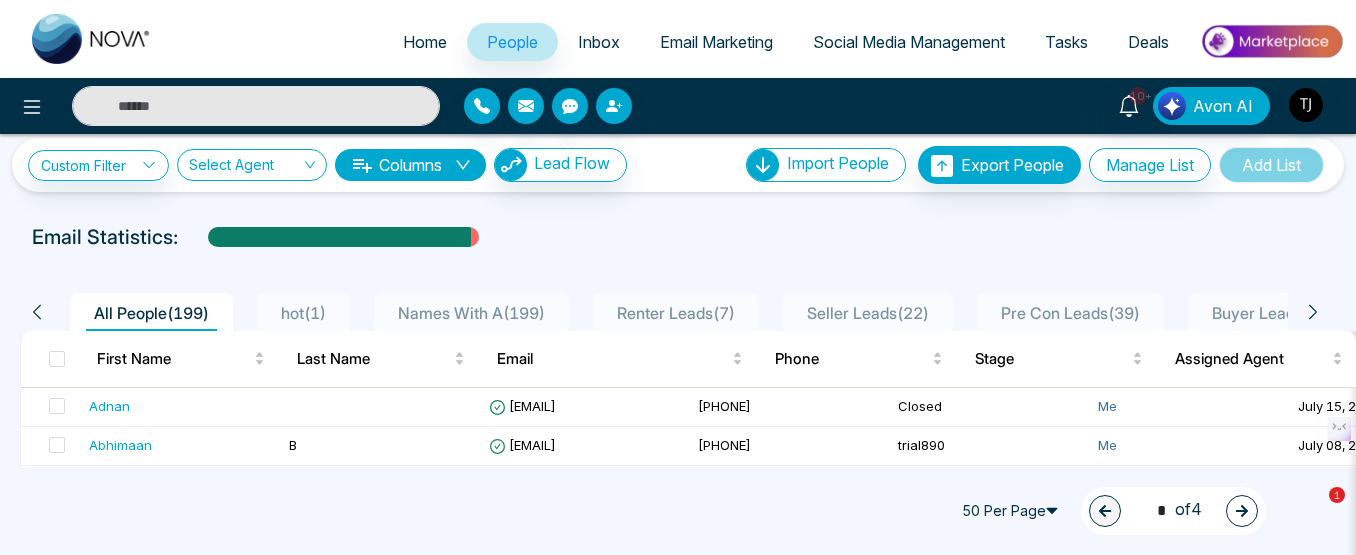 scroll, scrollTop: 100, scrollLeft: 0, axis: vertical 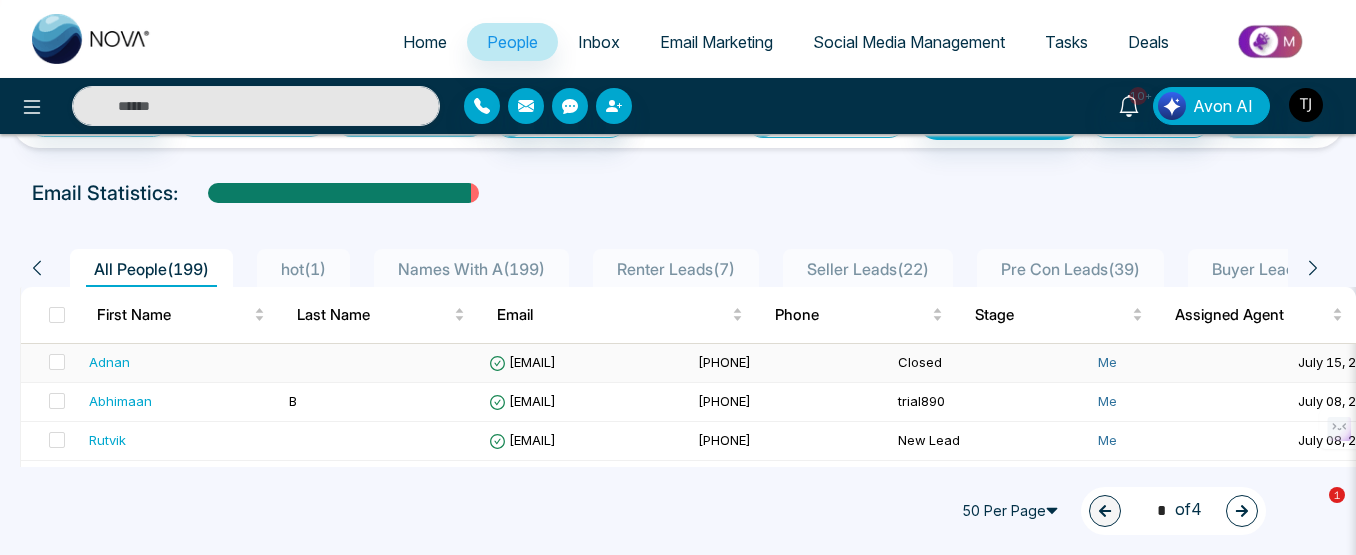 click on "Adnan" at bounding box center [109, 362] 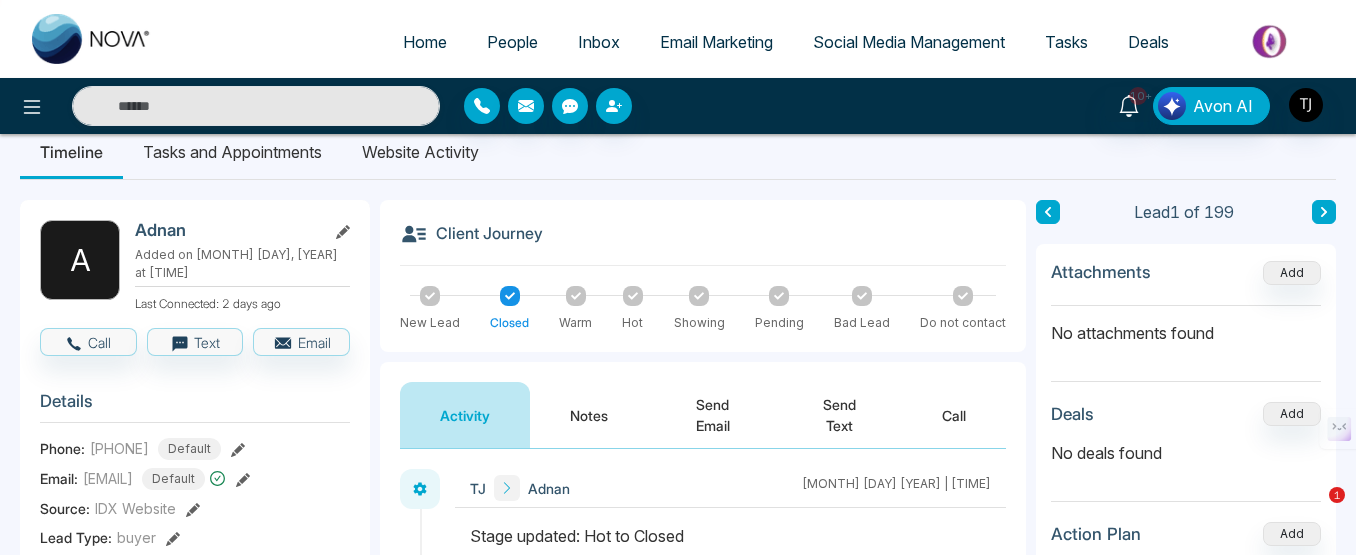 scroll, scrollTop: 100, scrollLeft: 0, axis: vertical 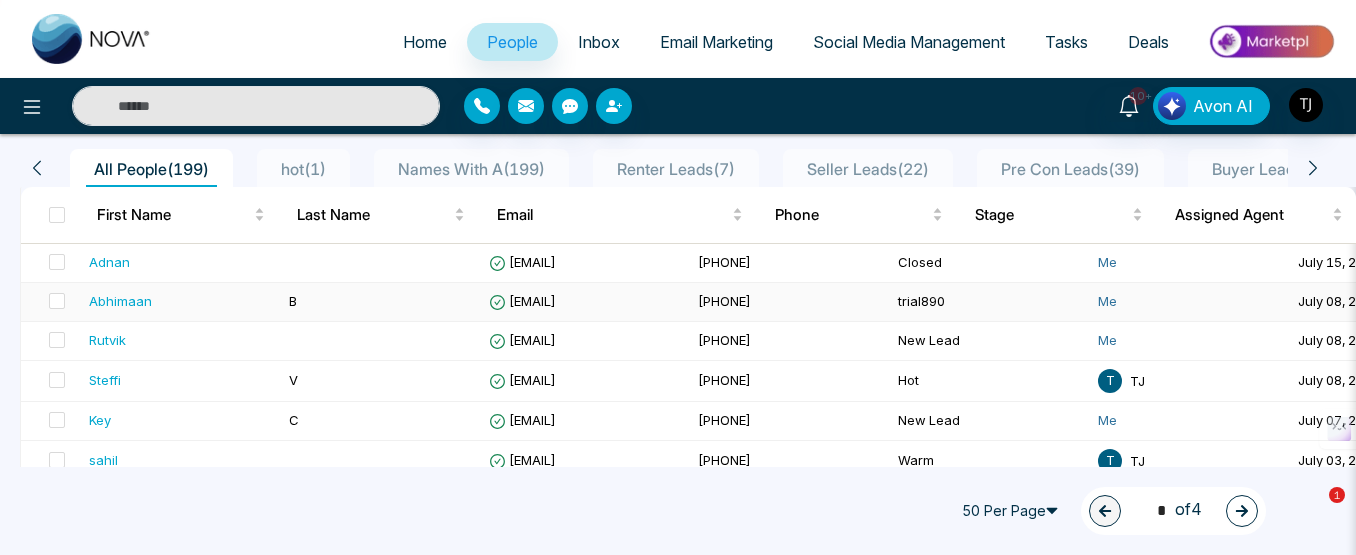click on "Abhimaan" at bounding box center [120, 301] 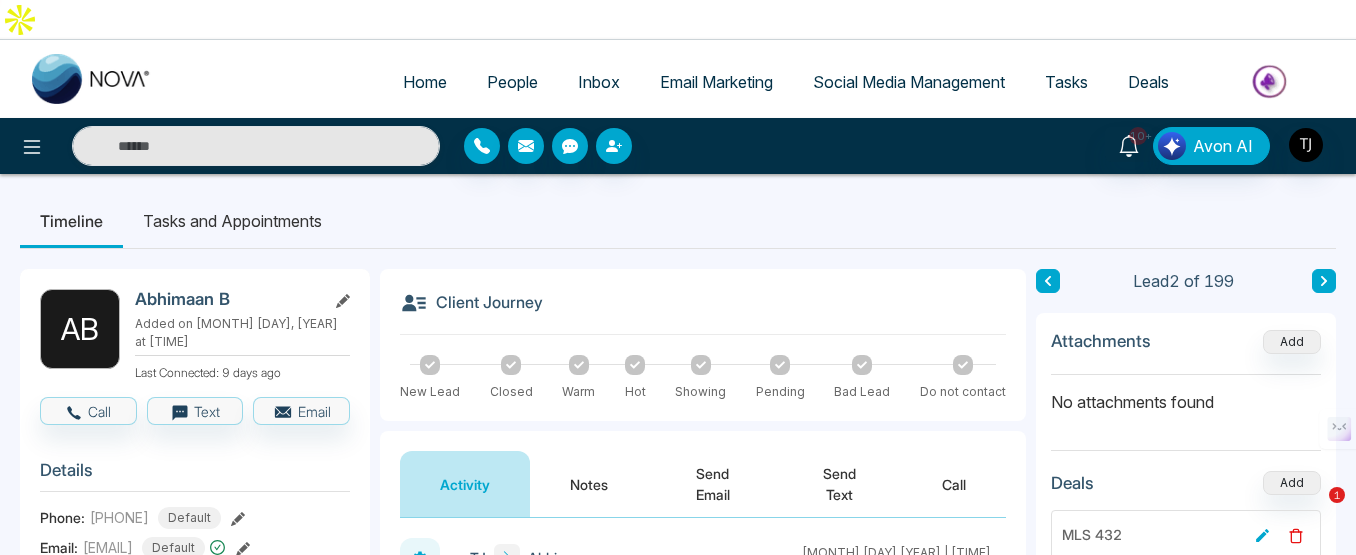scroll, scrollTop: 100, scrollLeft: 0, axis: vertical 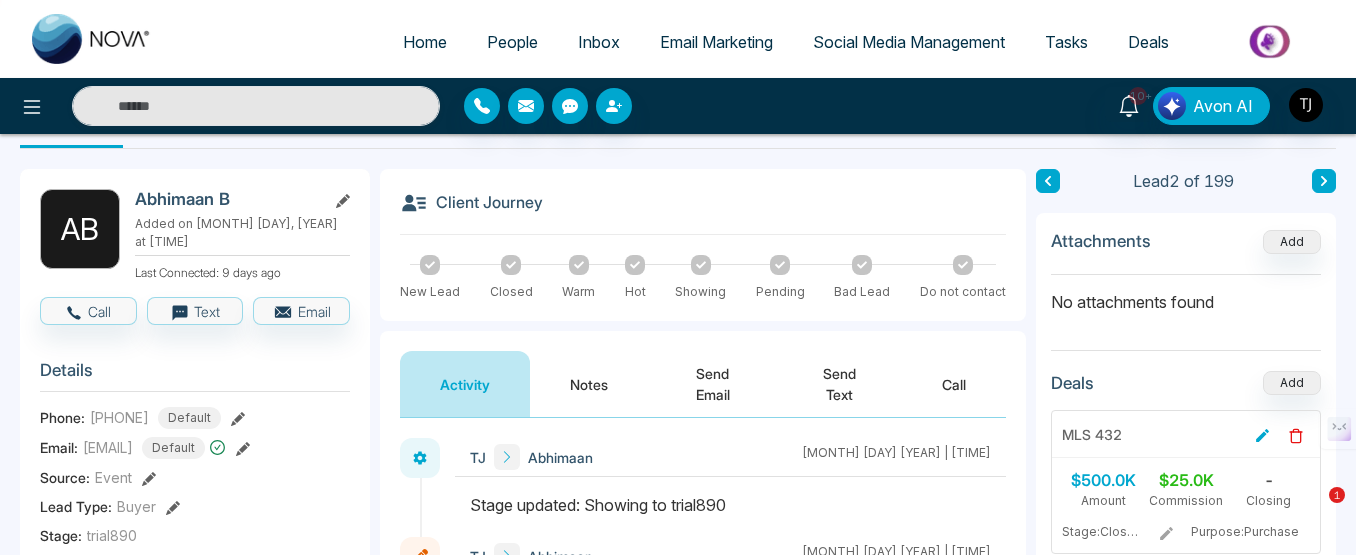 click 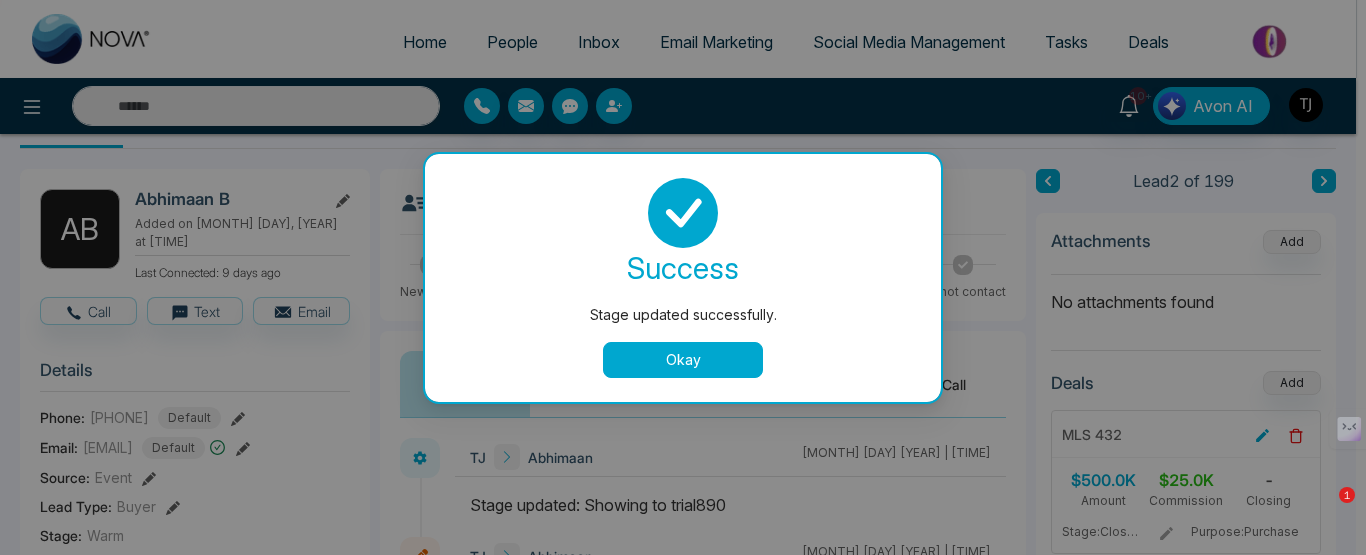 click on "Okay" at bounding box center (683, 360) 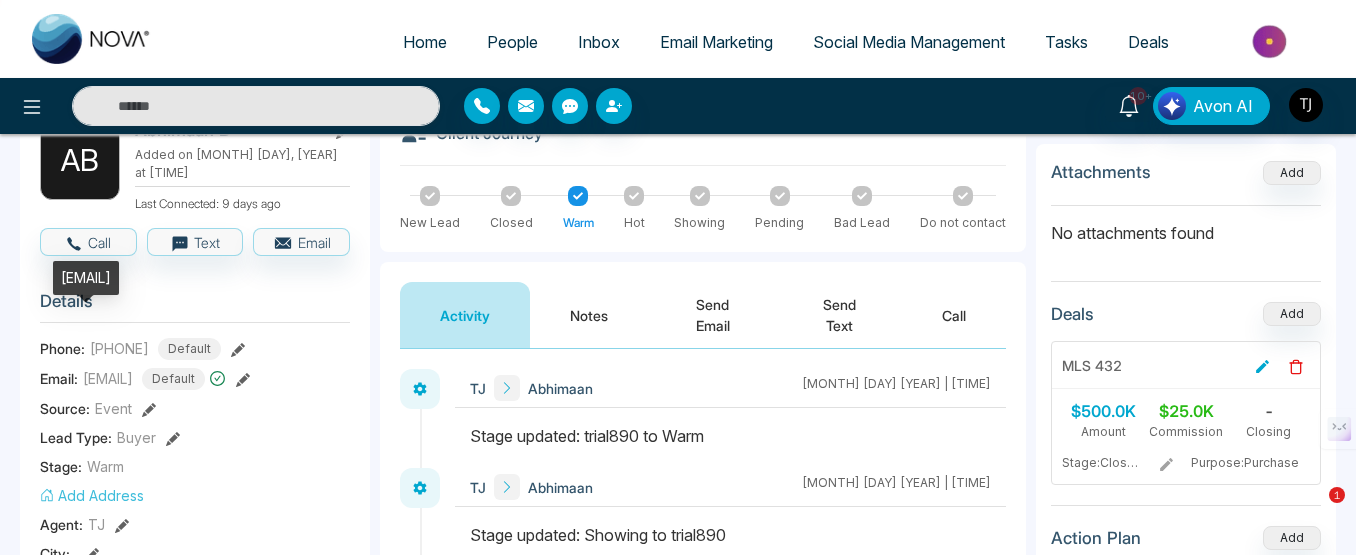 scroll, scrollTop: 200, scrollLeft: 0, axis: vertical 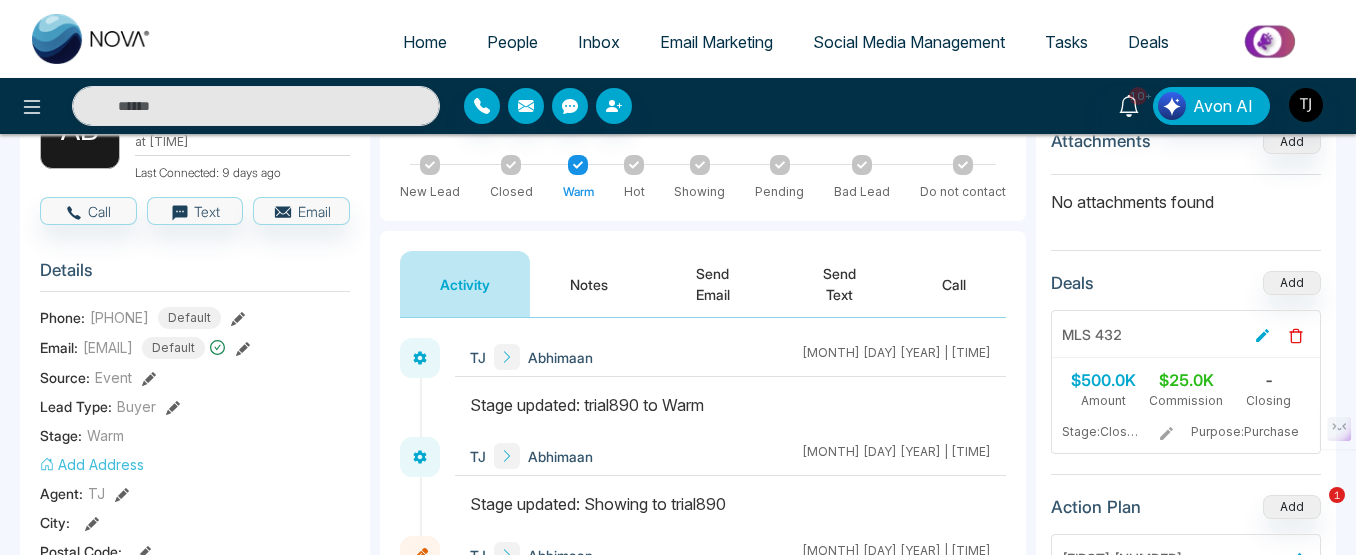 click 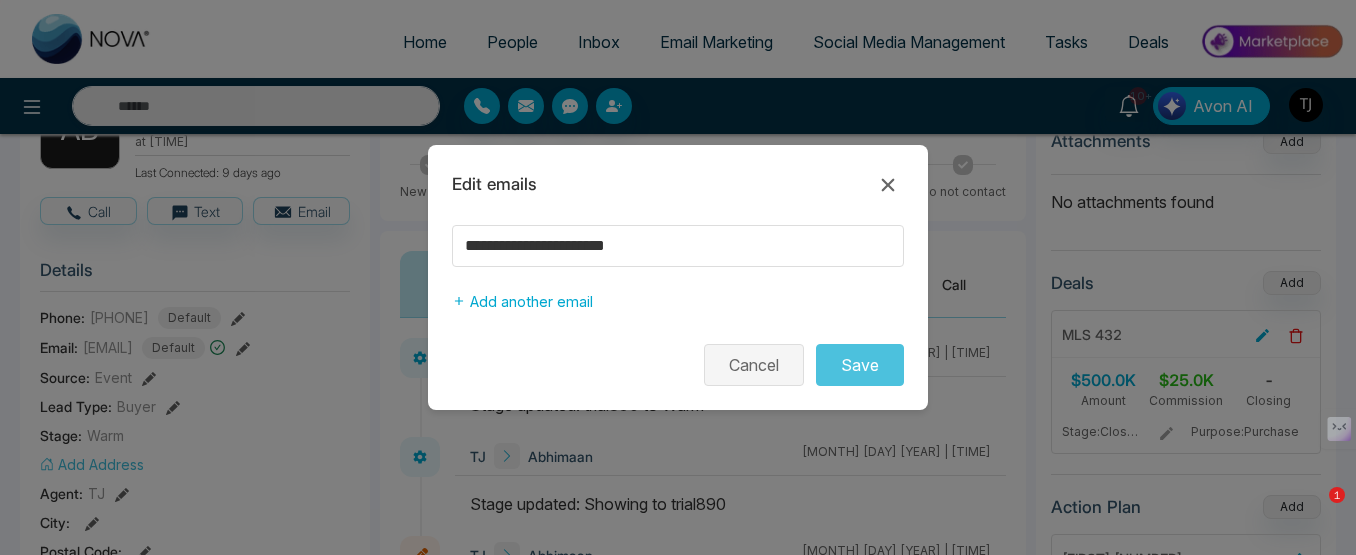 click on "Cancel" at bounding box center [754, 365] 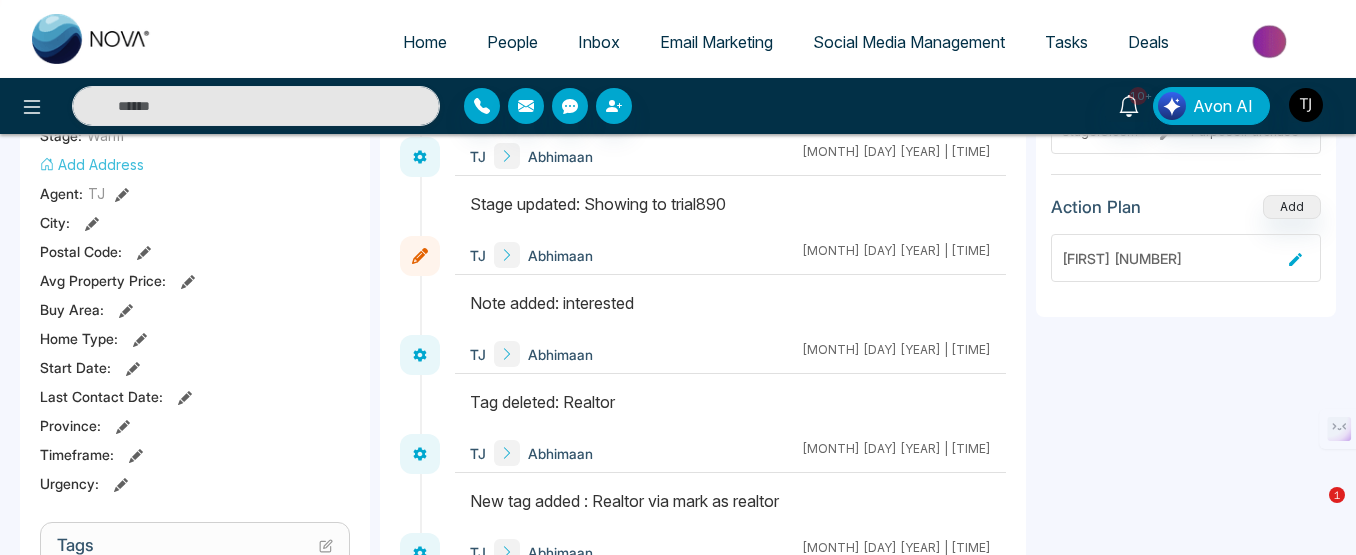 scroll, scrollTop: 600, scrollLeft: 0, axis: vertical 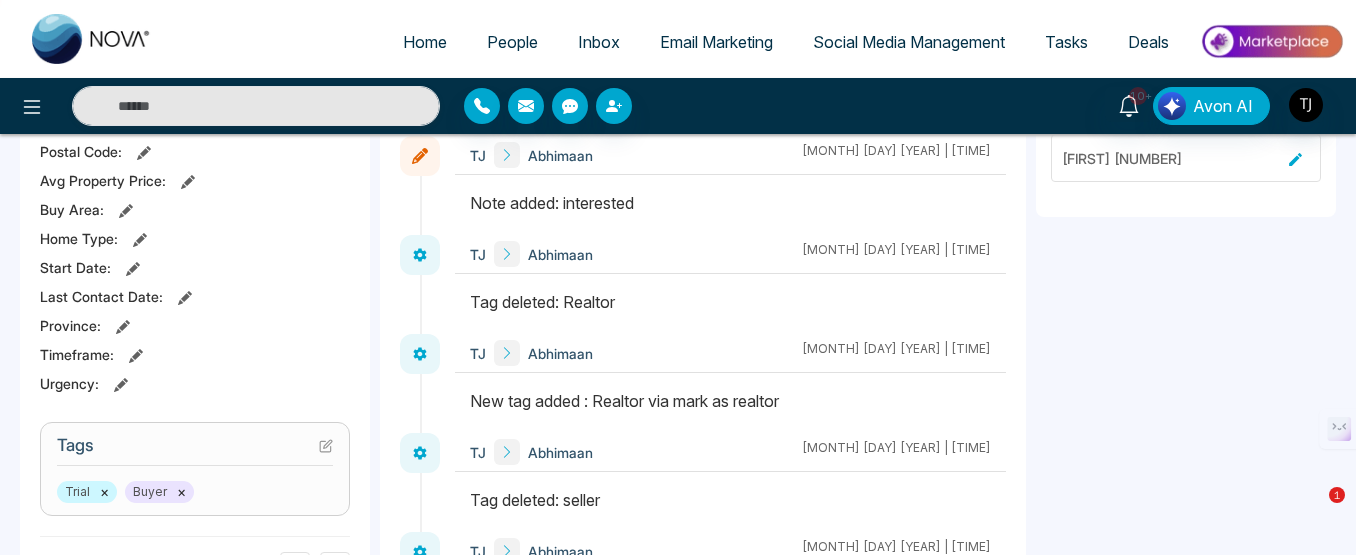 click 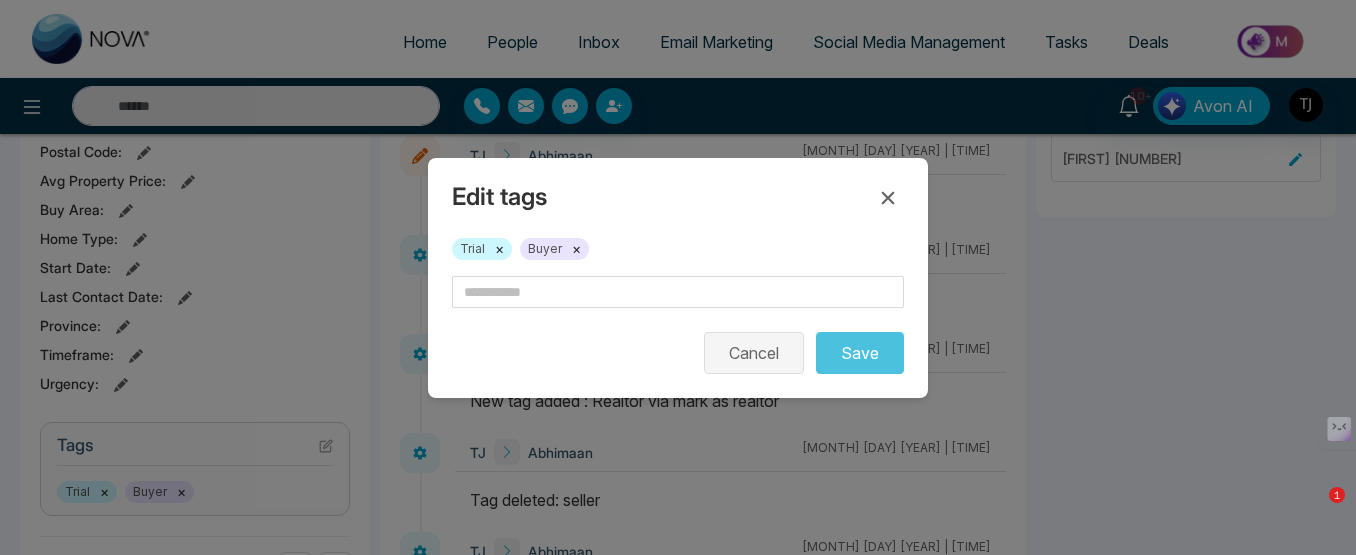 click on "Cancel" at bounding box center (754, 353) 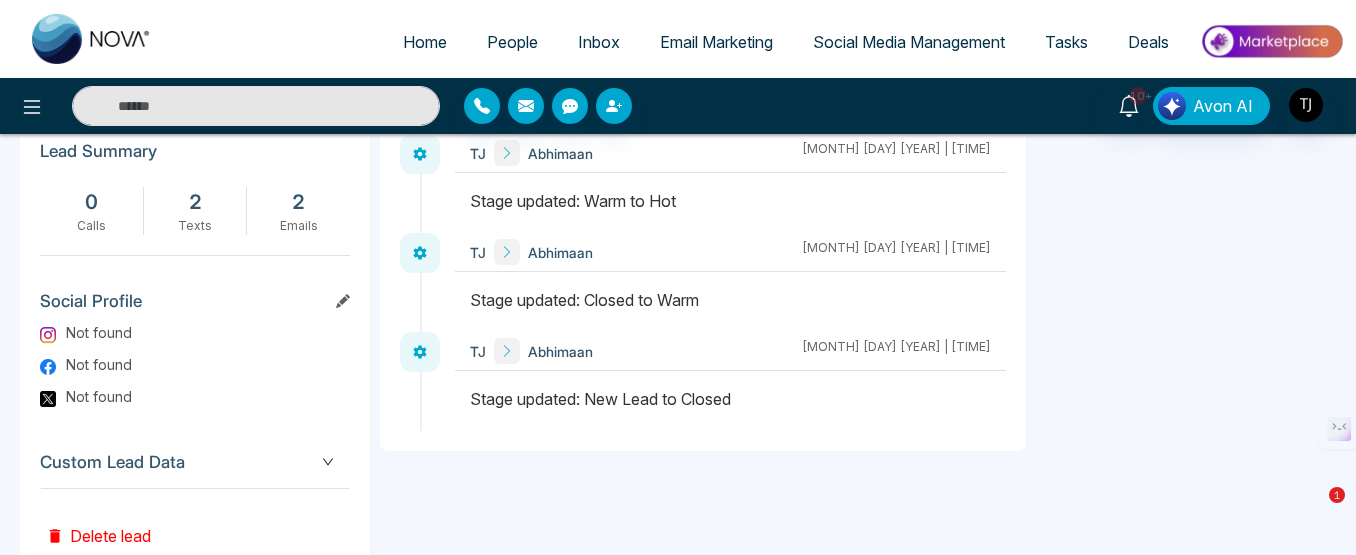 scroll, scrollTop: 1098, scrollLeft: 0, axis: vertical 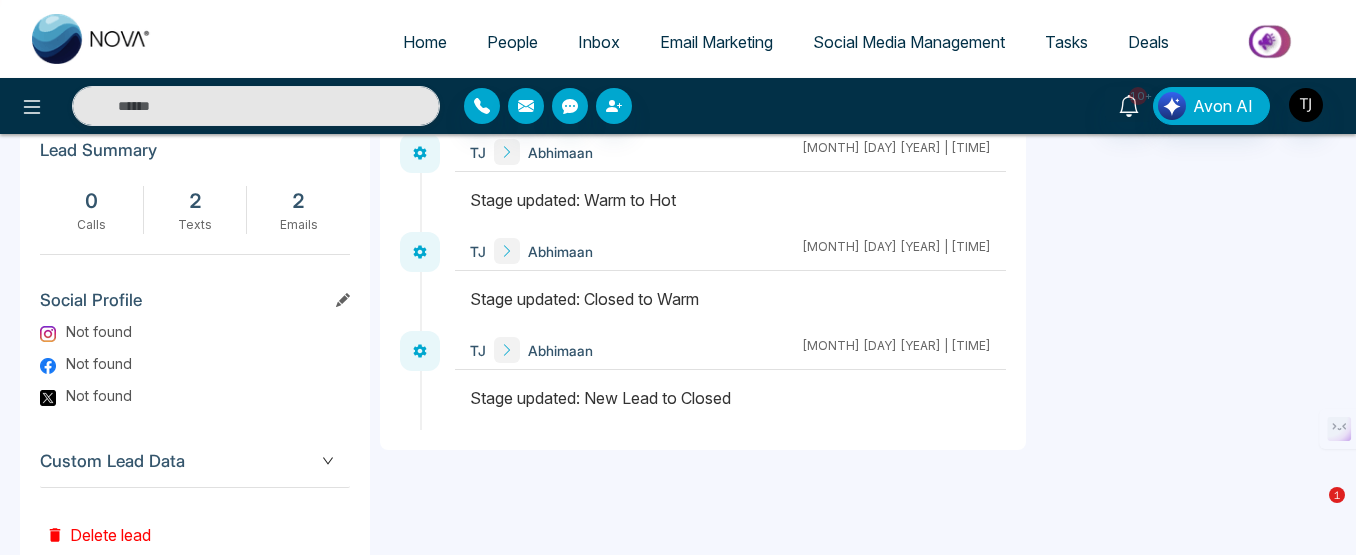 click on "Custom Lead Data" at bounding box center (195, 461) 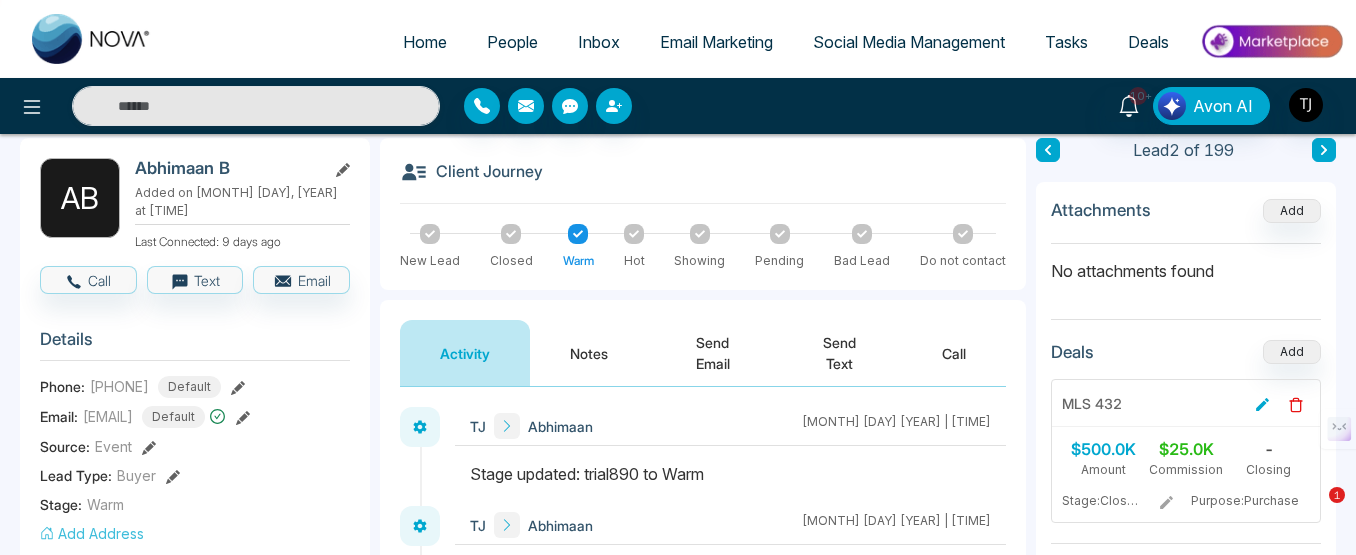 scroll, scrollTop: 200, scrollLeft: 0, axis: vertical 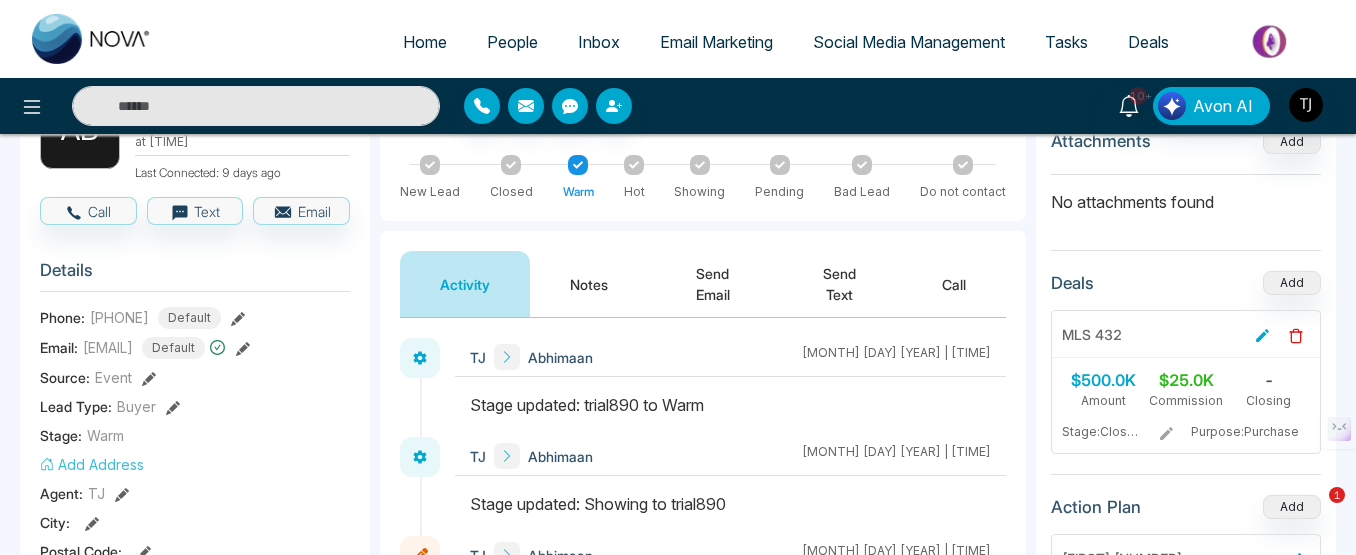 click on "Notes" at bounding box center [589, 284] 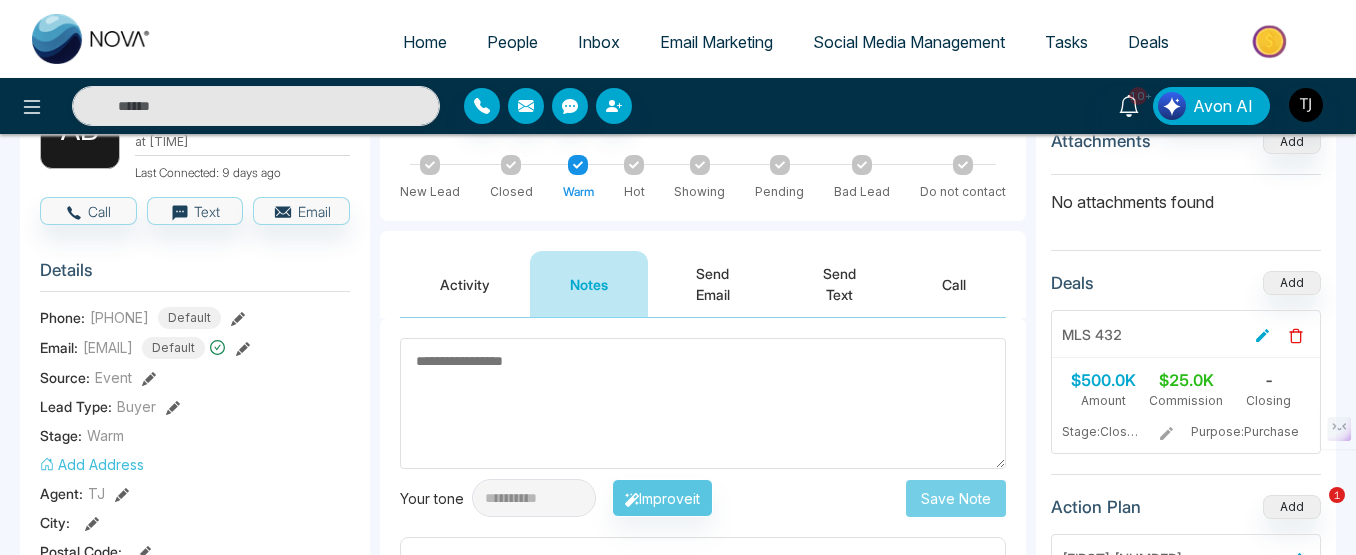 click at bounding box center (703, 403) 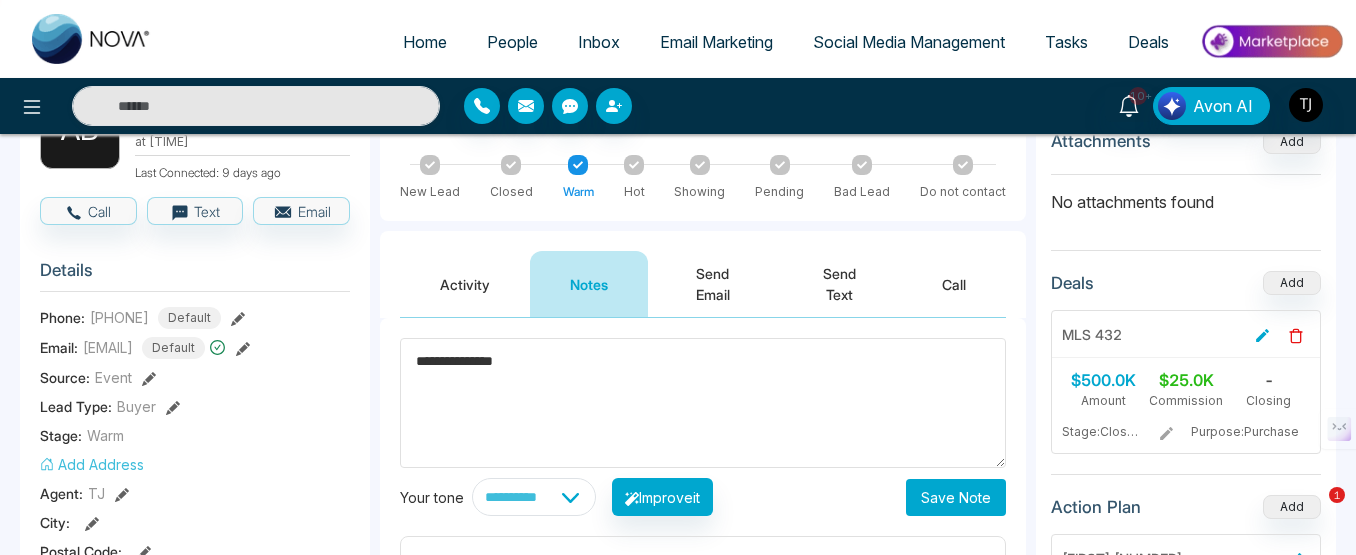 type on "**********" 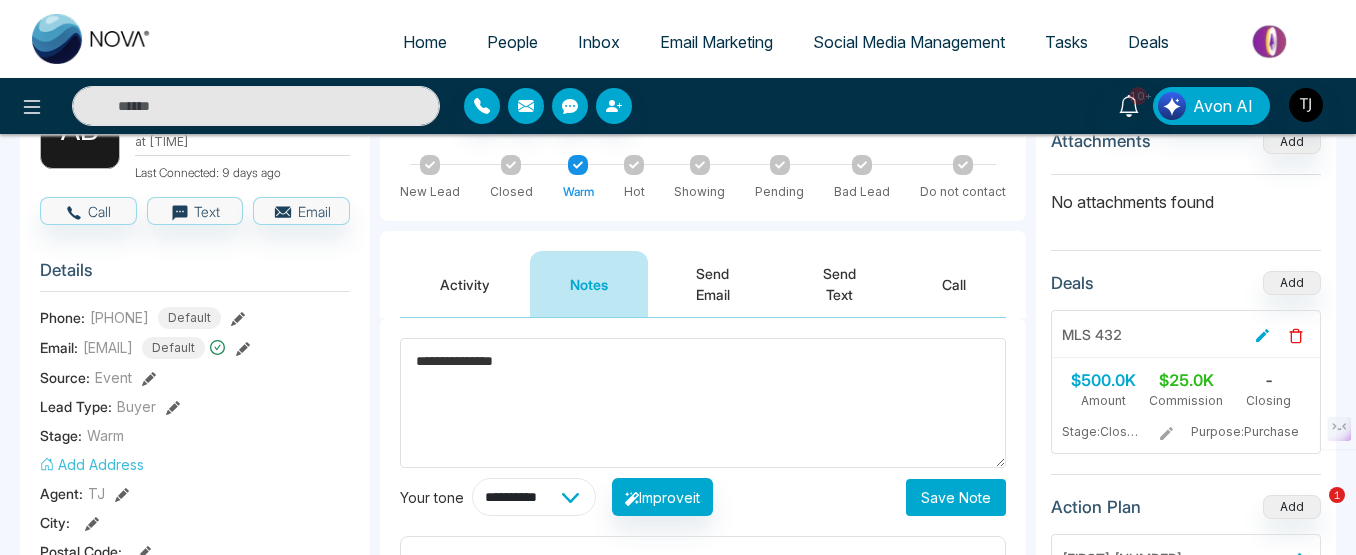 click on "**********" at bounding box center (534, 497) 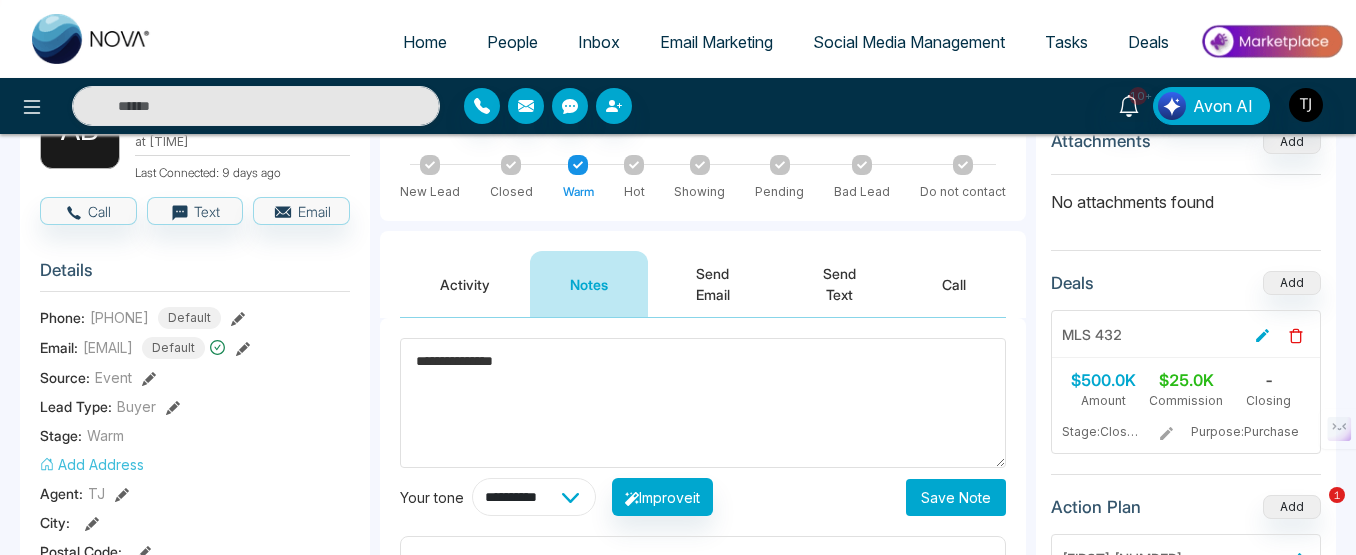 select on "**********" 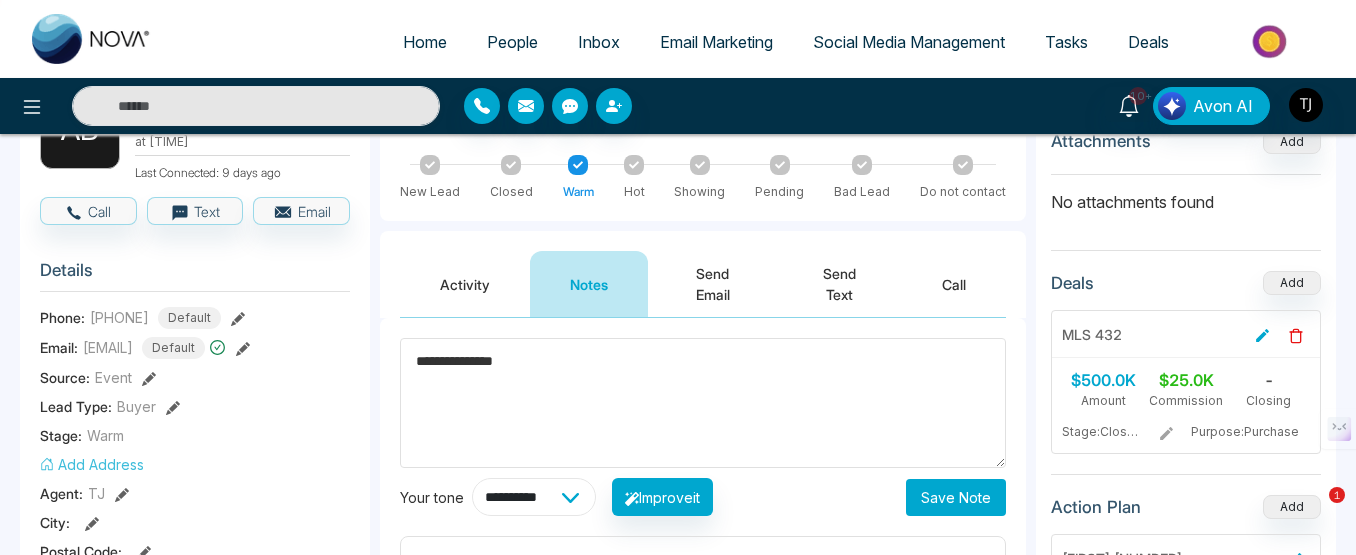 click on "**********" at bounding box center [534, 497] 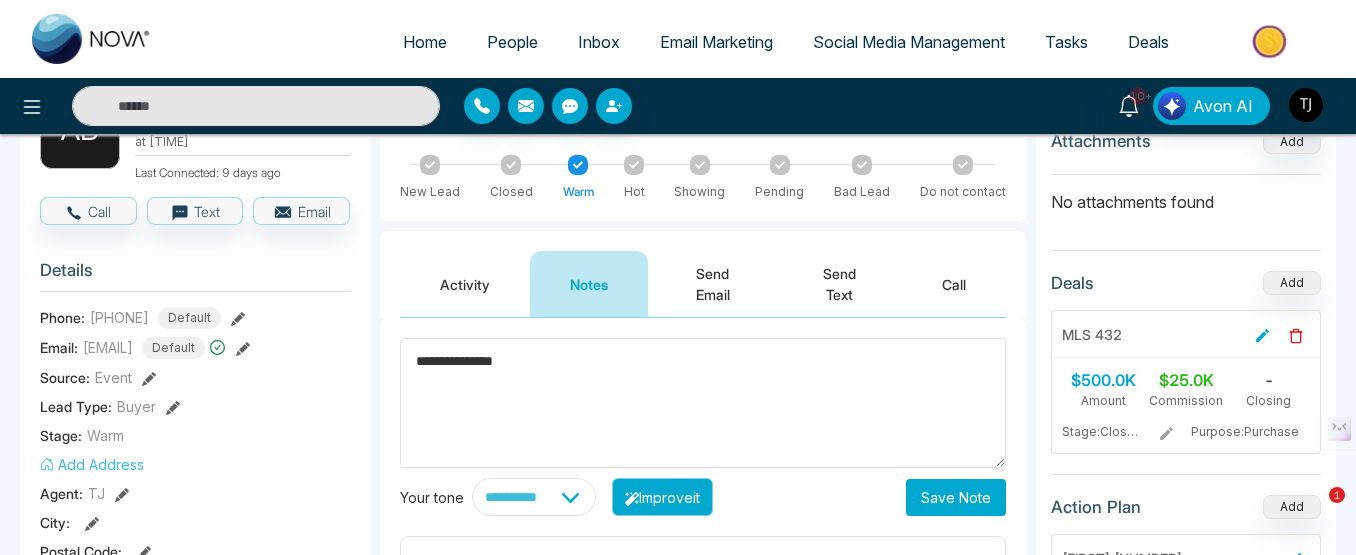 click on "Improve  it" at bounding box center [662, 497] 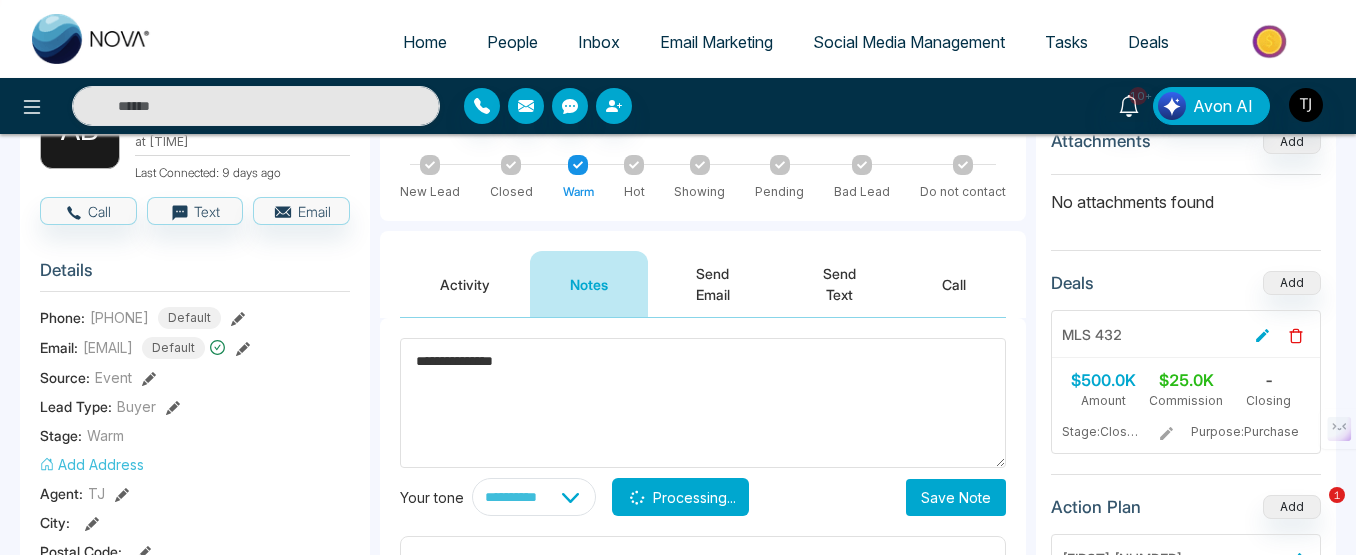 type on "**********" 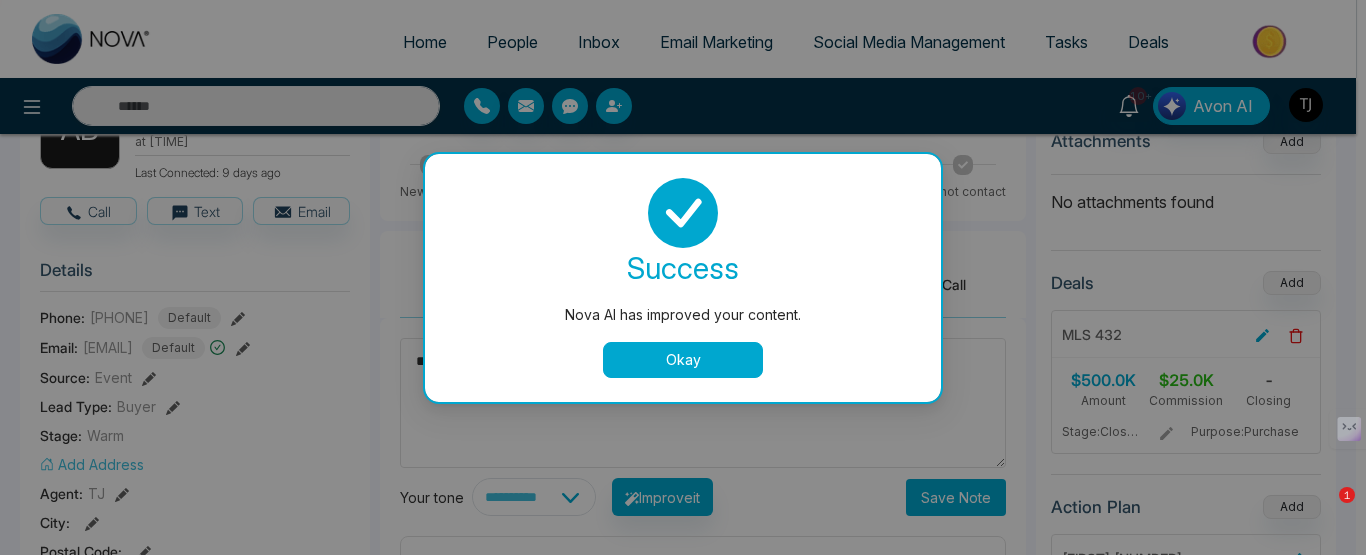 click on "Okay" at bounding box center [683, 360] 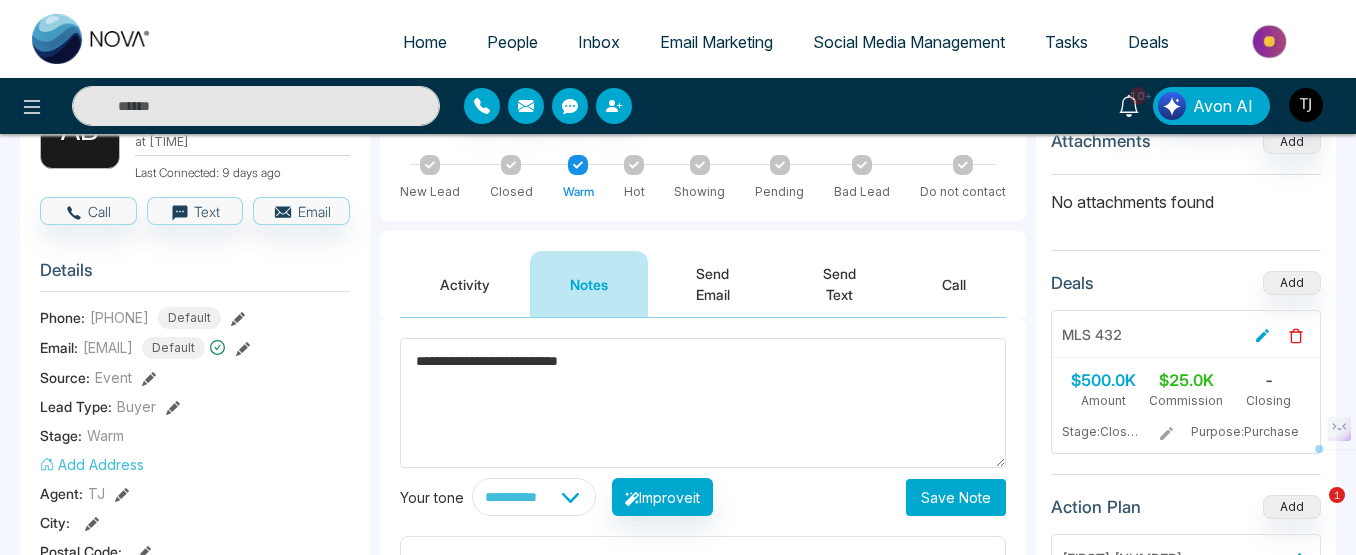 drag, startPoint x: 634, startPoint y: 323, endPoint x: 374, endPoint y: 304, distance: 260.6933 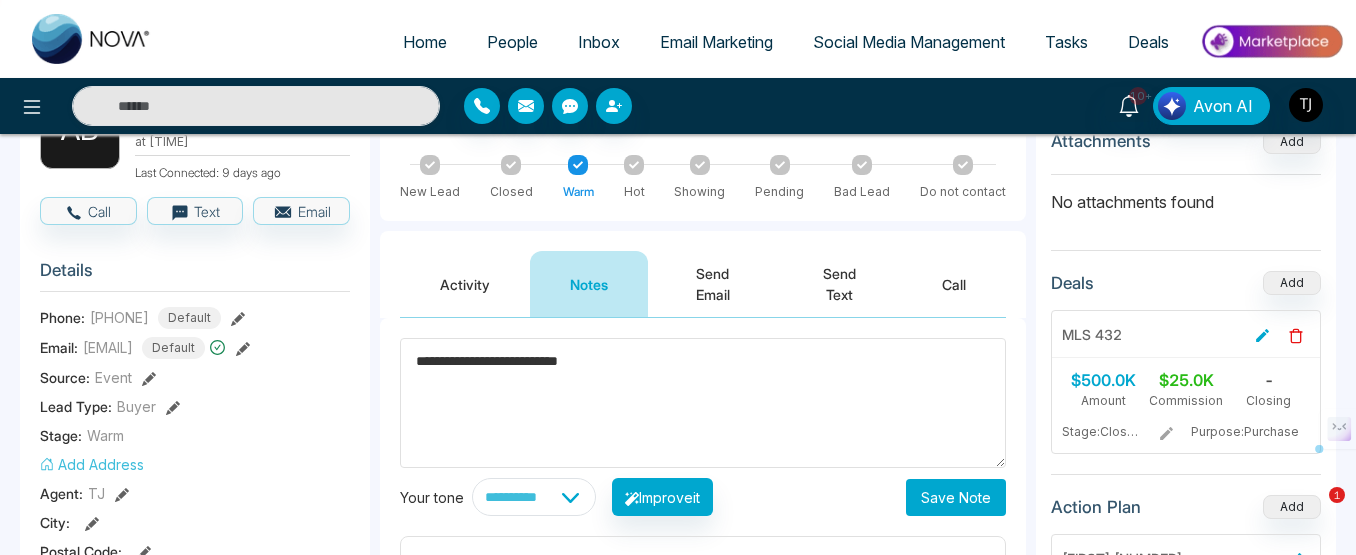 click on "[FIRST] [FIRST] Added on [MONTH] [DAY], [YEAR] at [TIME] Last Connected: [NUMBER] days ago Call Text Email Details Phone: [PHONE] Default Email: [EMAIL] Default Source: Event Lead Type: Buyer Stage: Warm Add Address Agent: [FIRST] City : Postal Code : Avg Property Price : Buy Area : Home Type : Start Date : Last Contact Date : Province : Timeframe : Urgency : Tags Trial × Buyer × Is this lead a Realtor? Lead Summary 0 Calls 2 Texts 2 Emails Social Profile Not found Not found Not found Custom Lead Data Buying in Select Mortgage type Select Mortgage Status Select Lead Rating Select Selling in Select Purchased Anniversary Wedding Anniversary DOB Religion Main Agent Mortgage Agent List Agent Area of Interest Property Type Select Price Range Min Max Bedroom Select Parking Type Select Planning to Sell in Property Type Select Listing Status Select Beds Select Bathrooms Select Basement Select Parking Select Save Delete lead Client Journey New Lead Closed Warm Hot Showing Pending Bad Lead Notes" at bounding box center [678, 1336] 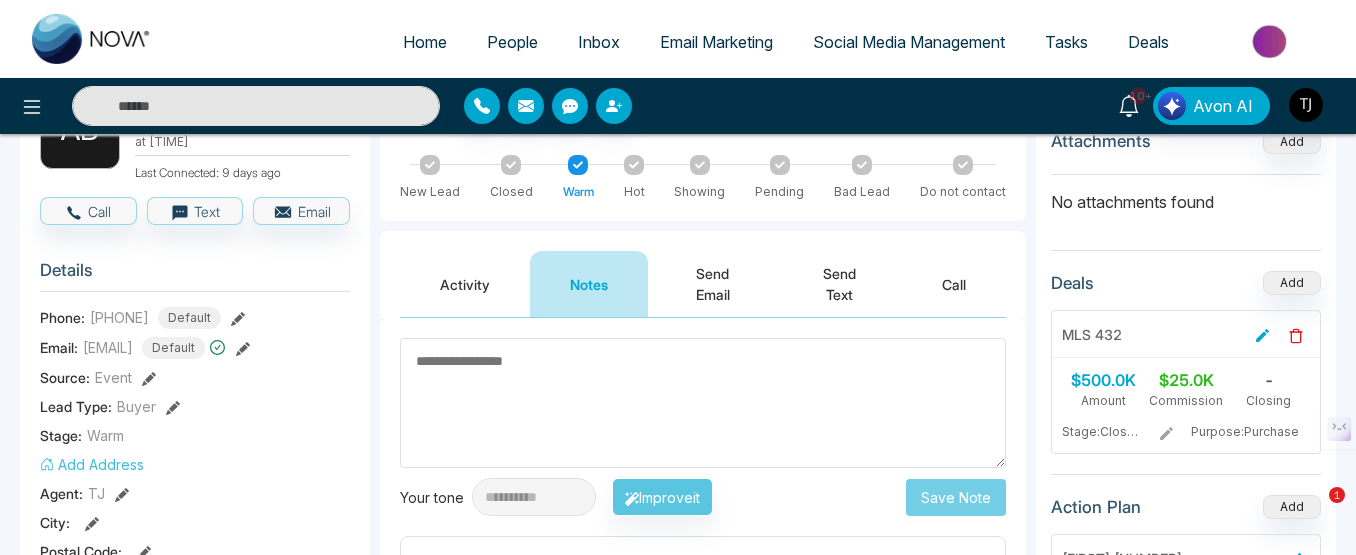 type 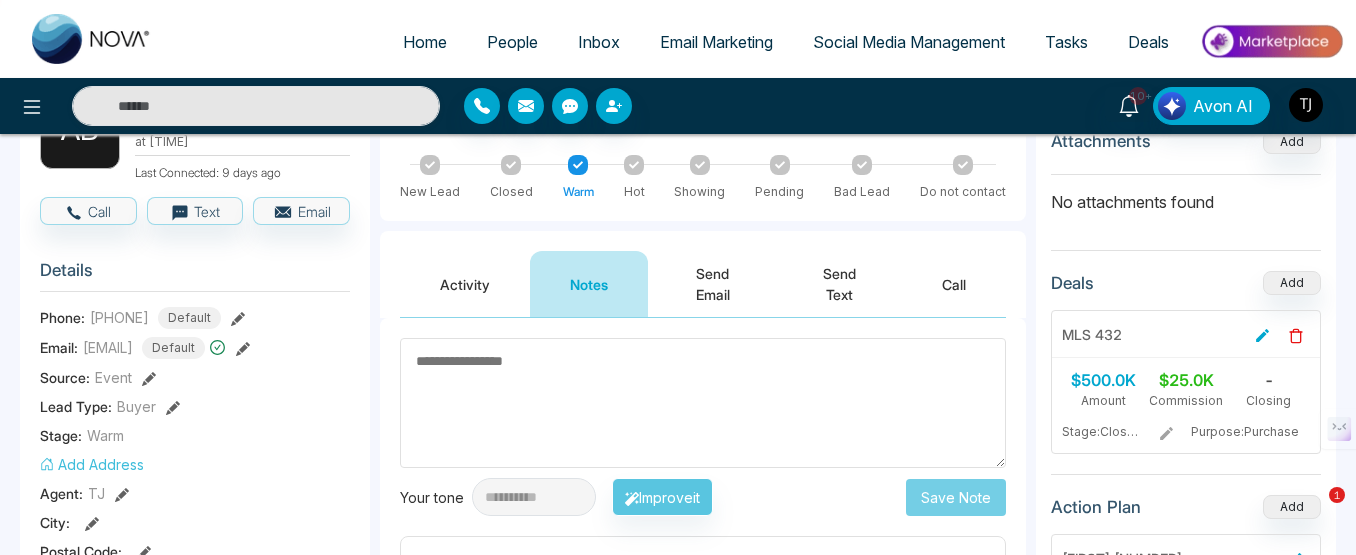 click on "Send Email" at bounding box center (712, 284) 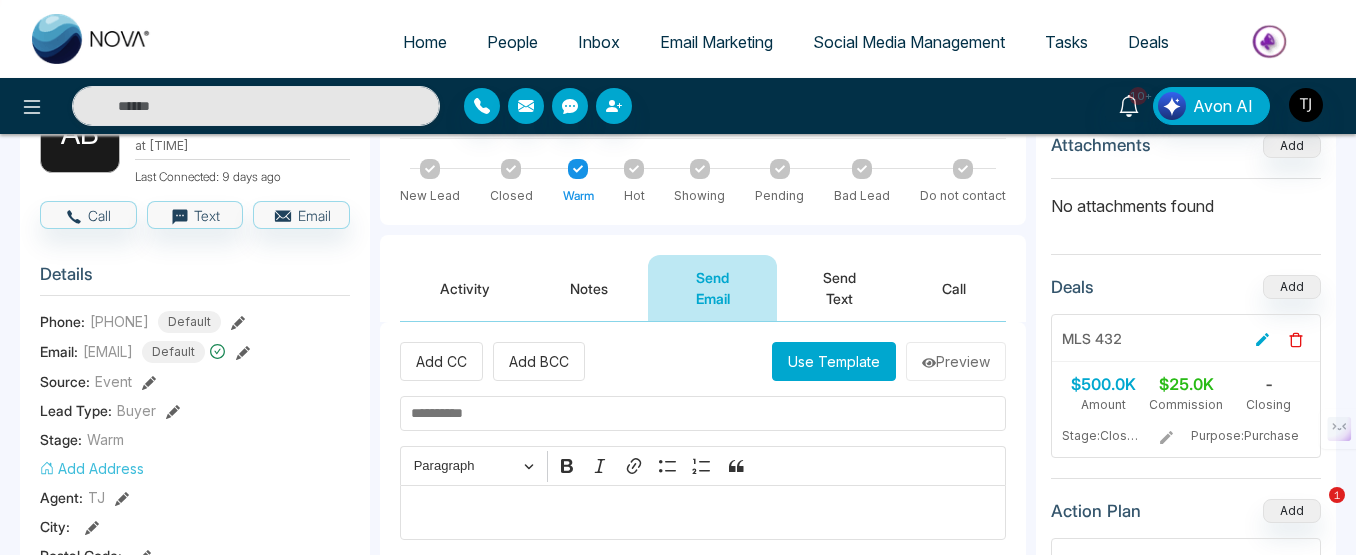 scroll, scrollTop: 100, scrollLeft: 0, axis: vertical 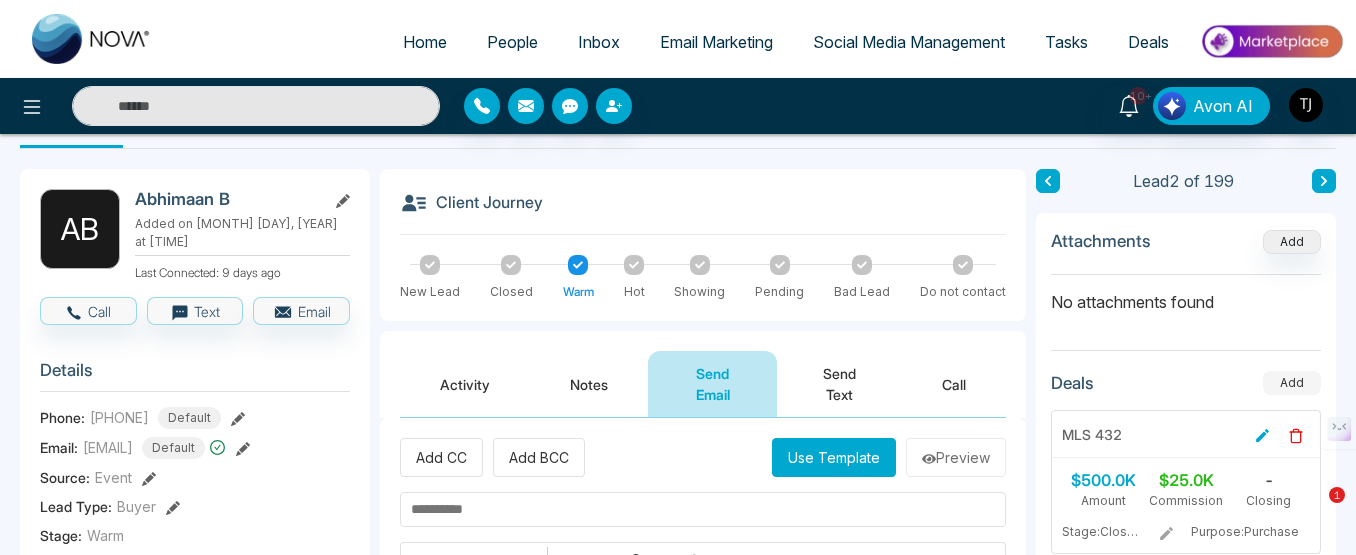 click on "Add" at bounding box center (1292, 383) 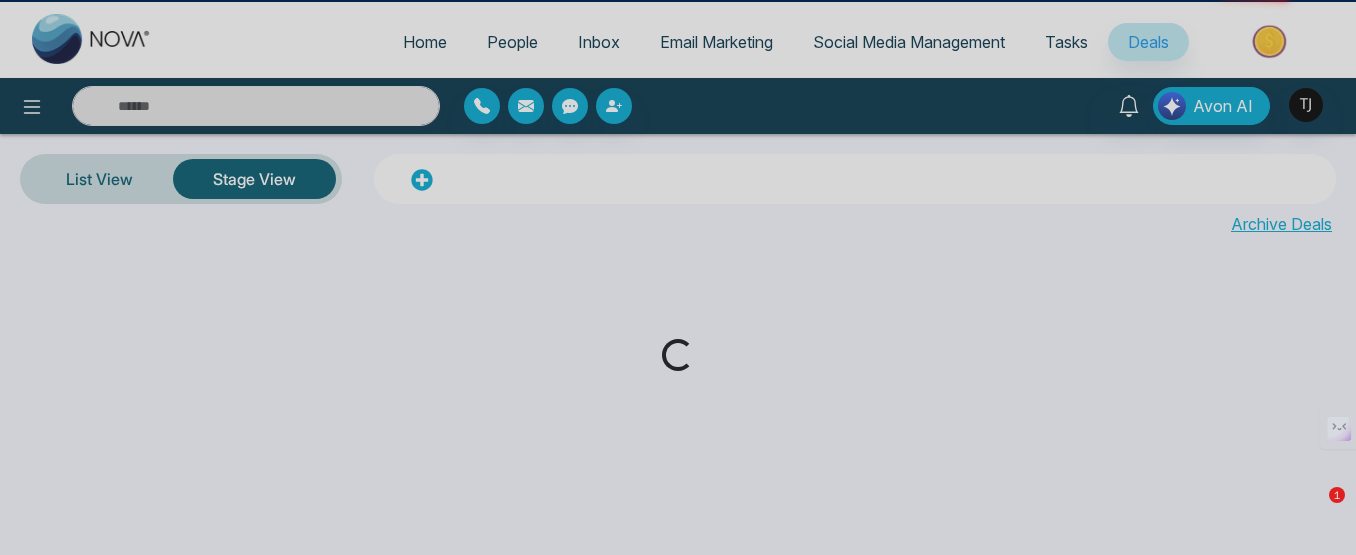 scroll, scrollTop: 0, scrollLeft: 0, axis: both 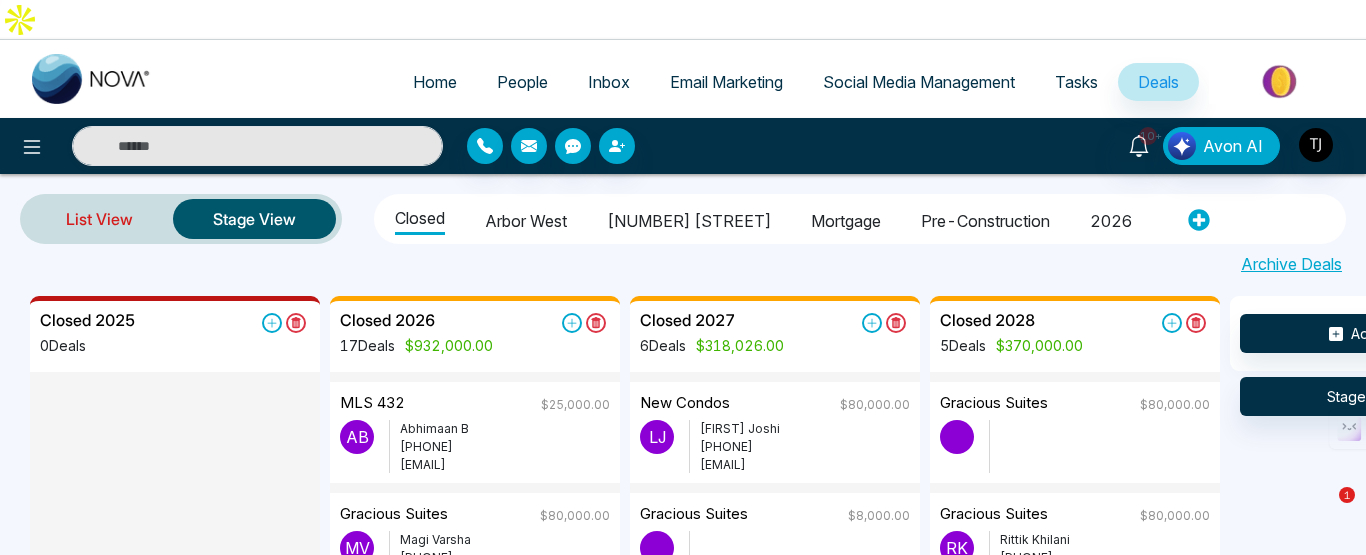 click on "List View" at bounding box center [99, 219] 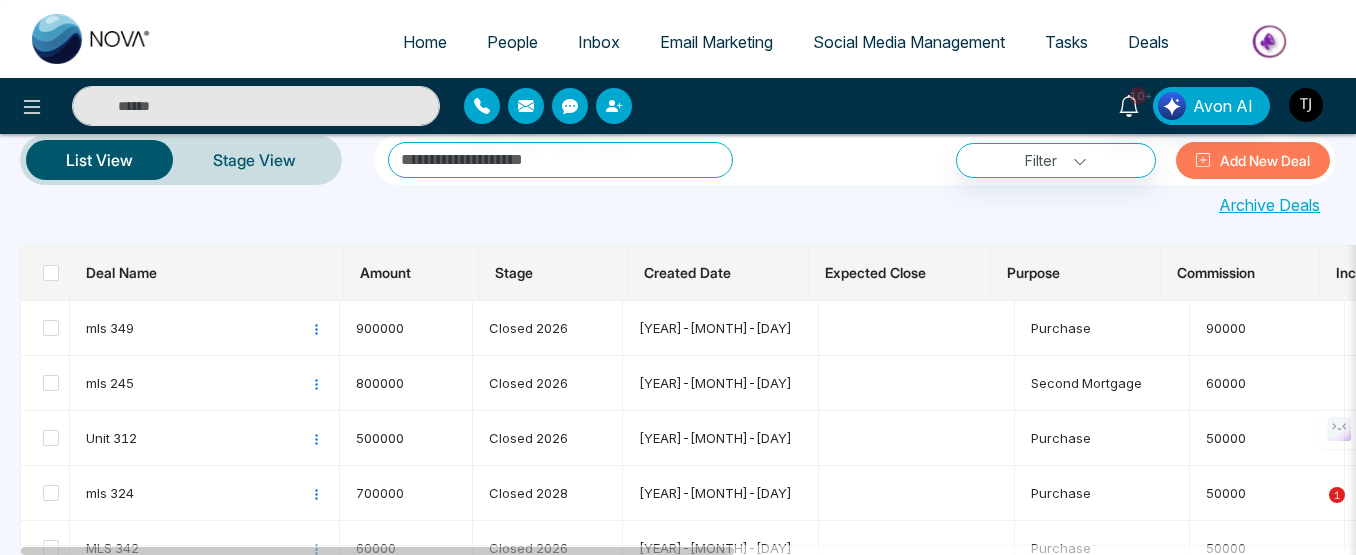 scroll, scrollTop: 100, scrollLeft: 0, axis: vertical 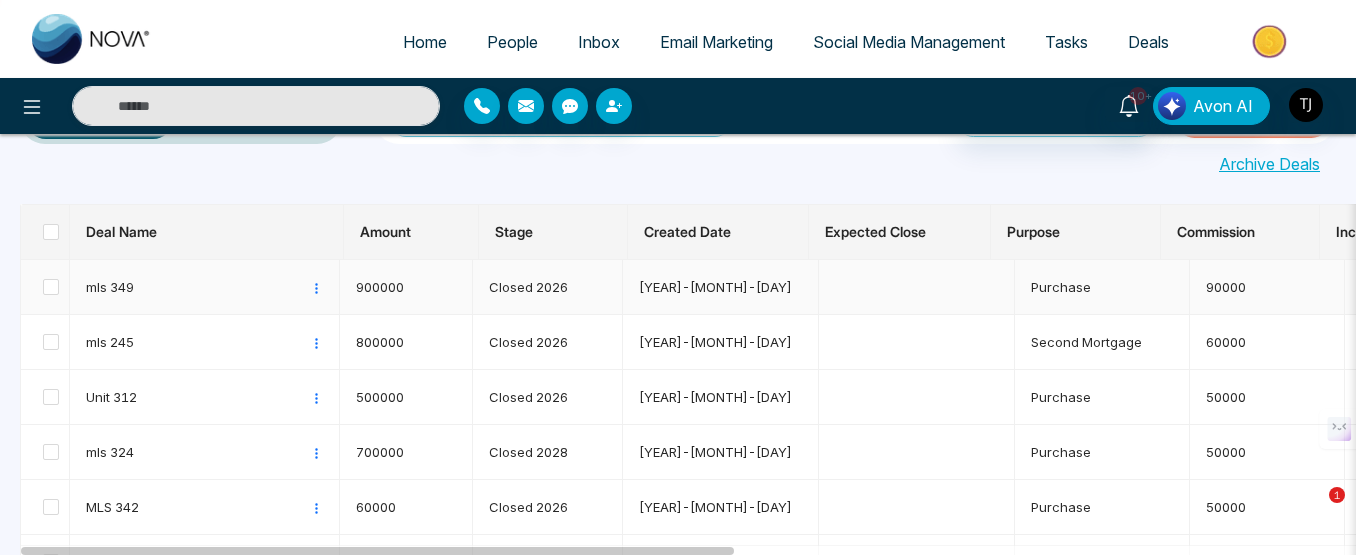 click on "mls 349" at bounding box center [198, 287] 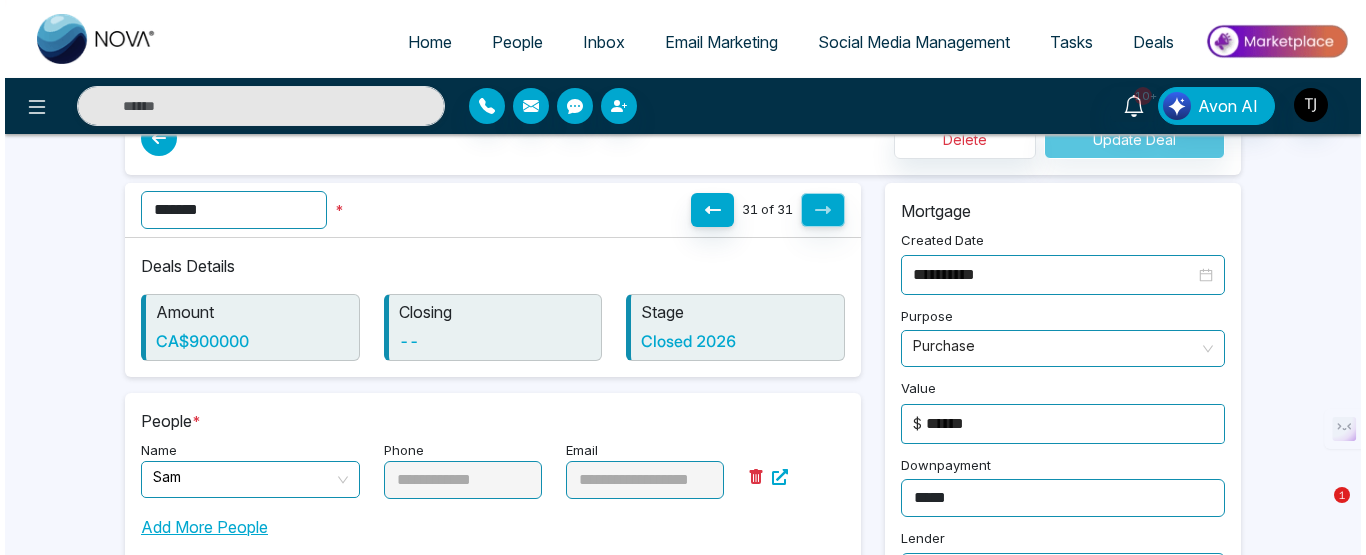 scroll, scrollTop: 0, scrollLeft: 0, axis: both 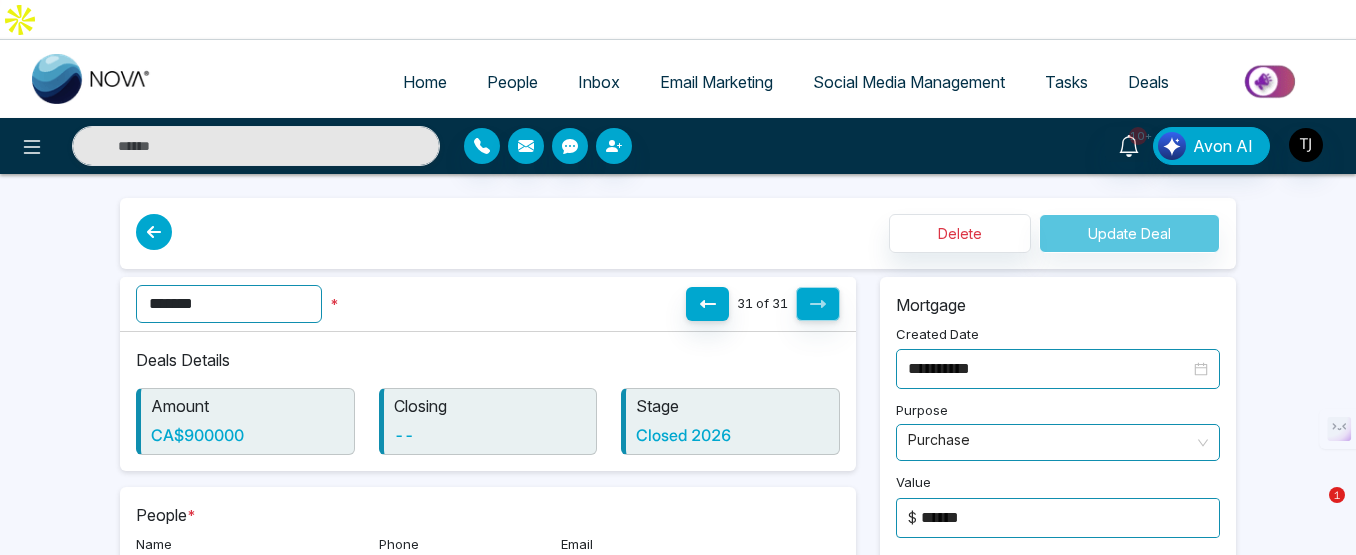 click at bounding box center [154, 232] 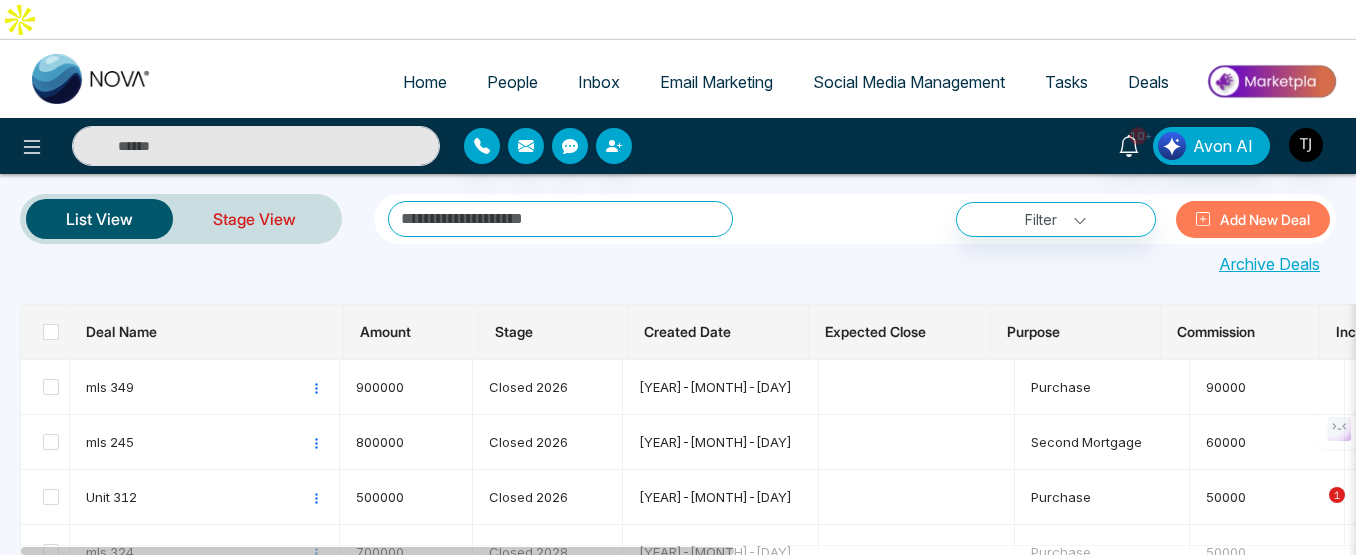 click on "Stage View" at bounding box center (254, 219) 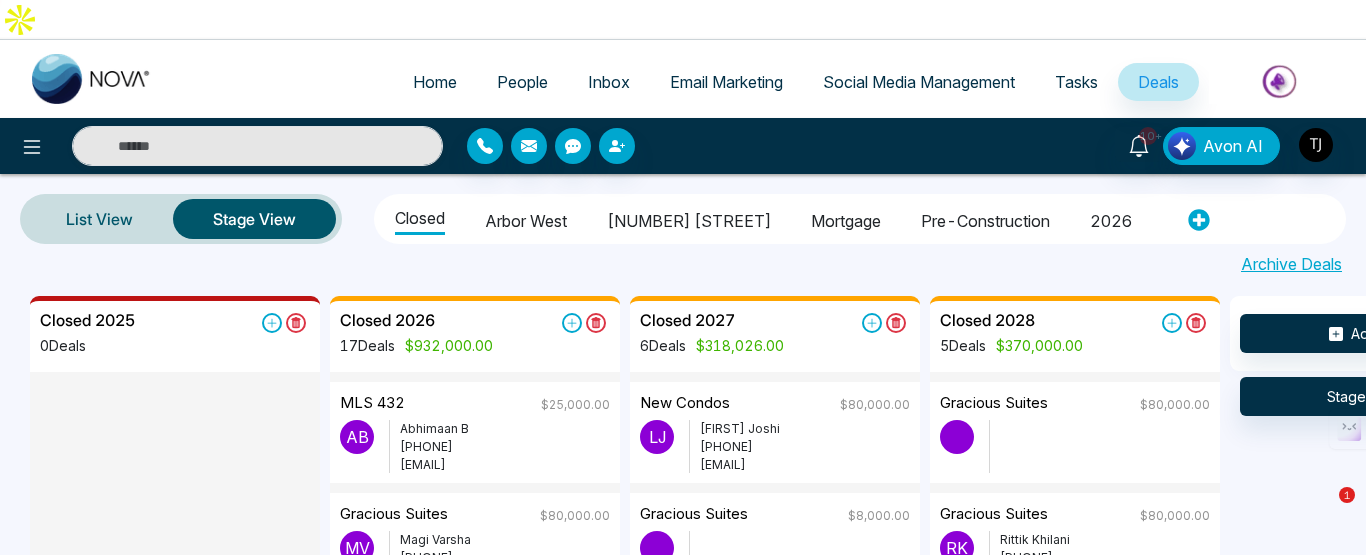 click on "Arbor West" at bounding box center (526, 218) 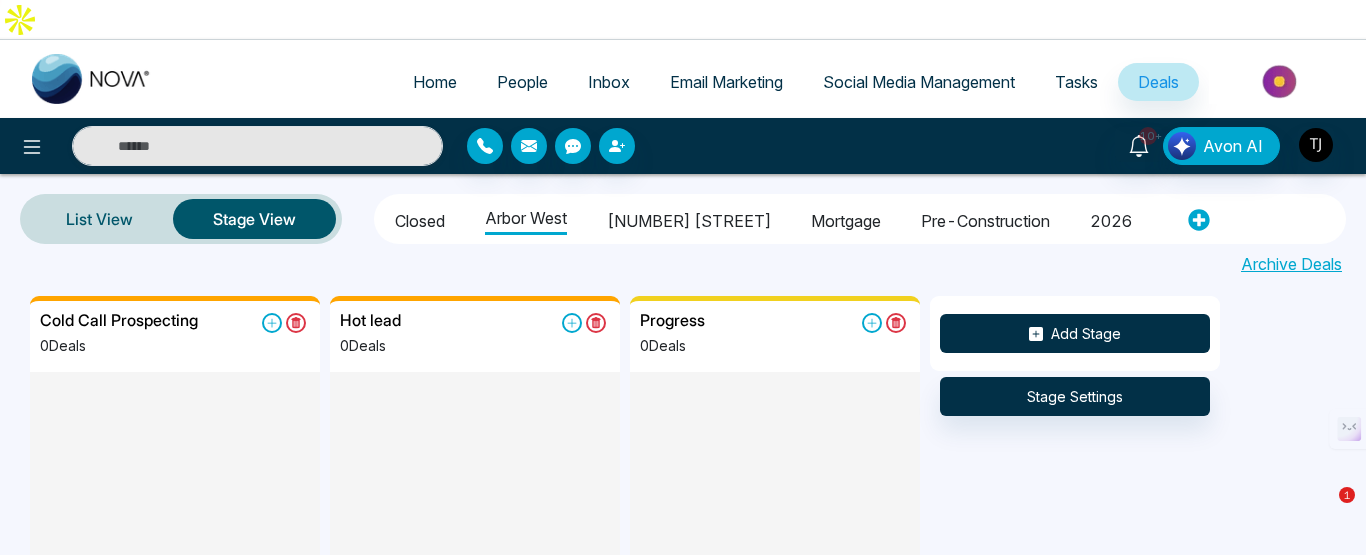 click on "Add Stage" at bounding box center (1075, 333) 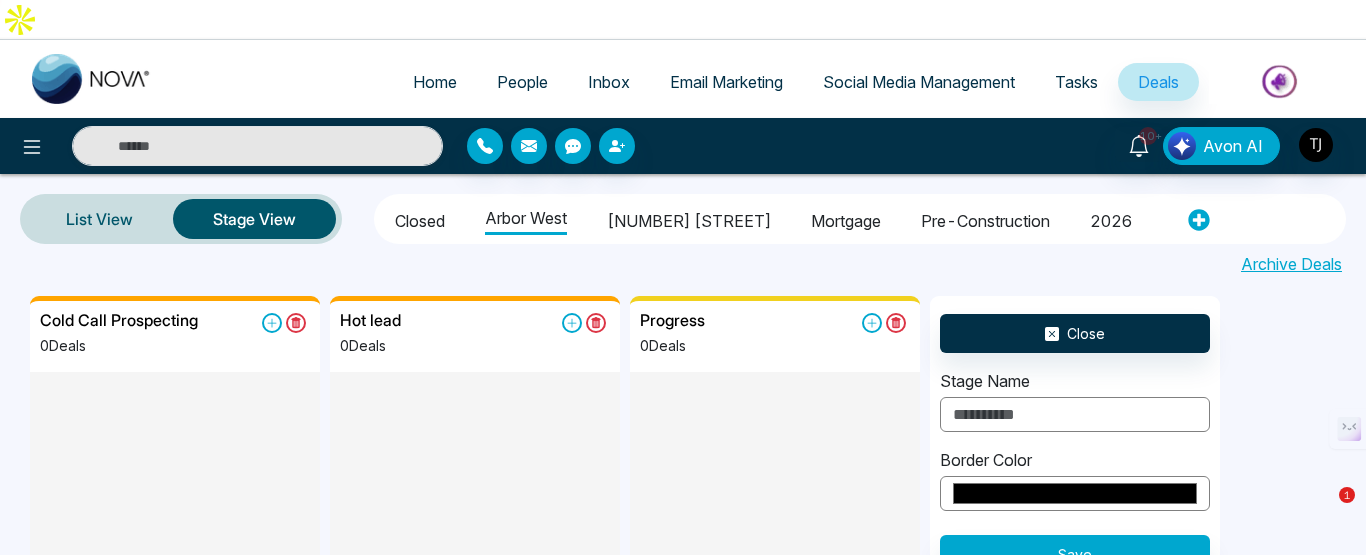 click at bounding box center (1075, 414) 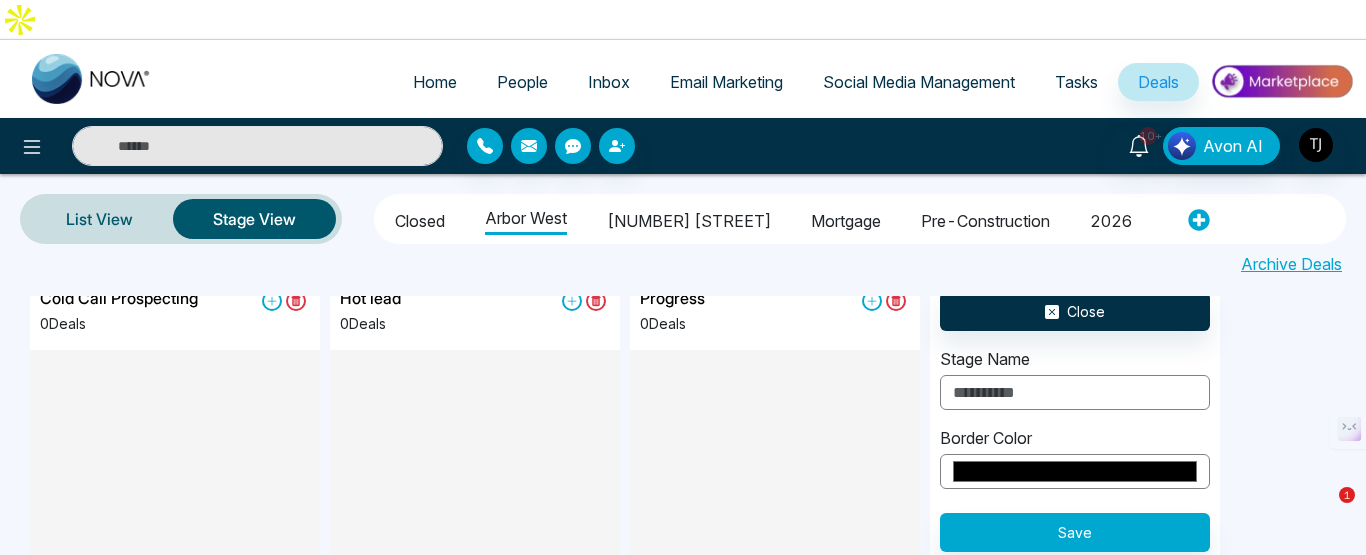 scroll, scrollTop: 34, scrollLeft: 0, axis: vertical 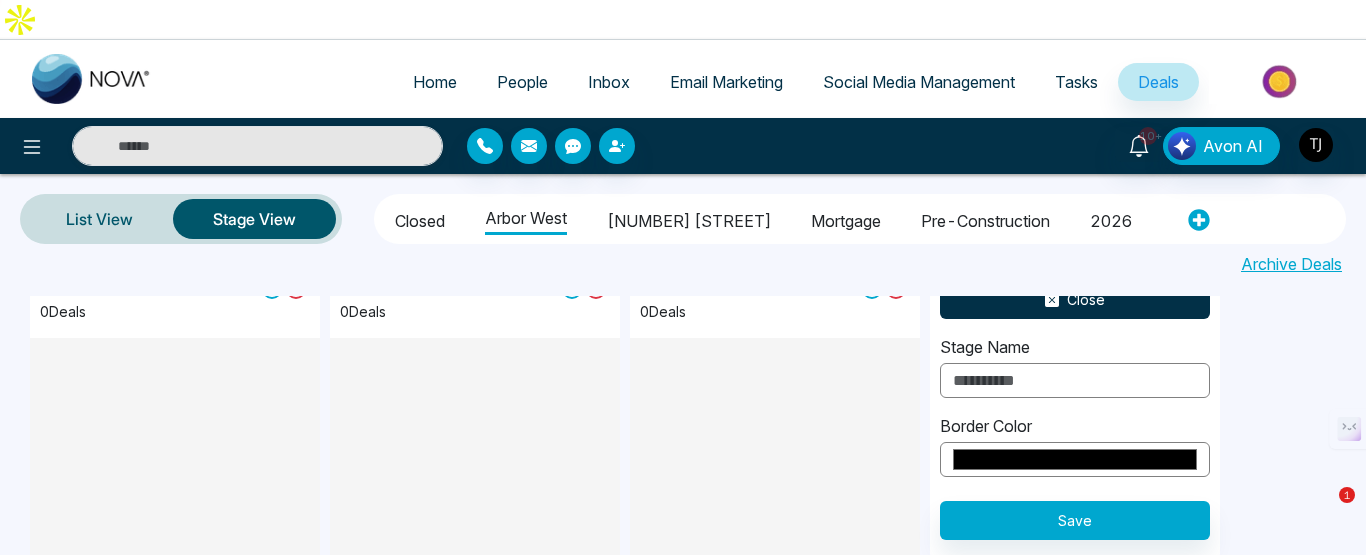 click on "Close" at bounding box center [1075, 299] 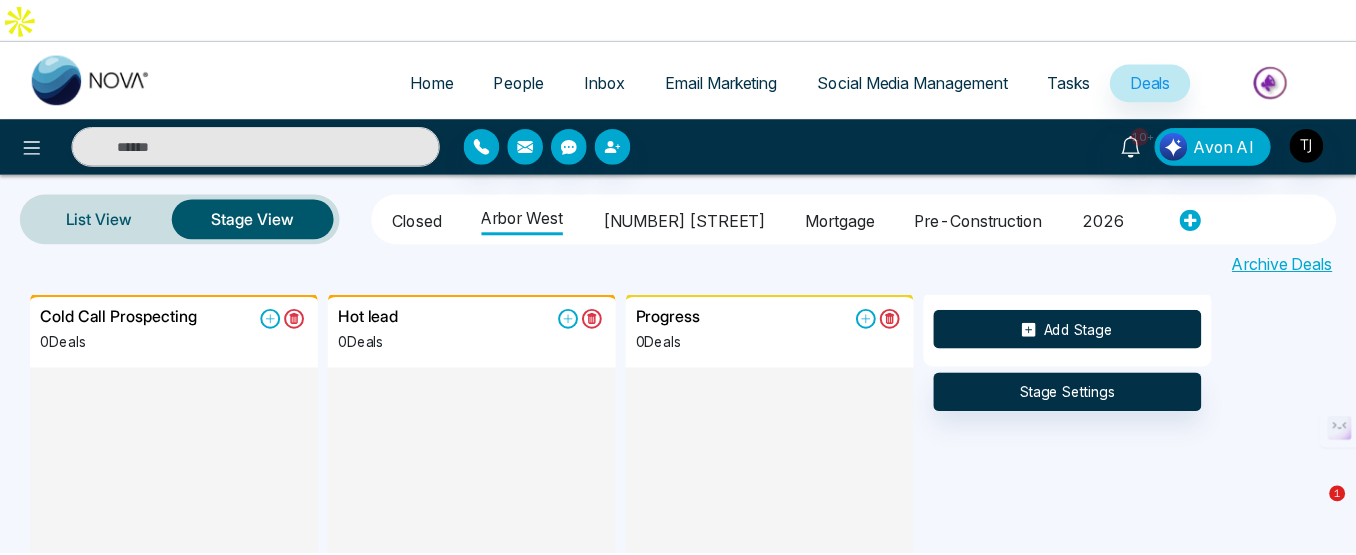 scroll, scrollTop: 0, scrollLeft: 0, axis: both 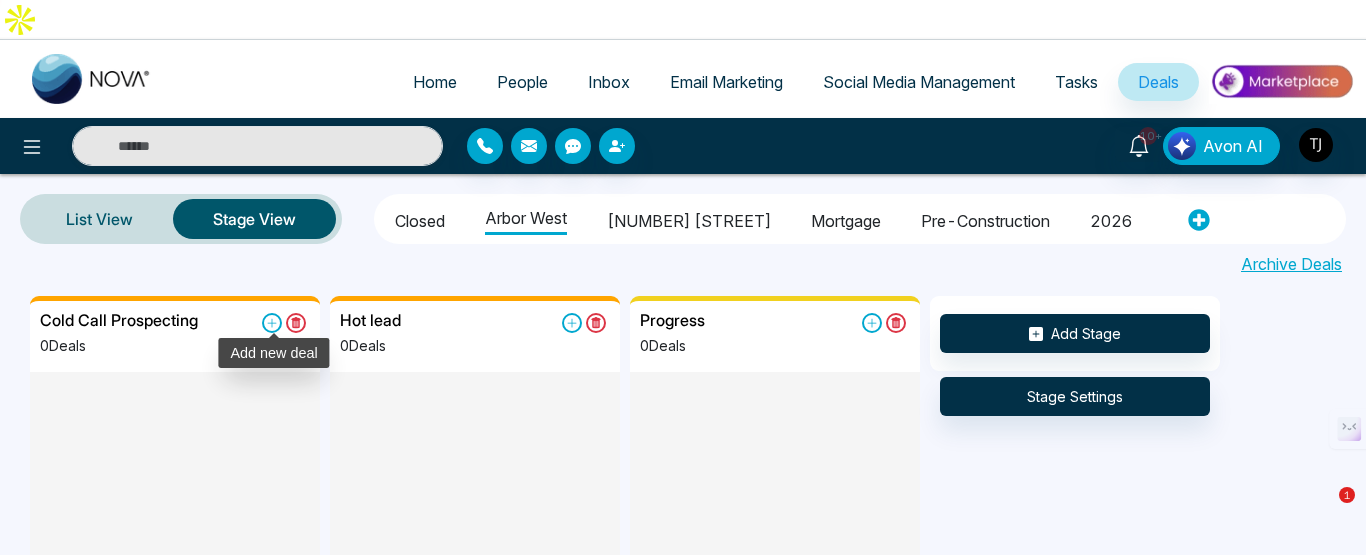 click 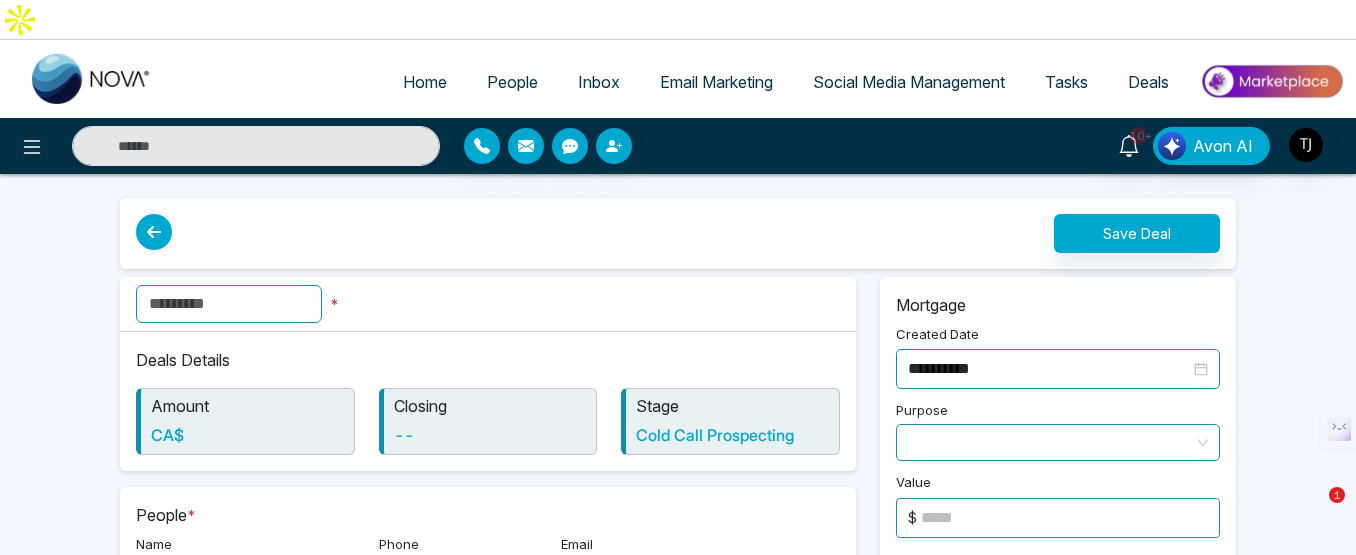 click at bounding box center [229, 304] 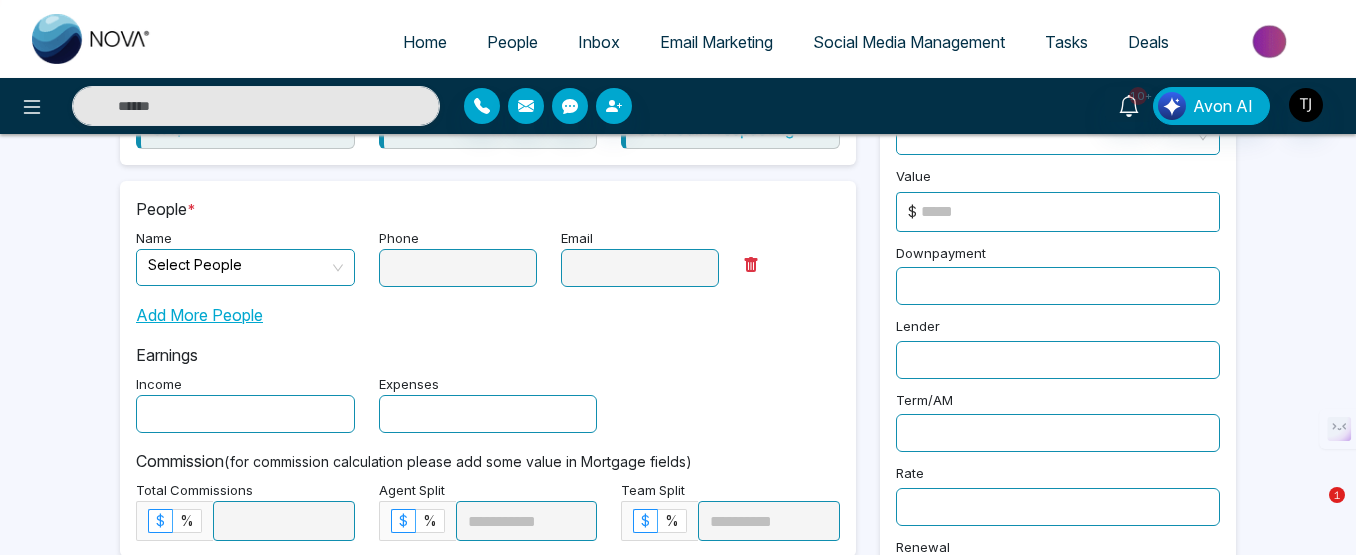 scroll, scrollTop: 400, scrollLeft: 0, axis: vertical 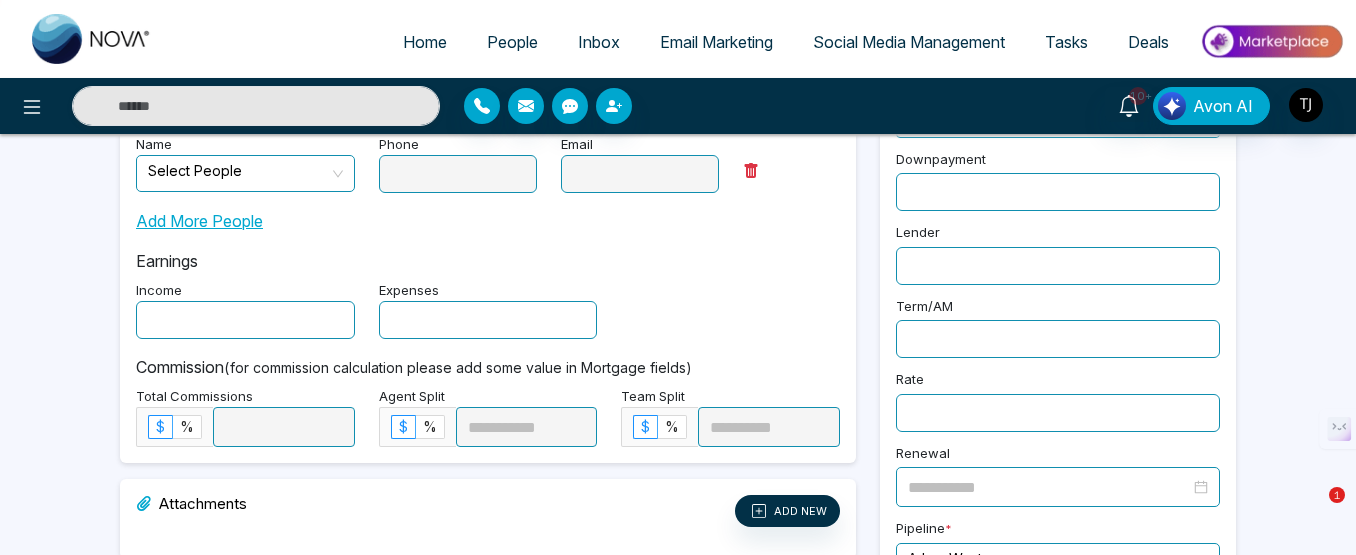 click at bounding box center (488, 320) 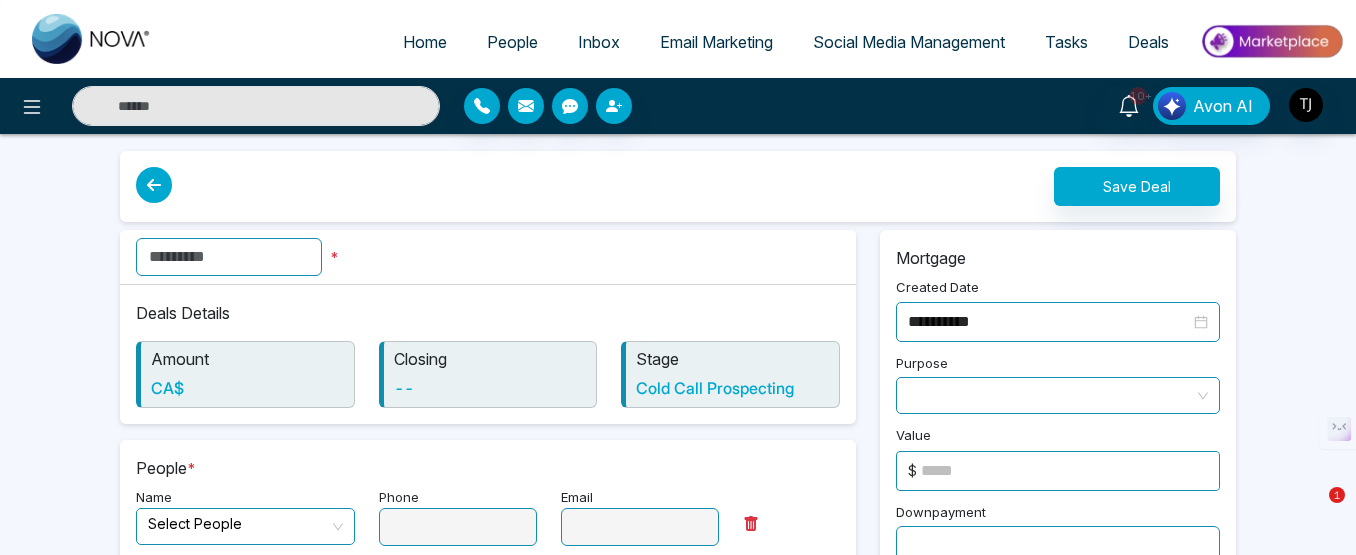 scroll, scrollTop: 0, scrollLeft: 0, axis: both 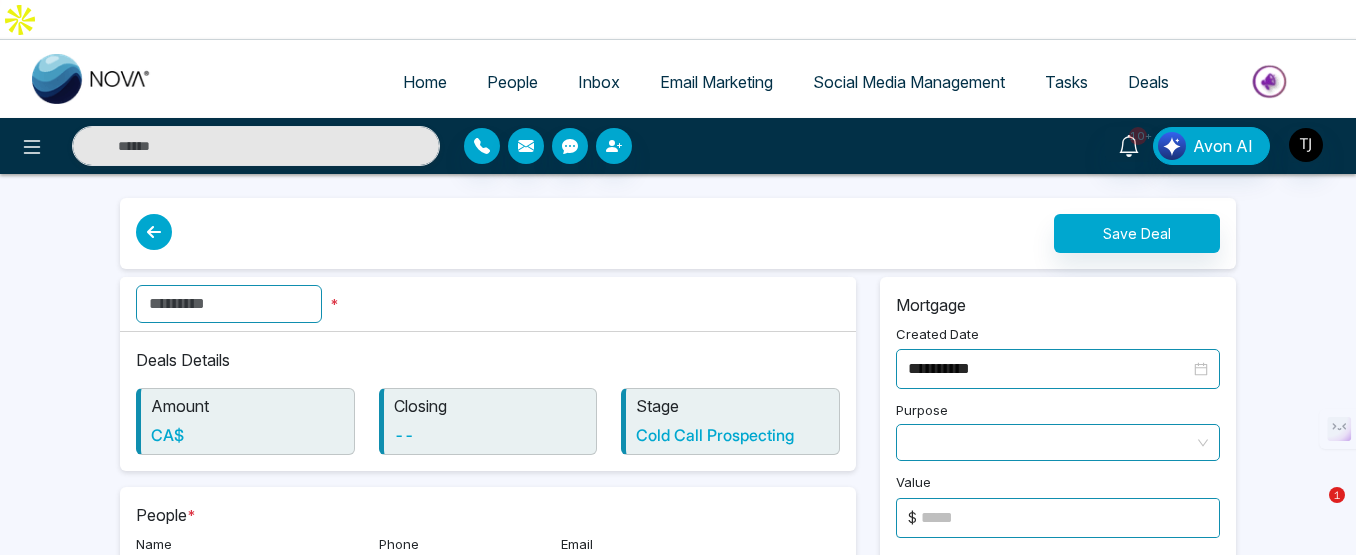 click at bounding box center (154, 232) 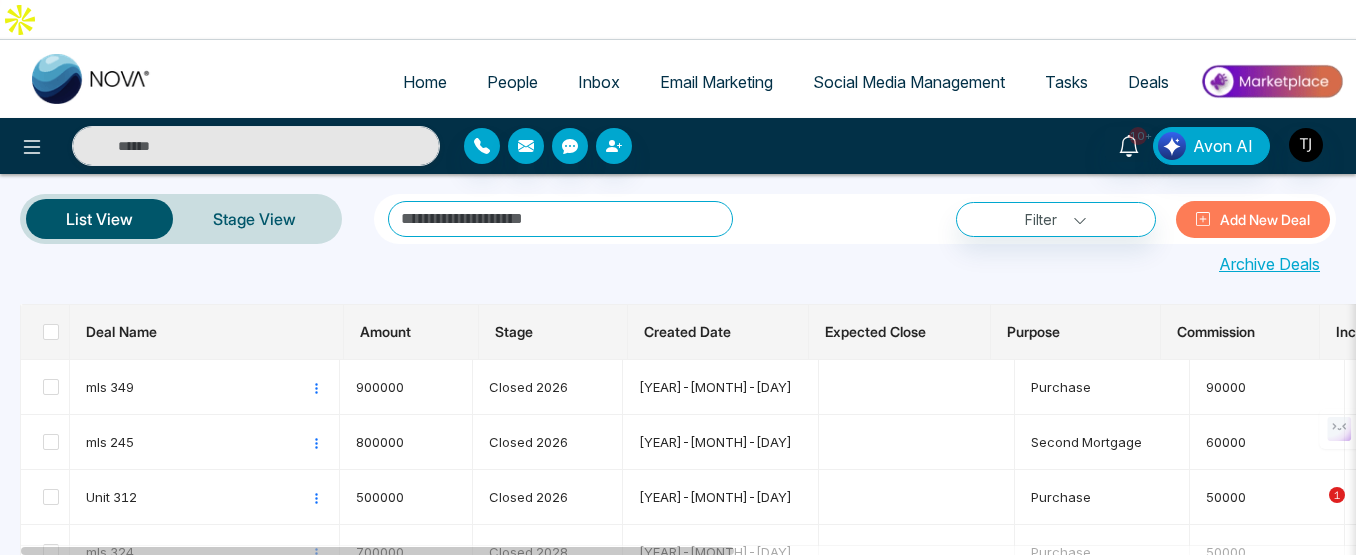 click on "Archive Deals" at bounding box center (1269, 264) 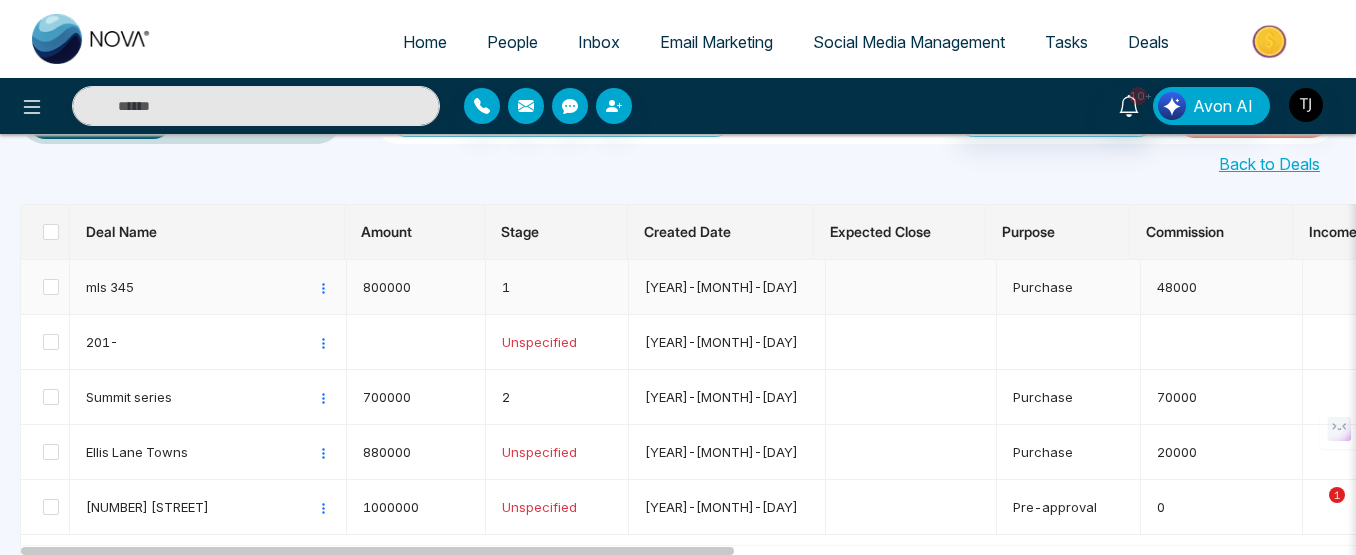 scroll, scrollTop: 0, scrollLeft: 0, axis: both 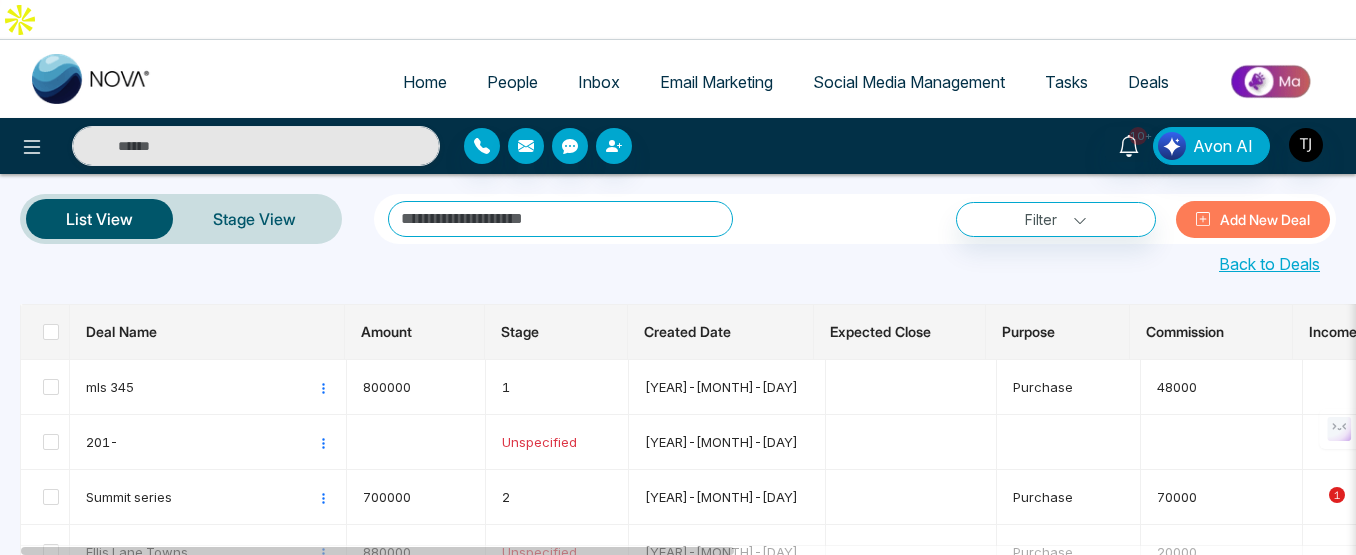 click on "List View" at bounding box center (99, 219) 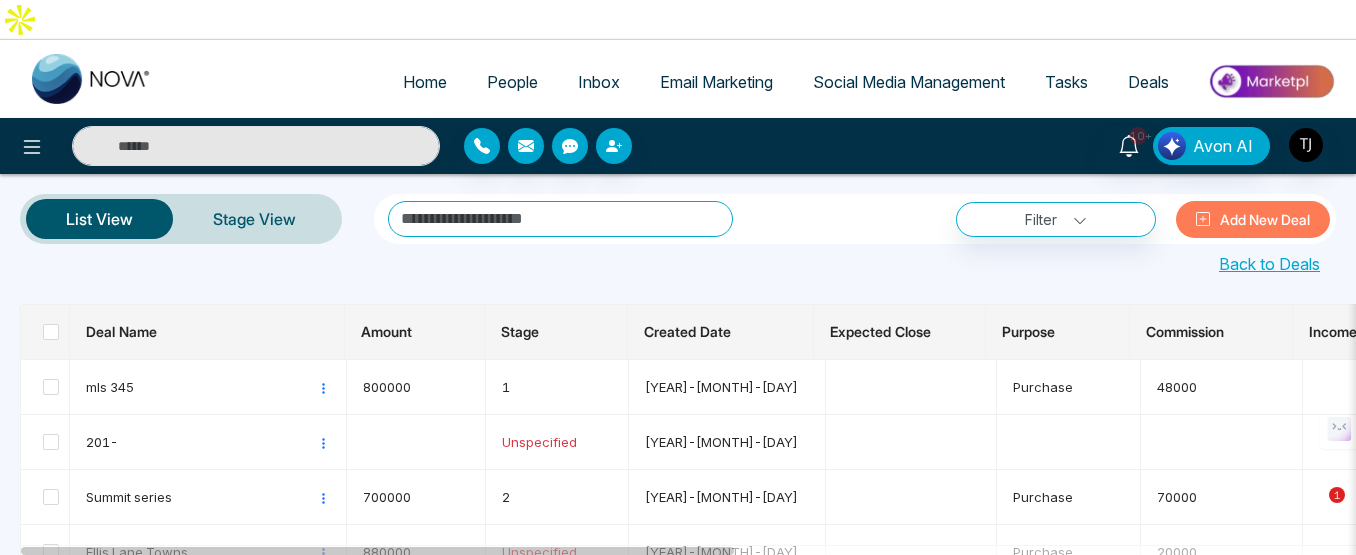 click on "Back to Deals" at bounding box center [1269, 264] 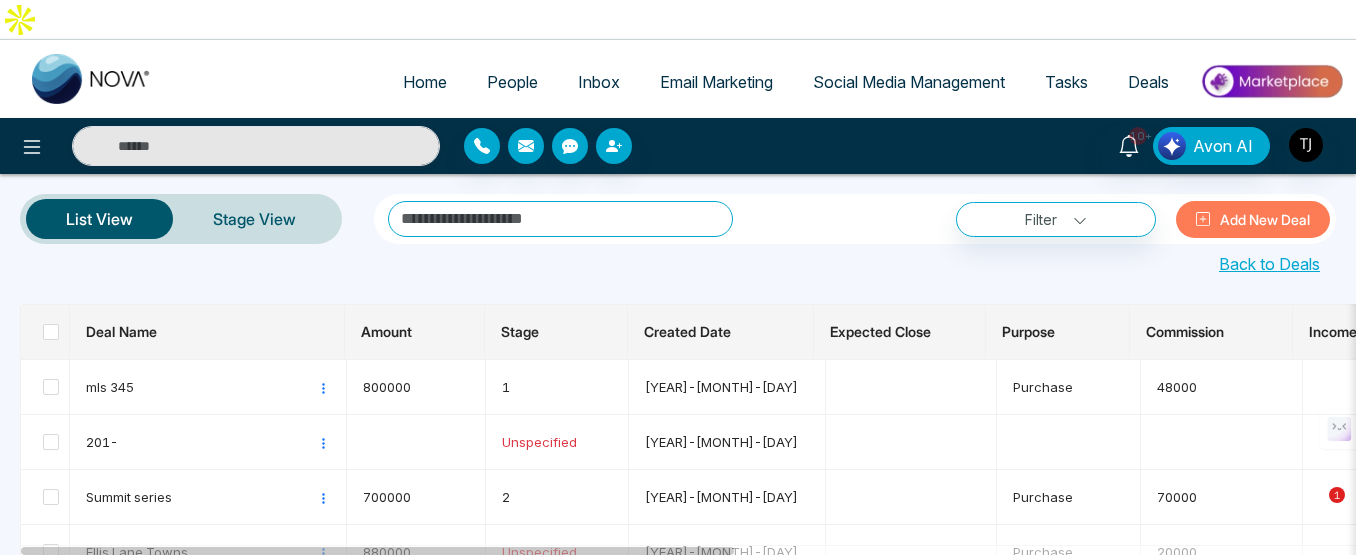 click on "Home" at bounding box center (425, 82) 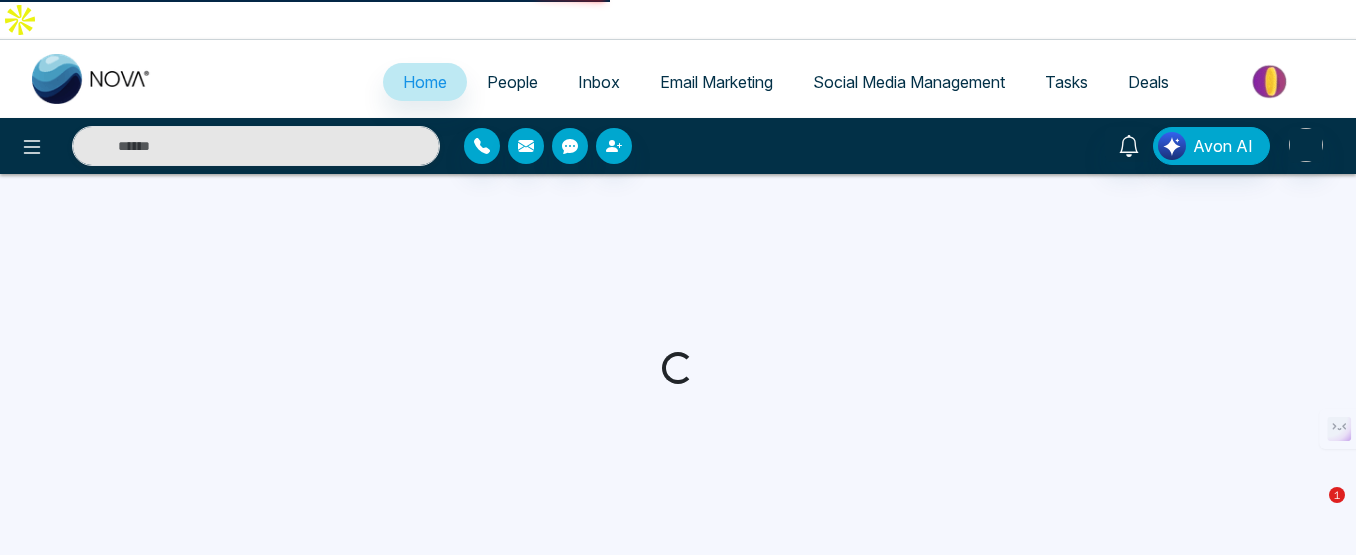 select on "*" 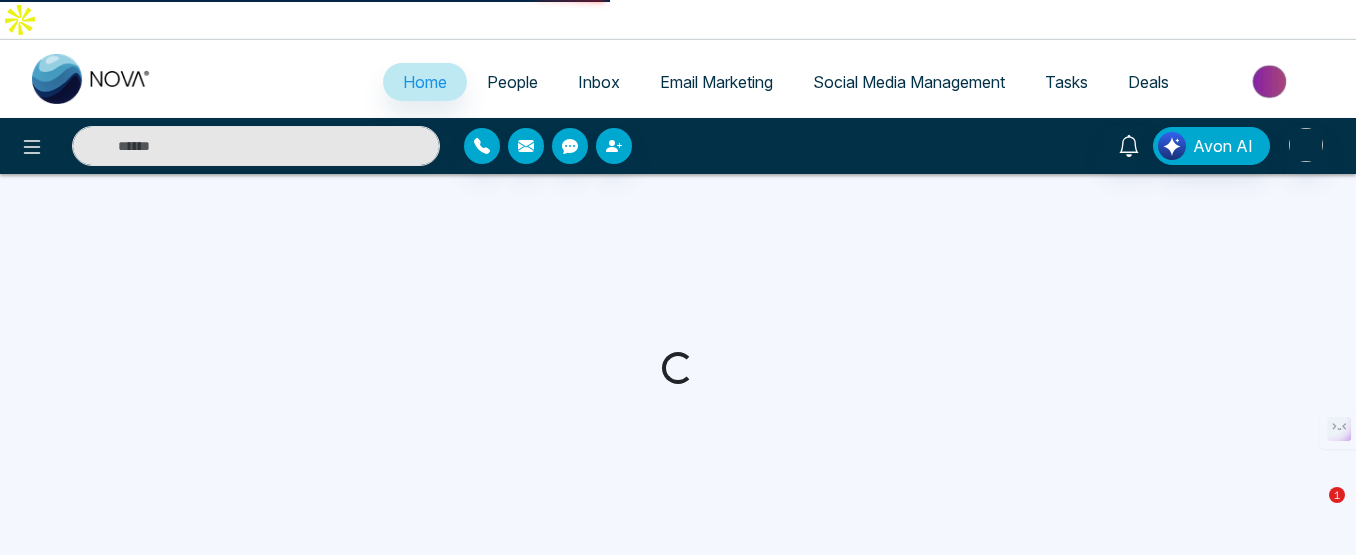 select on "*" 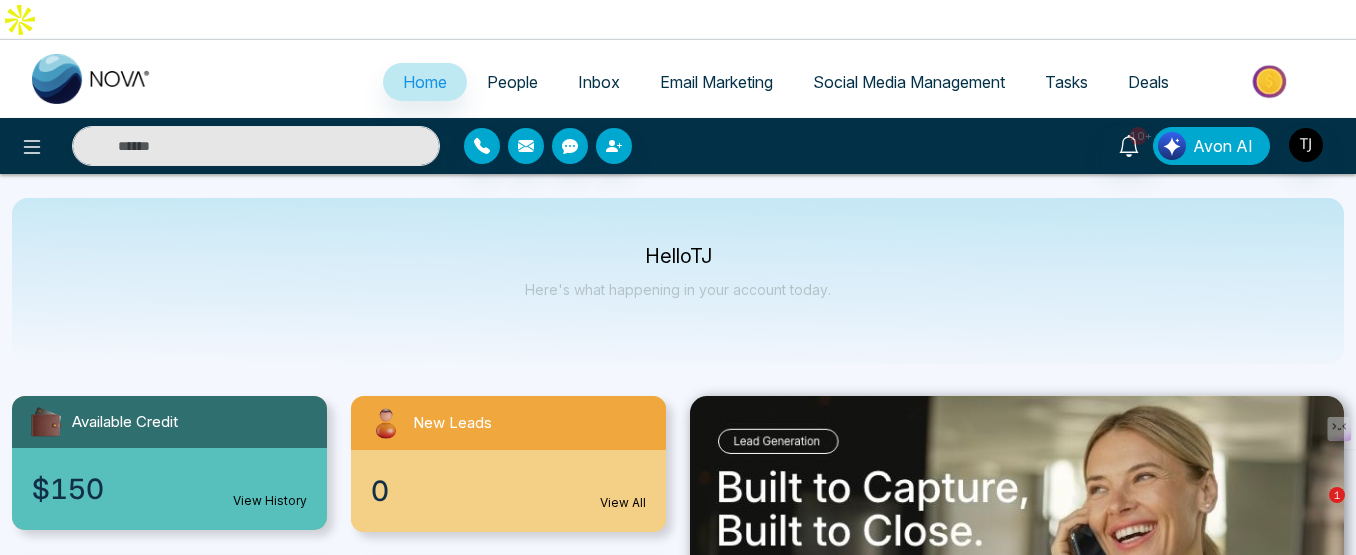 click on "Avon AI" at bounding box center [1223, 146] 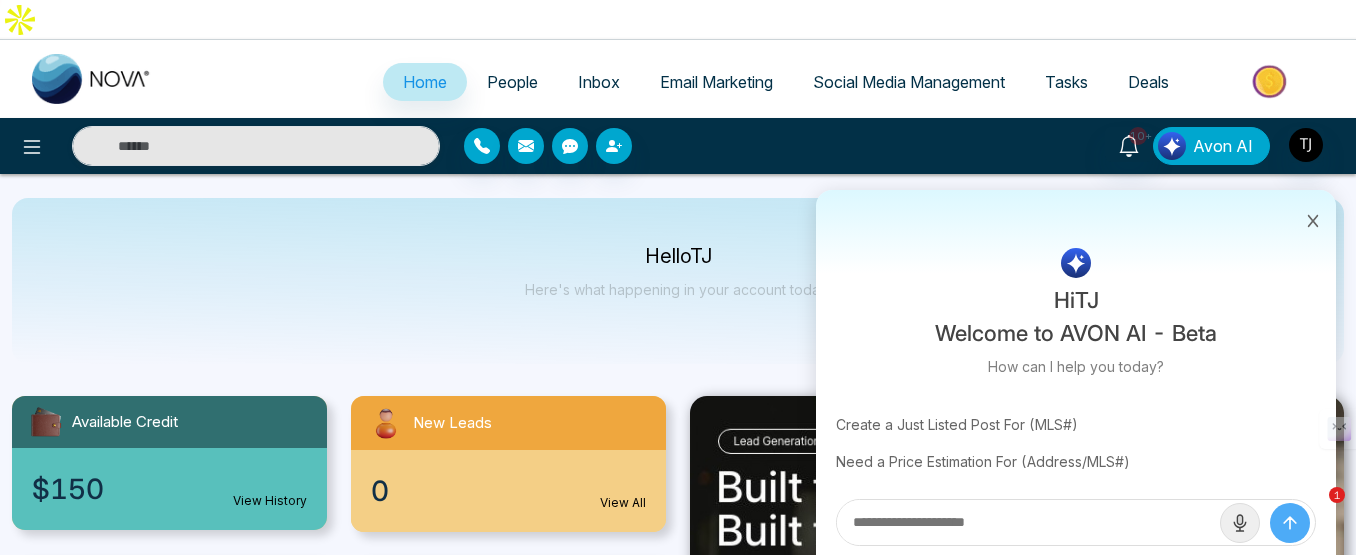 scroll, scrollTop: 0, scrollLeft: 0, axis: both 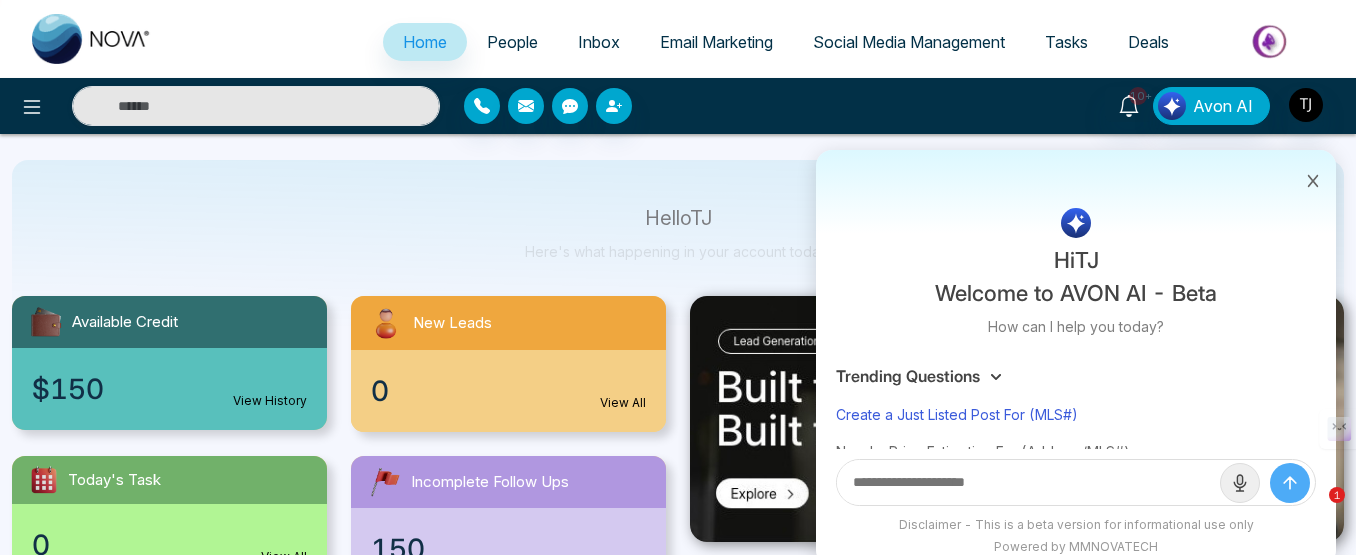 click on "Create a Just Listed Post For (MLS#)" at bounding box center (1076, 414) 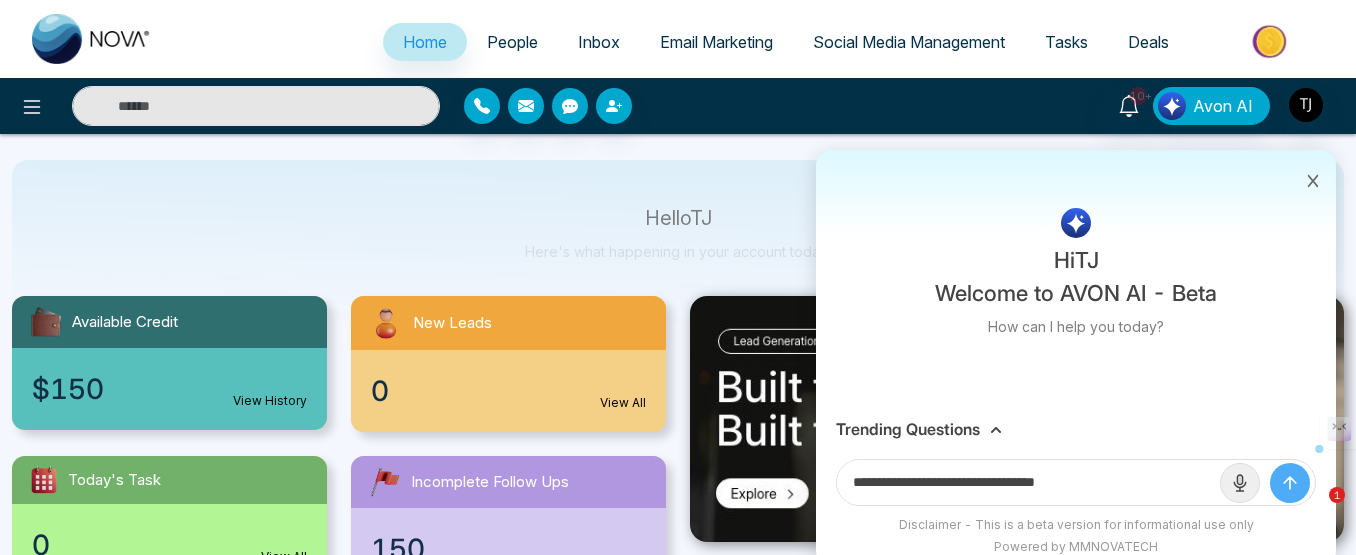 drag, startPoint x: 1106, startPoint y: 481, endPoint x: 1048, endPoint y: 500, distance: 61.03278 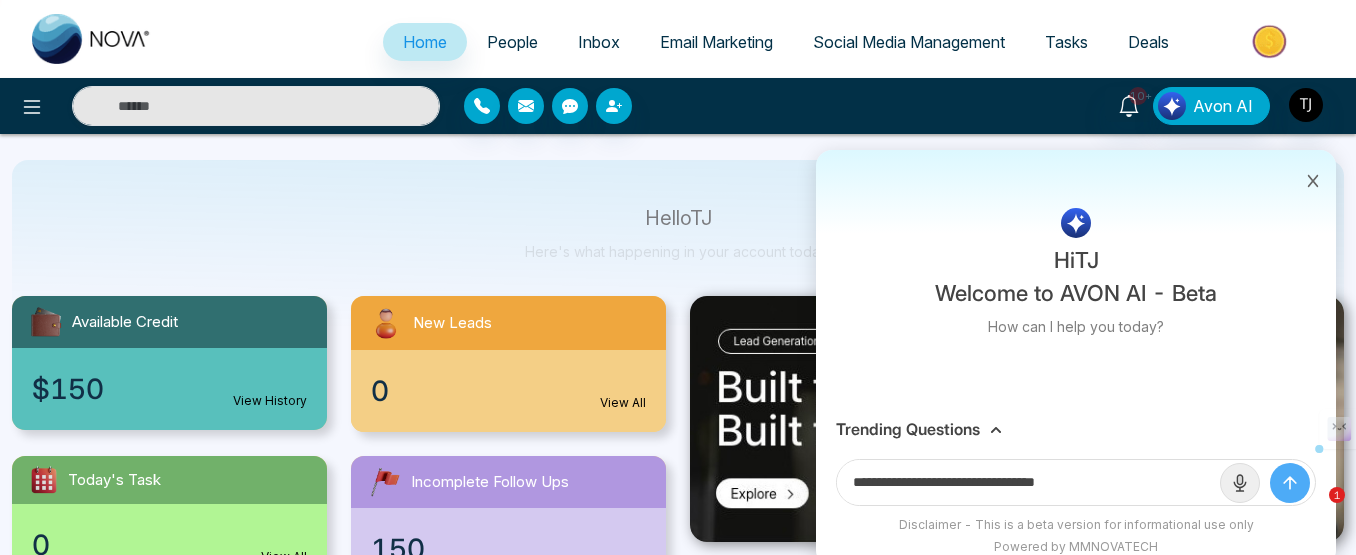 click on "**********" at bounding box center [1028, 482] 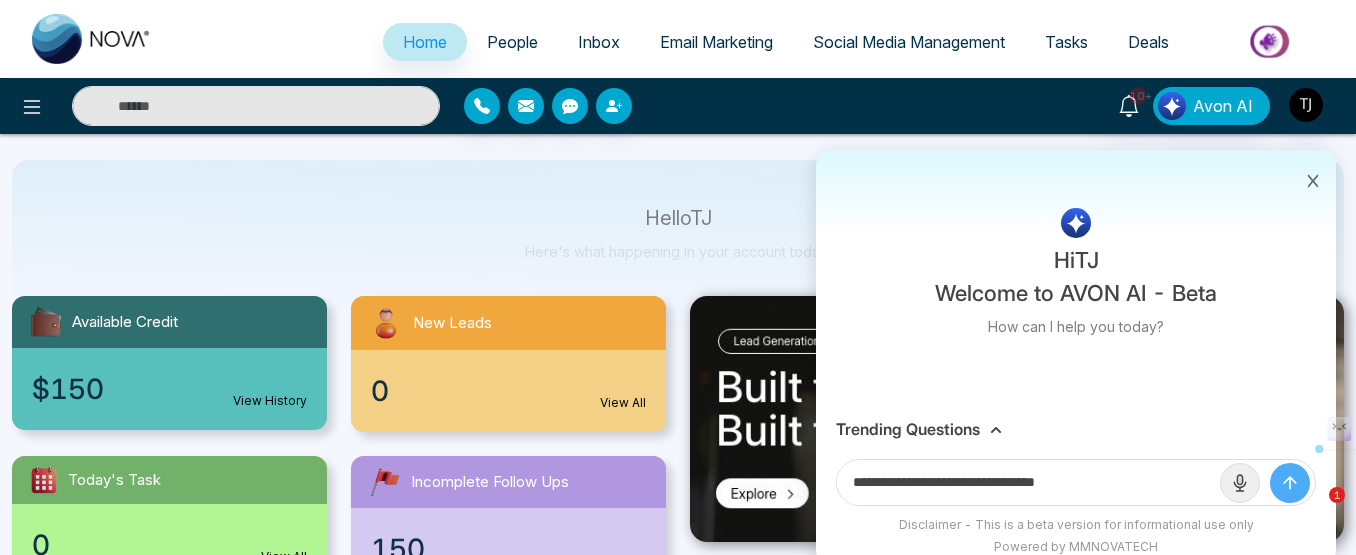 paste on "***" 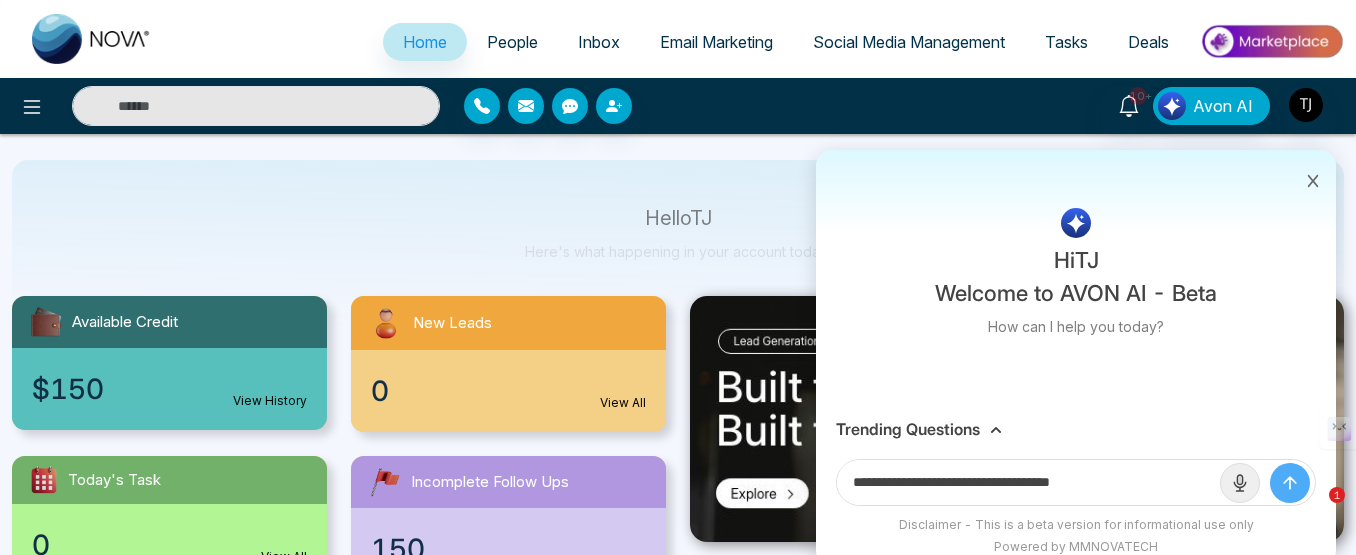 type on "**********" 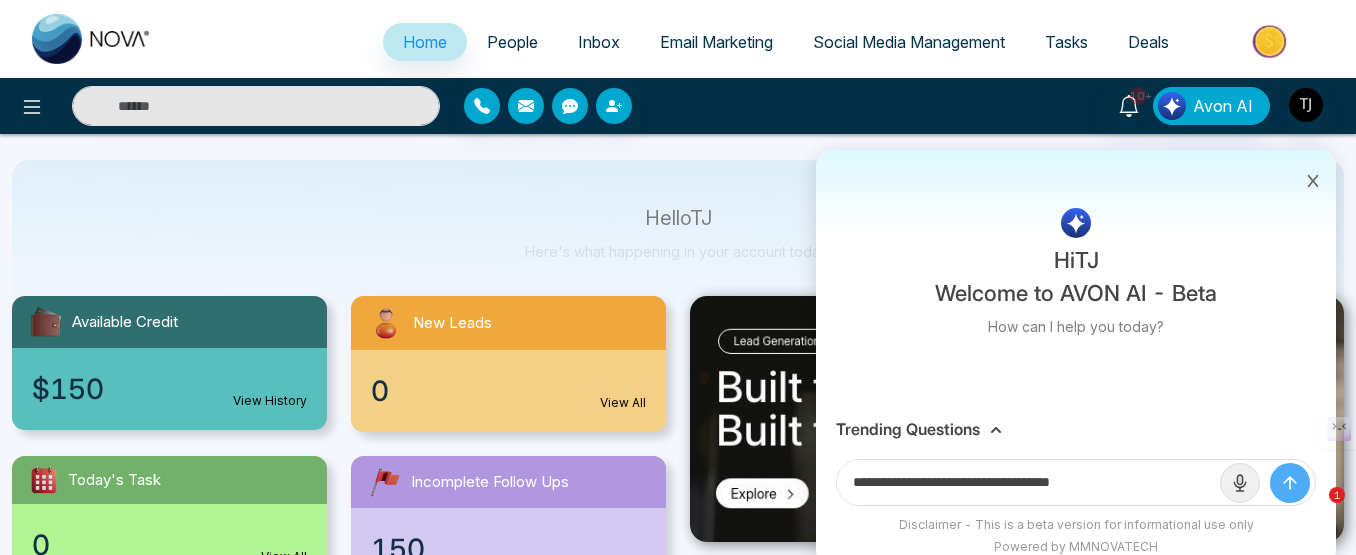click 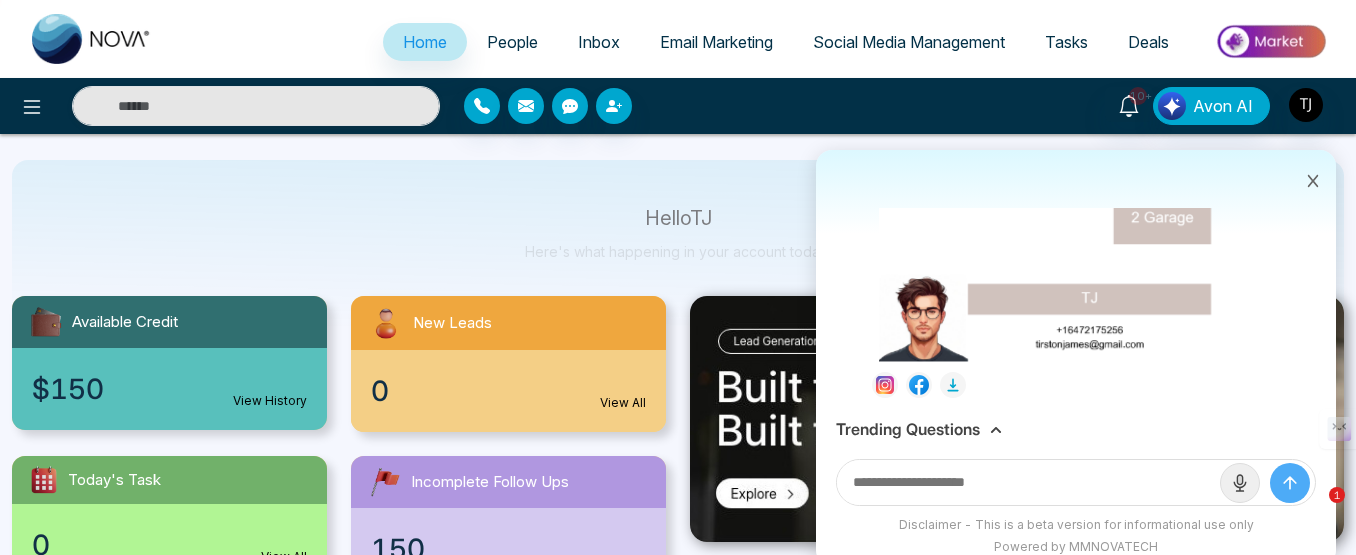 scroll, scrollTop: 643, scrollLeft: 0, axis: vertical 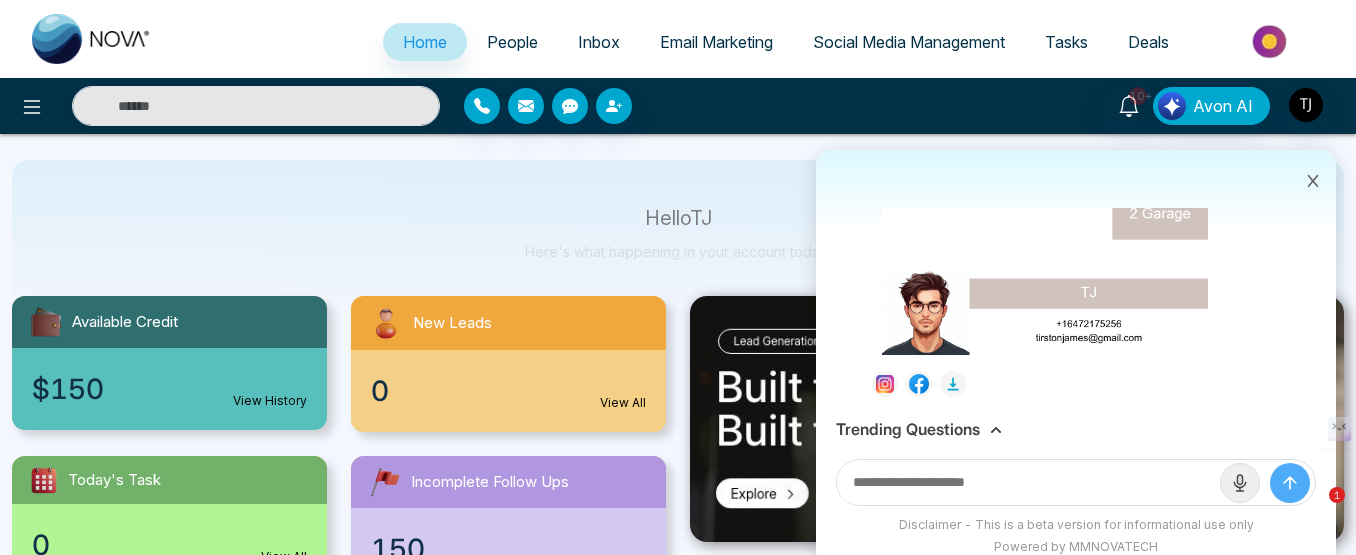 click on "Trending Questions" at bounding box center [1076, 429] 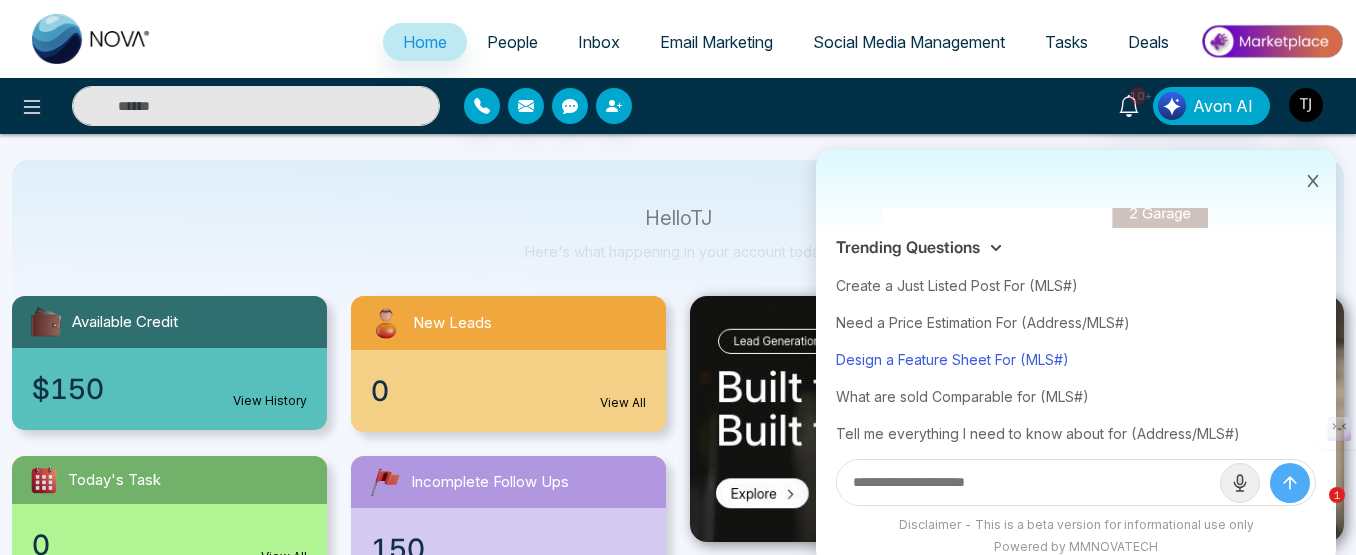 click on "Design a Feature Sheet For (MLS#)" at bounding box center (1076, 359) 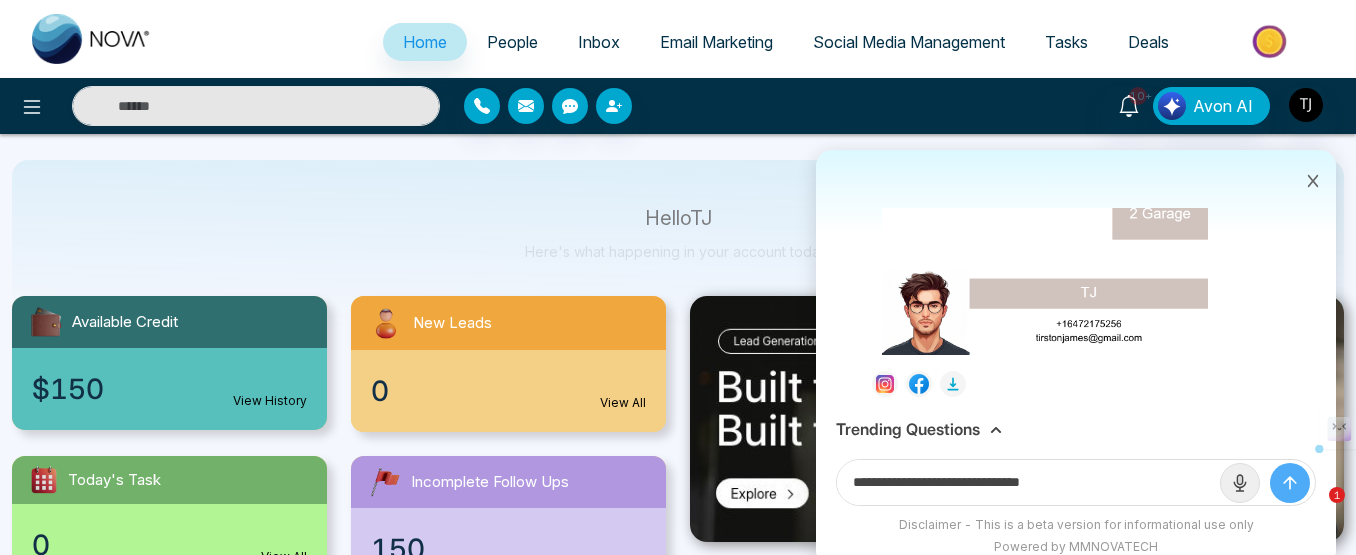 drag, startPoint x: 1091, startPoint y: 479, endPoint x: 1034, endPoint y: 489, distance: 57.870544 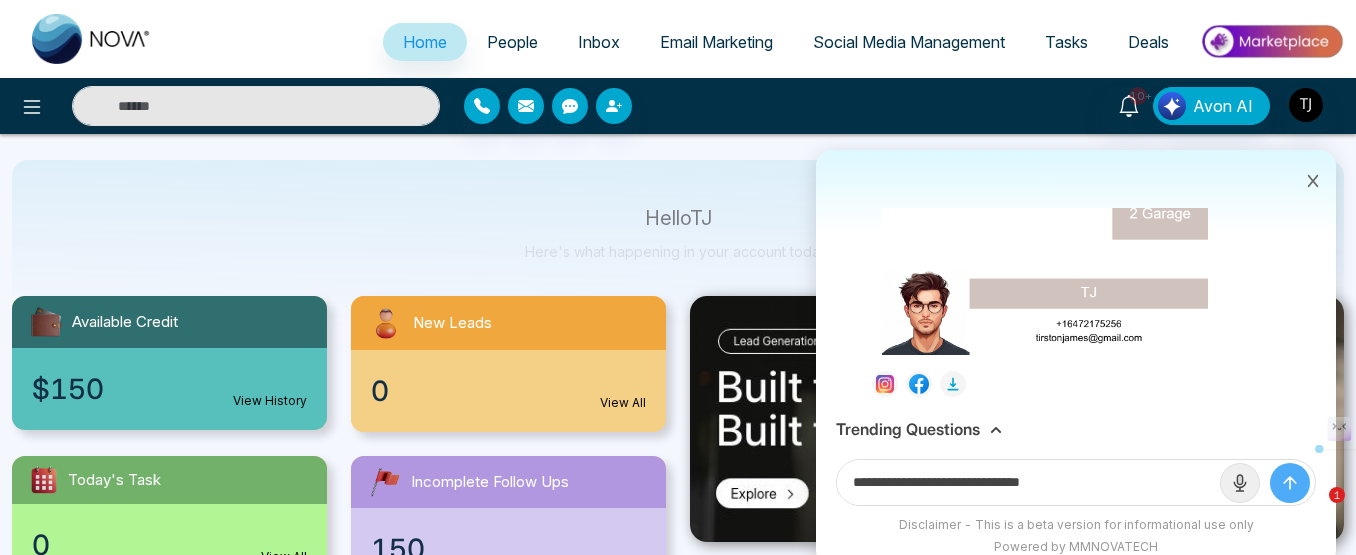 click on "**********" at bounding box center [1028, 482] 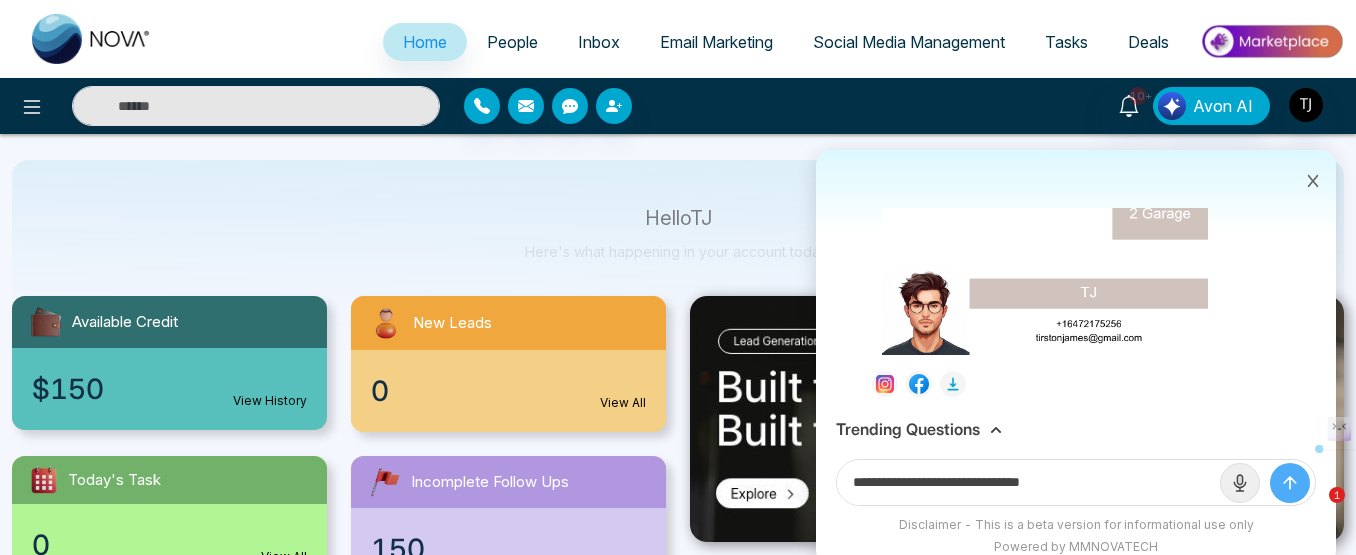 paste on "***" 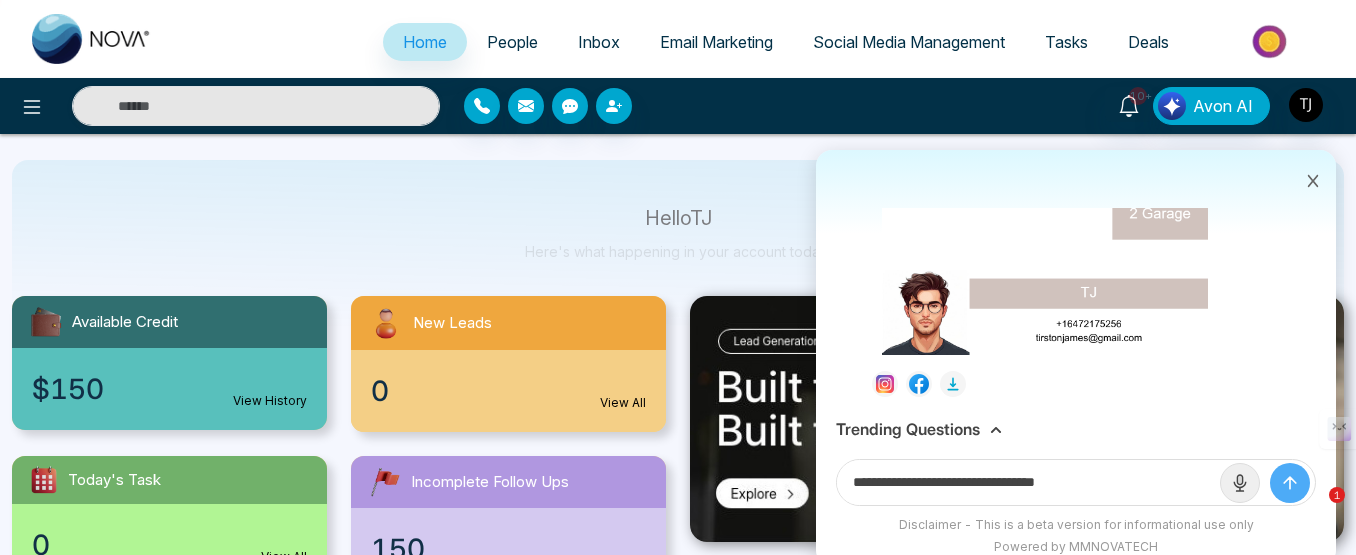 type on "**********" 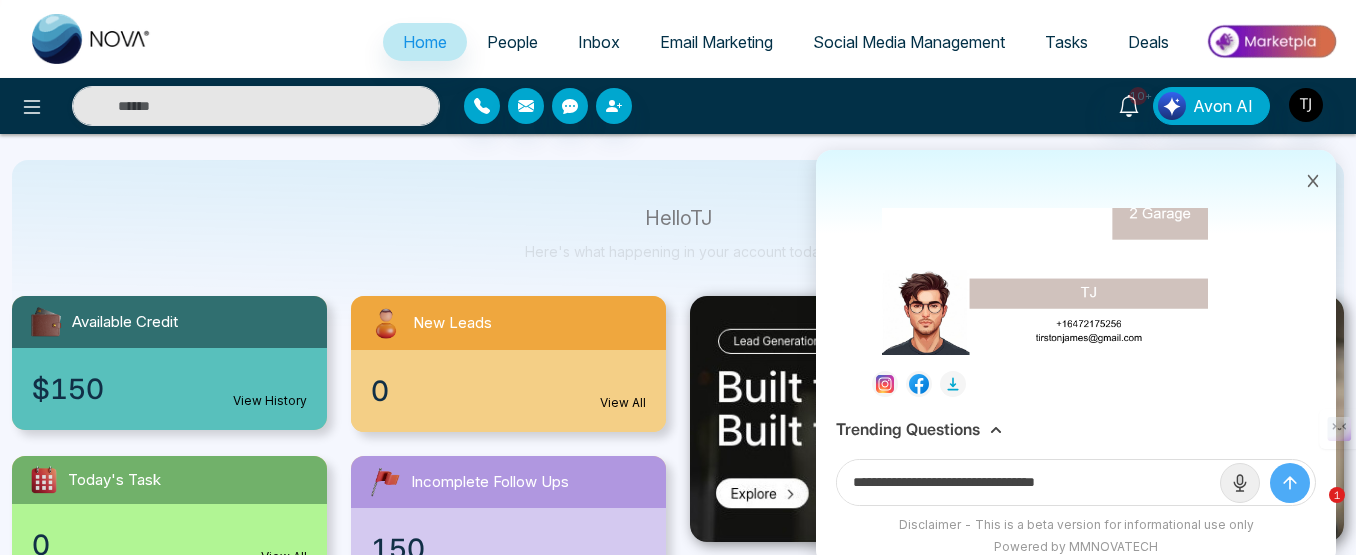 click 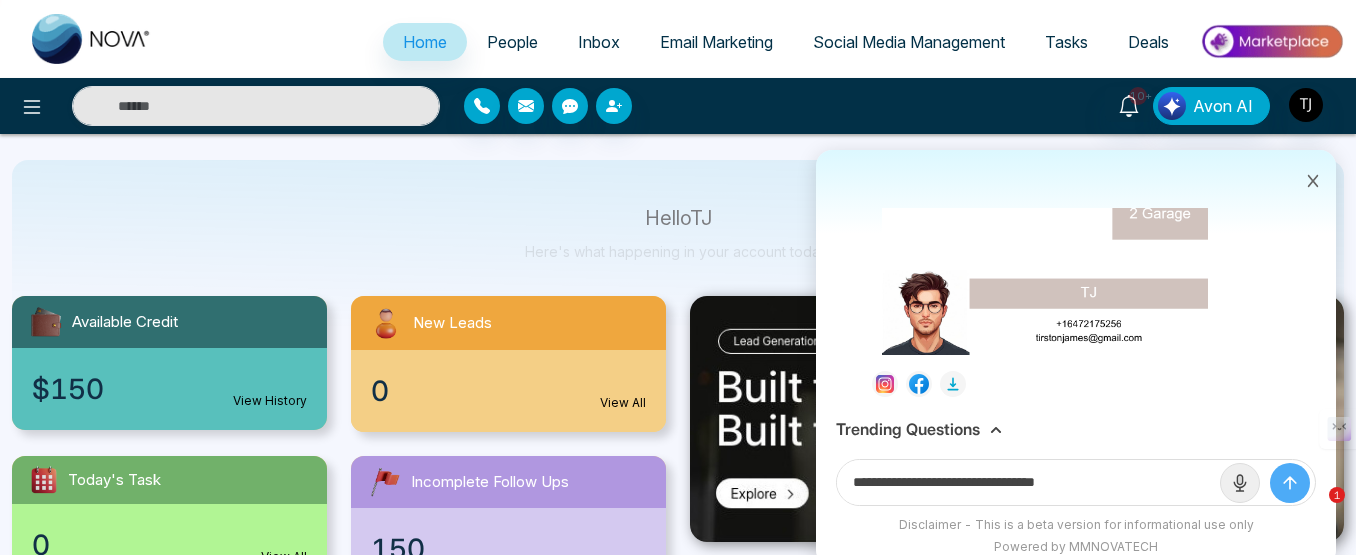 type 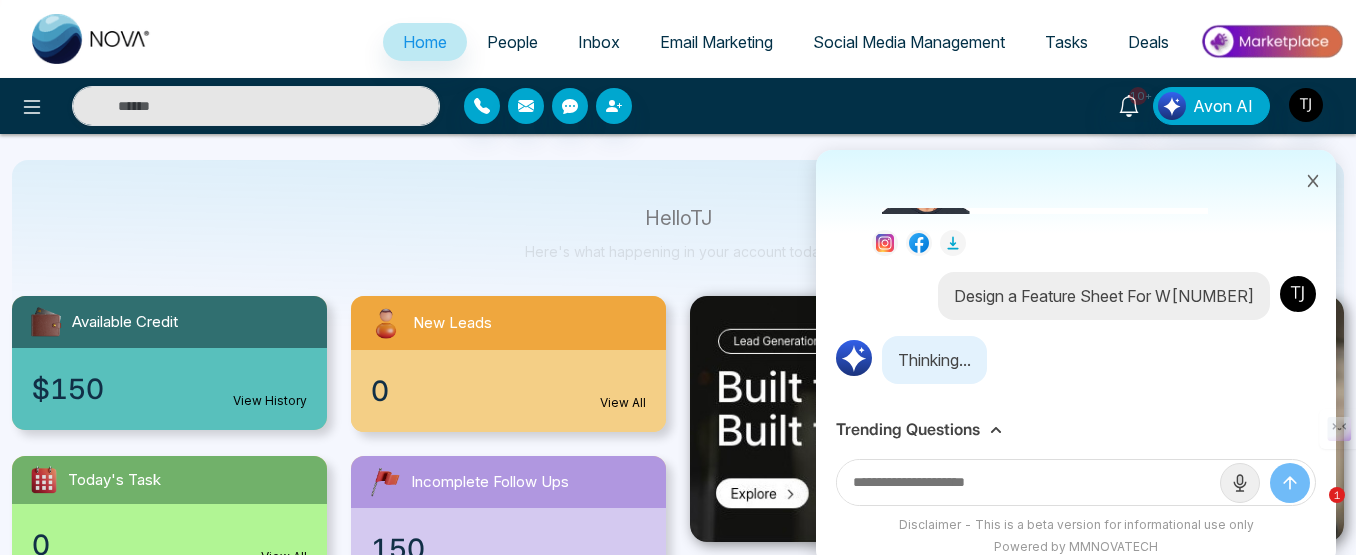 scroll, scrollTop: 795, scrollLeft: 0, axis: vertical 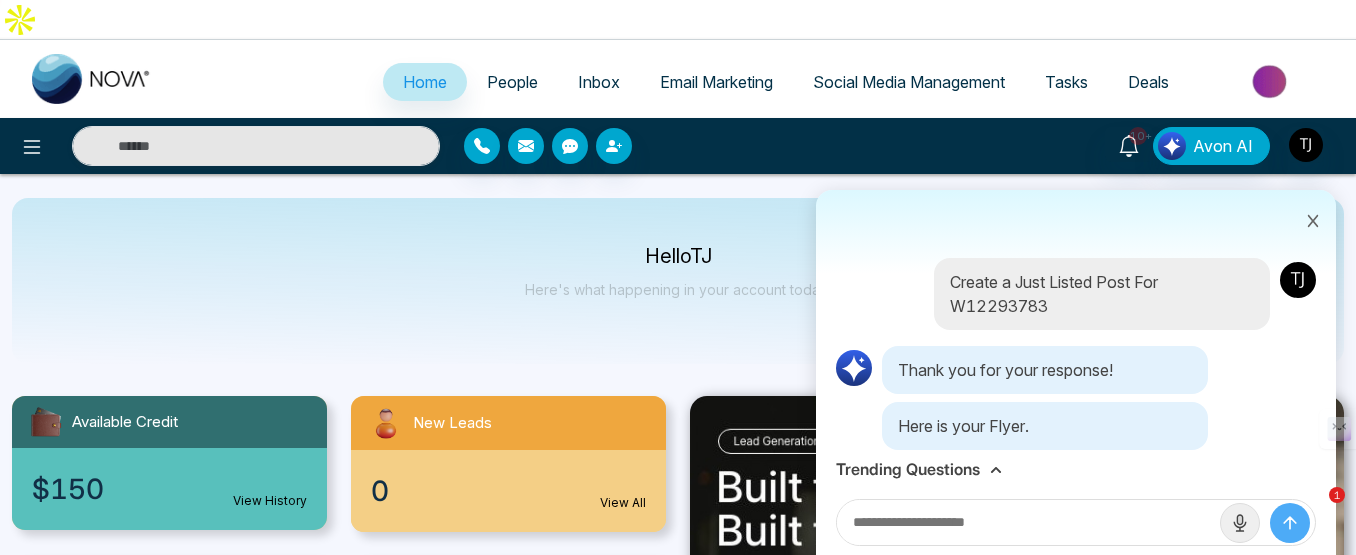 click 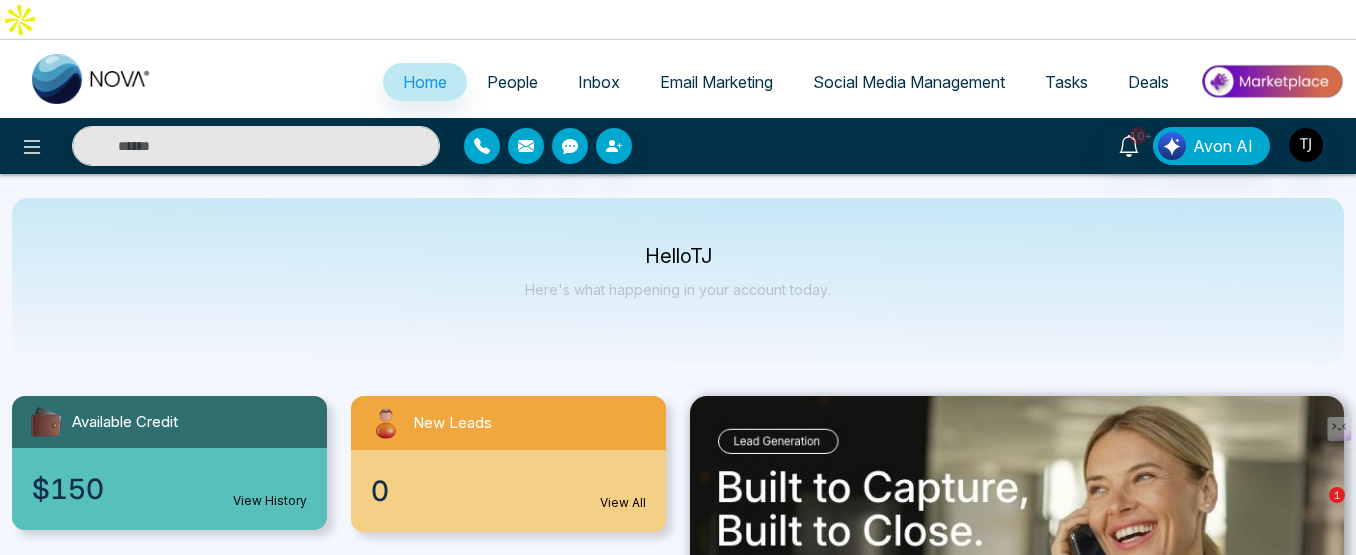 click on "People" at bounding box center [512, 82] 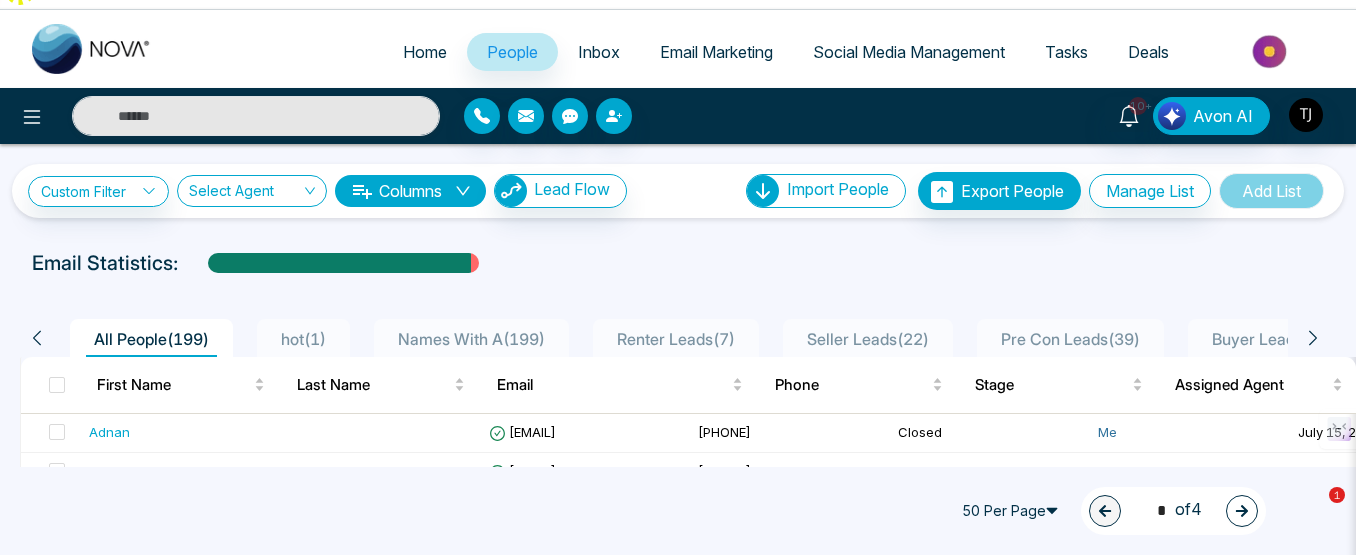 scroll, scrollTop: 0, scrollLeft: 0, axis: both 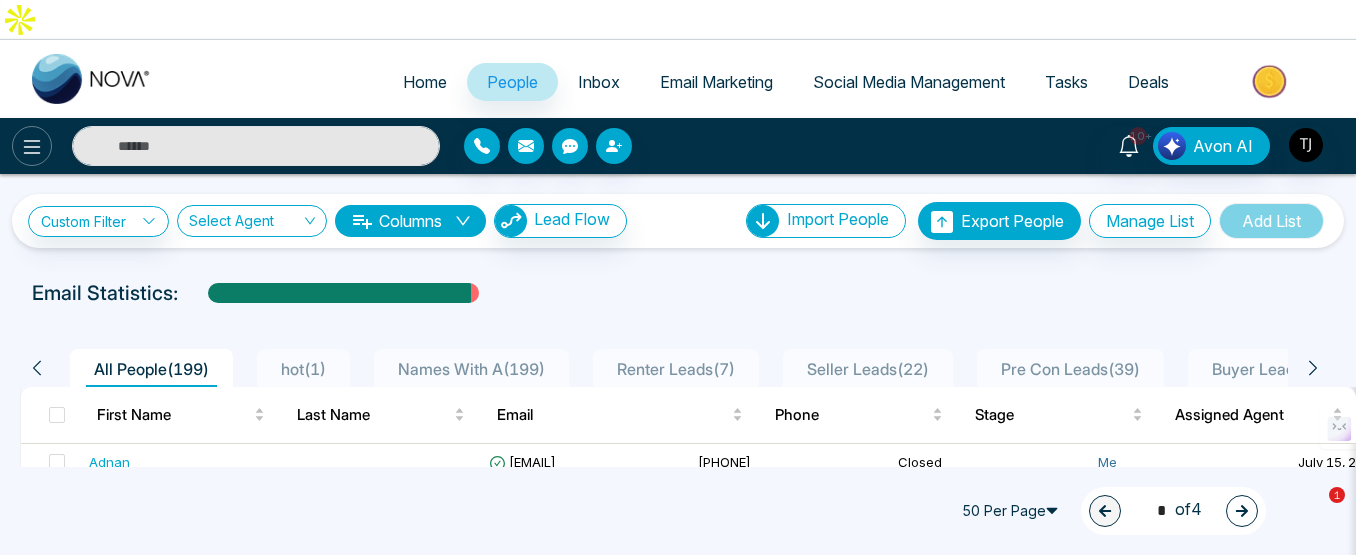 click 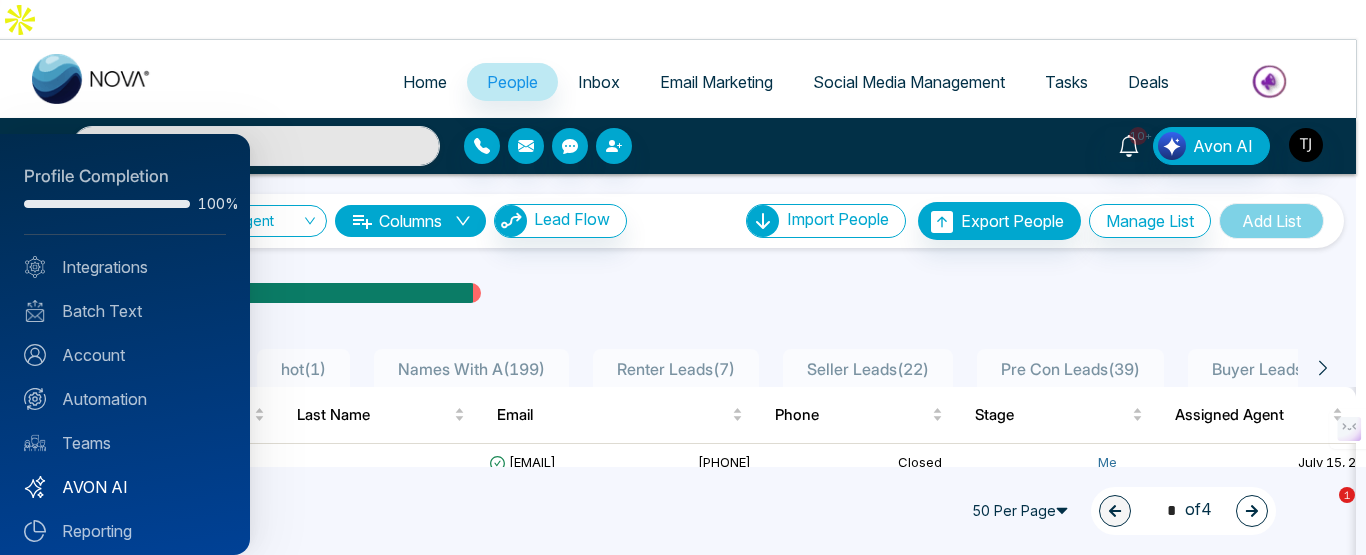 click on "AVON AI" at bounding box center (125, 487) 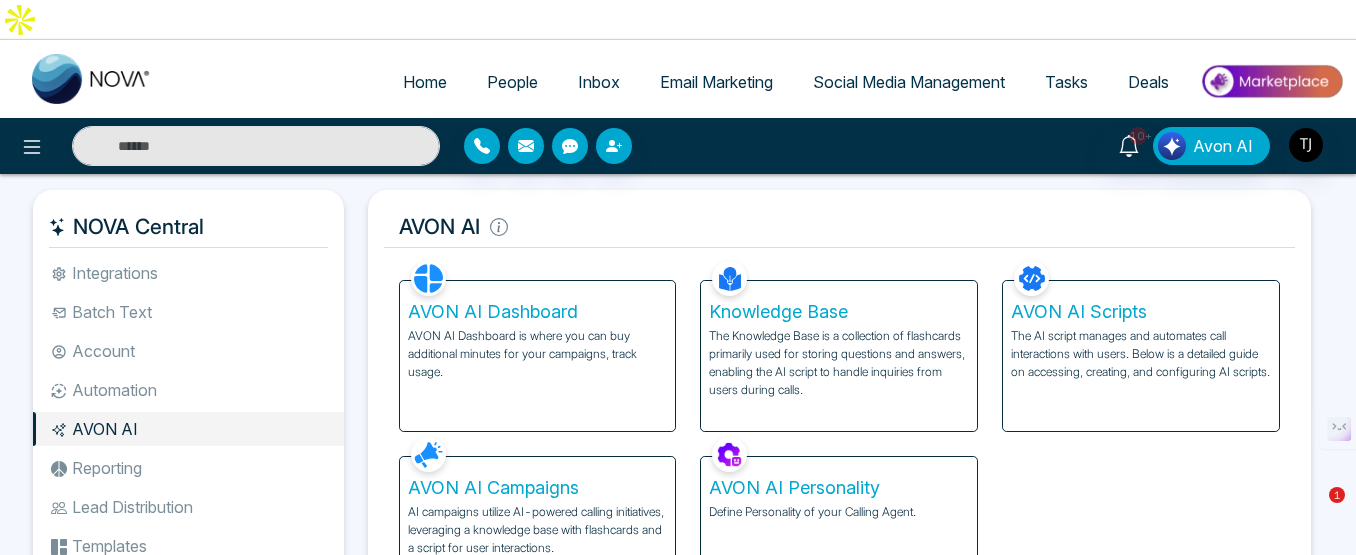 click on "AVON AI Dashboard" at bounding box center (538, 312) 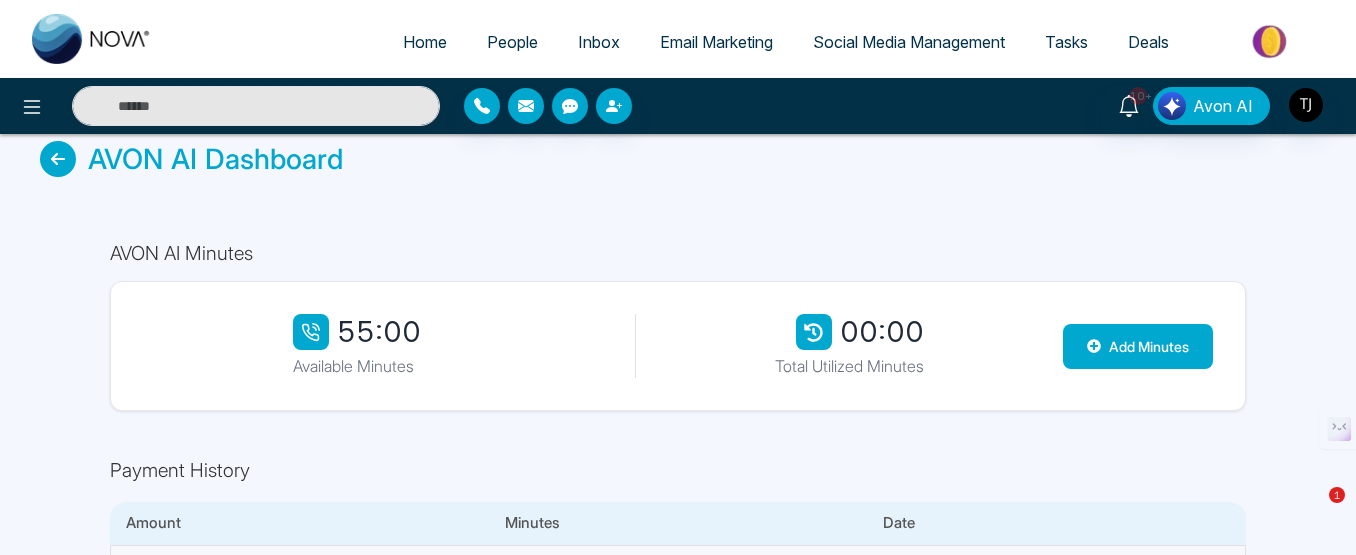 scroll, scrollTop: 0, scrollLeft: 0, axis: both 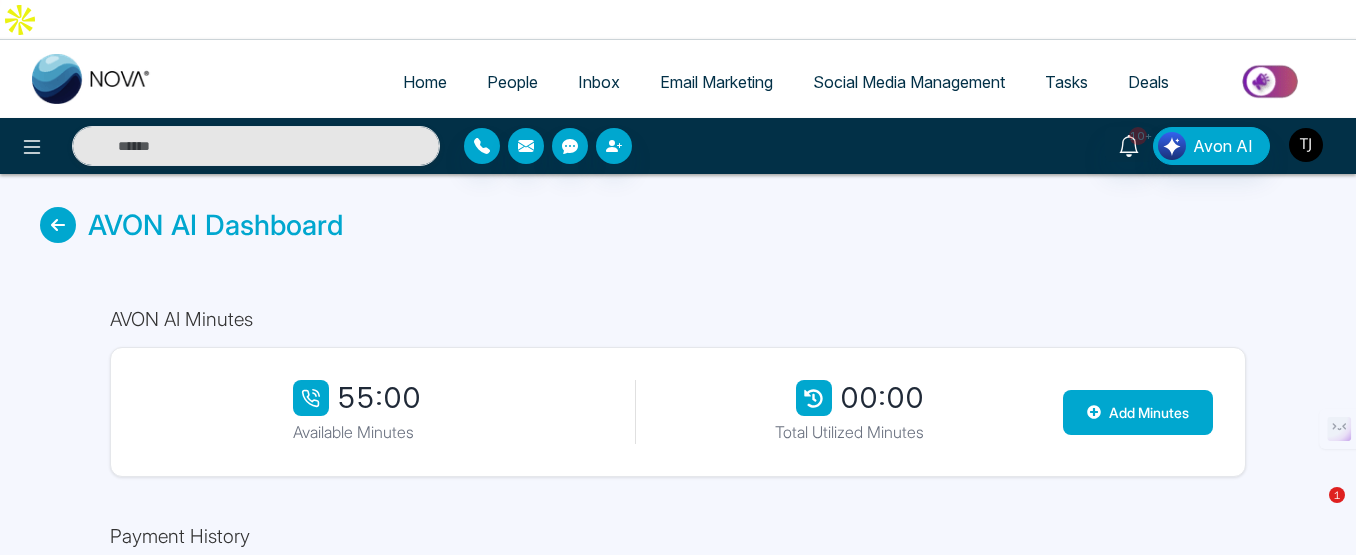 click at bounding box center (1306, 145) 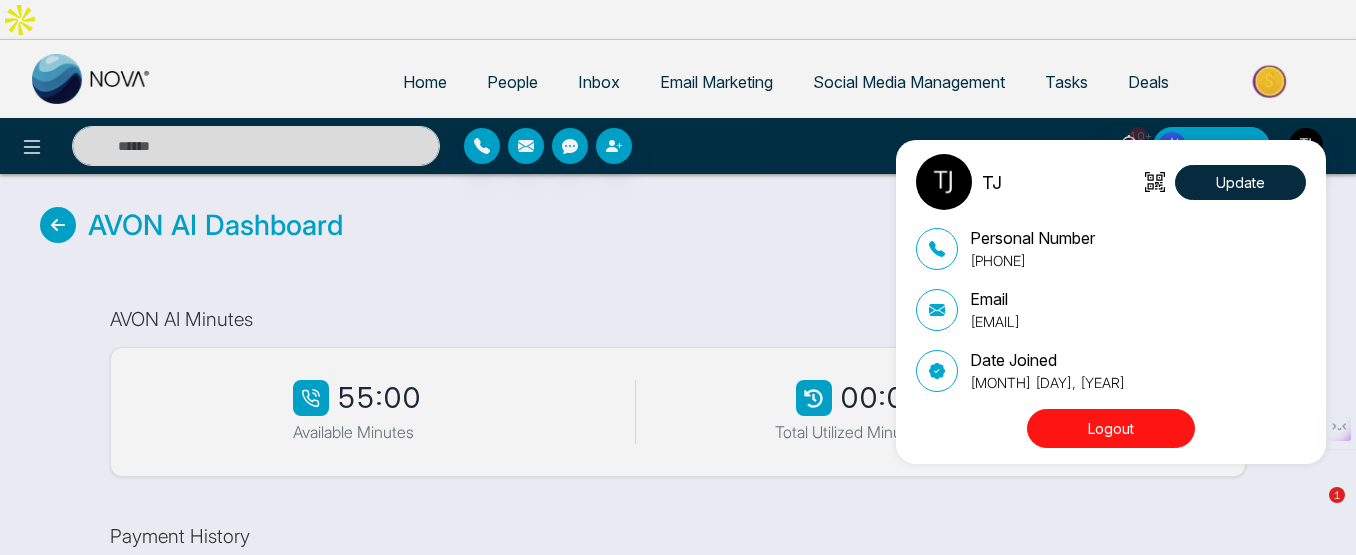 click on "Logout" at bounding box center [1111, 428] 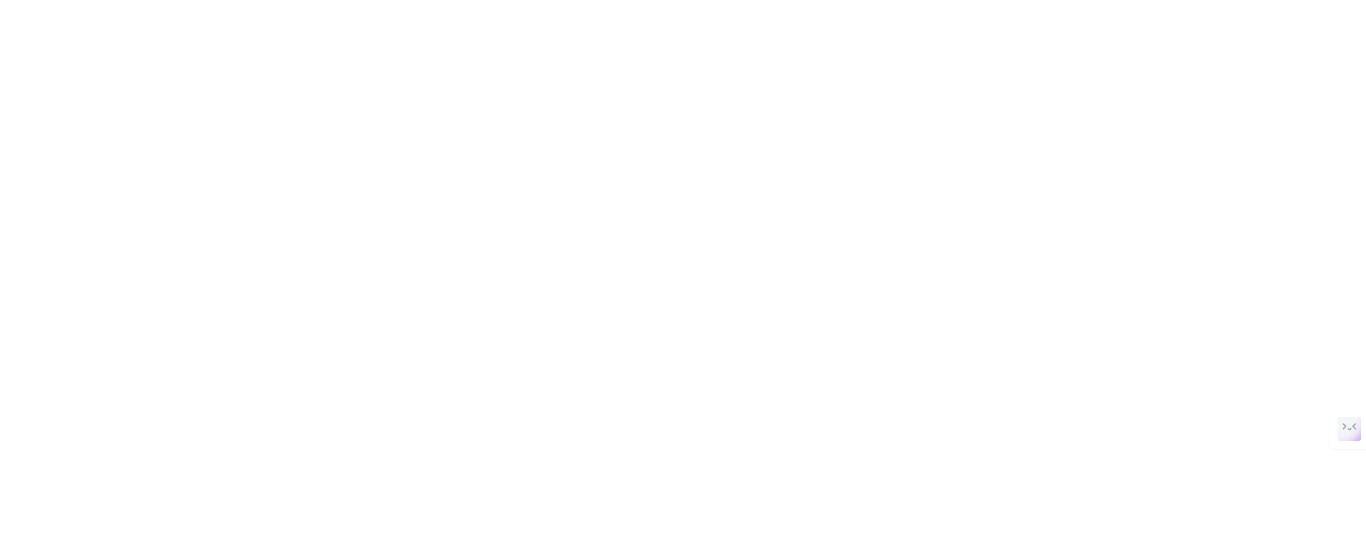 scroll, scrollTop: 0, scrollLeft: 0, axis: both 